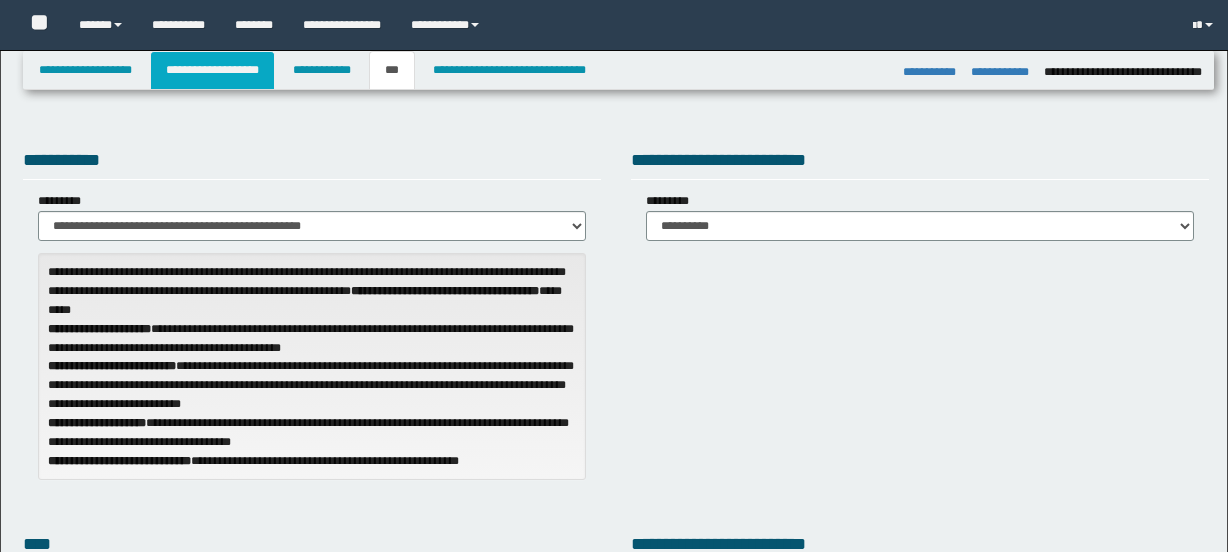 click on "**********" at bounding box center (212, 70) 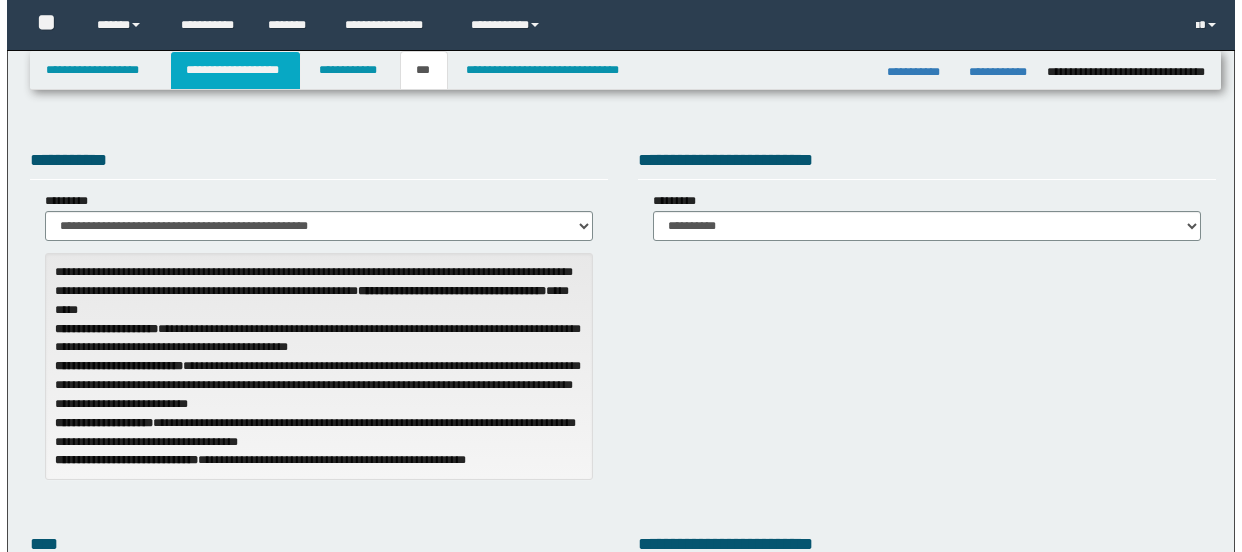 scroll, scrollTop: 0, scrollLeft: 0, axis: both 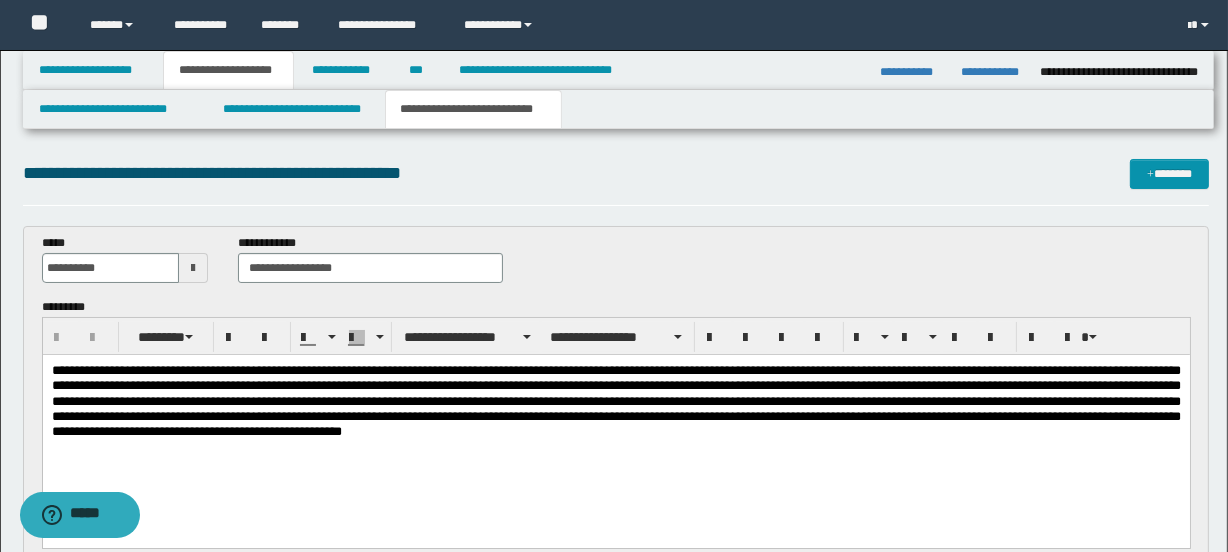 drag, startPoint x: 1226, startPoint y: 168, endPoint x: 1236, endPoint y: 171, distance: 10.440307 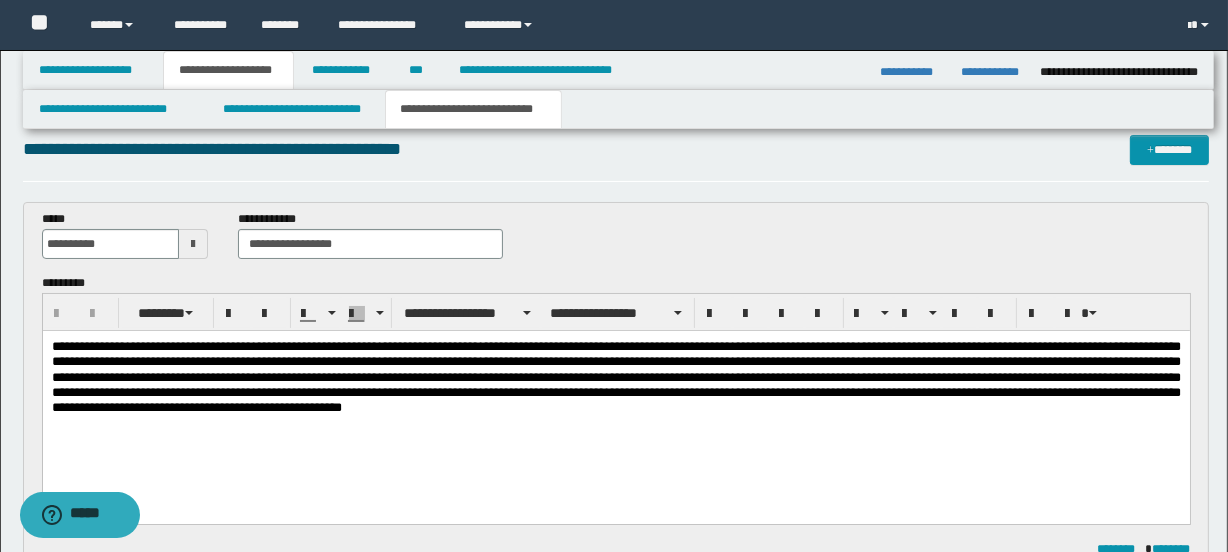 scroll, scrollTop: 0, scrollLeft: 0, axis: both 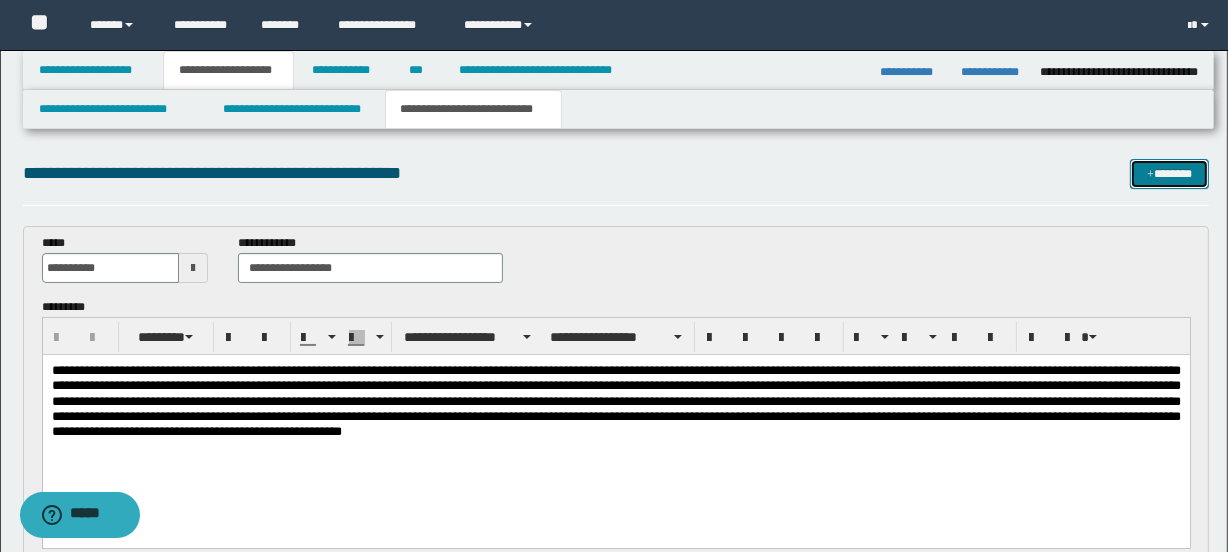 click on "*******" at bounding box center [1170, 174] 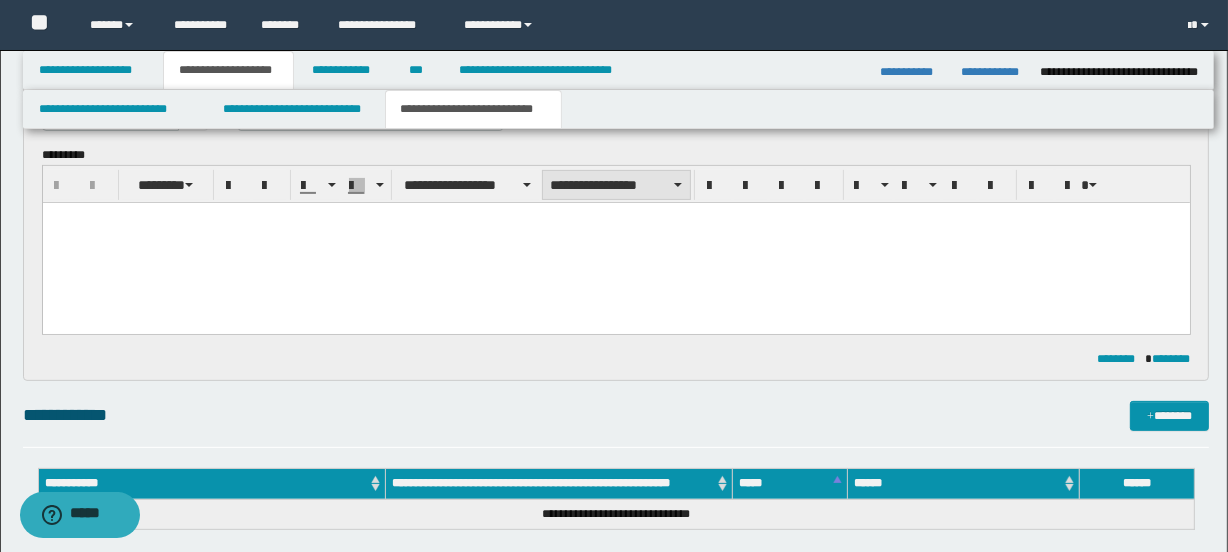 scroll, scrollTop: 0, scrollLeft: 0, axis: both 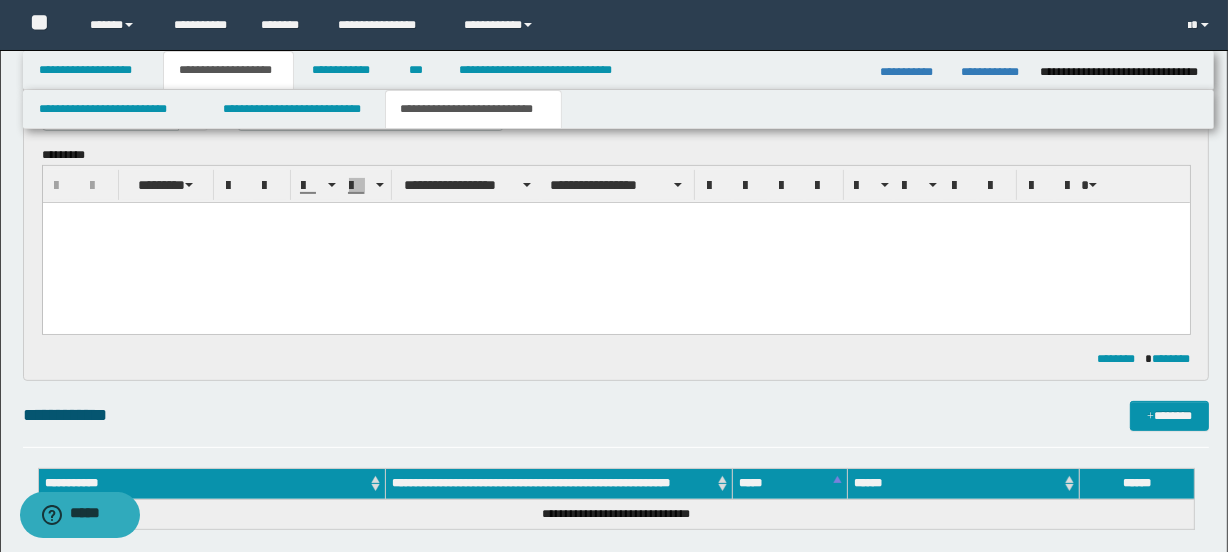 click at bounding box center (615, 243) 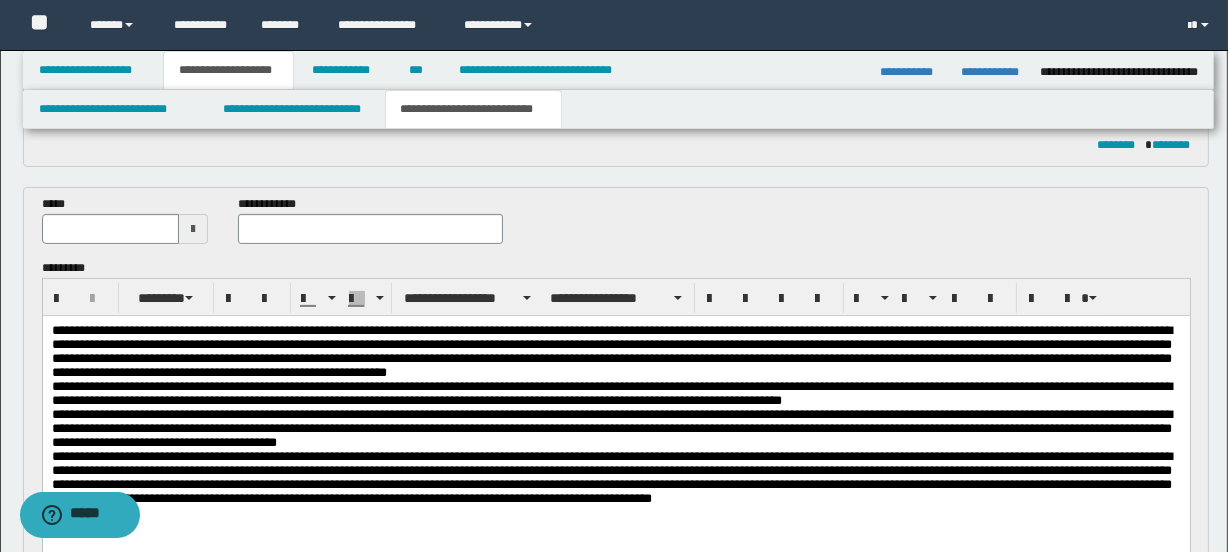 scroll, scrollTop: 399, scrollLeft: 0, axis: vertical 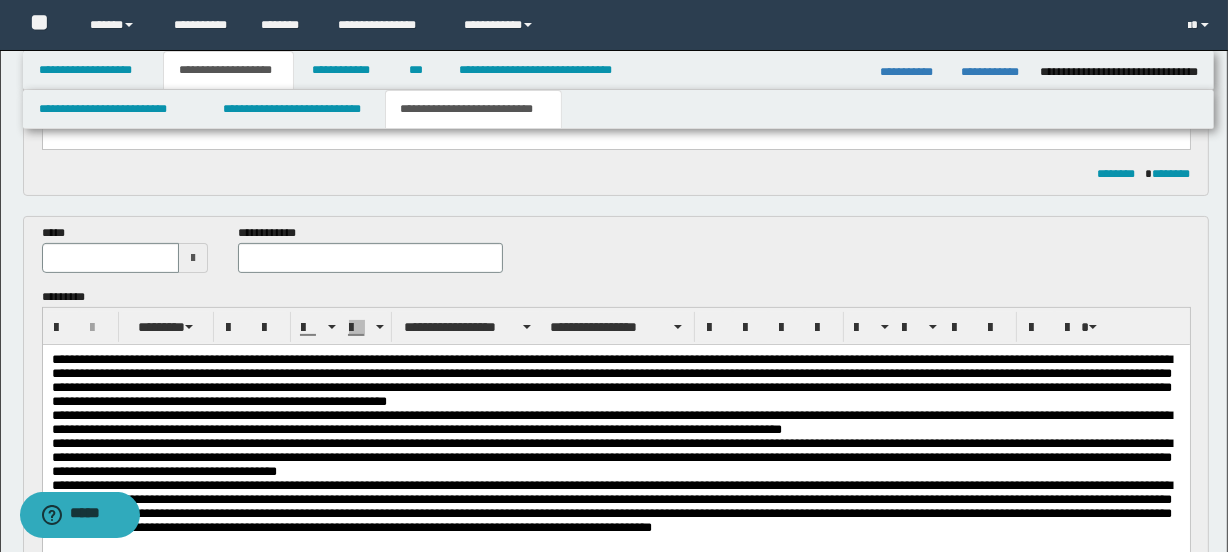 click at bounding box center [193, 258] 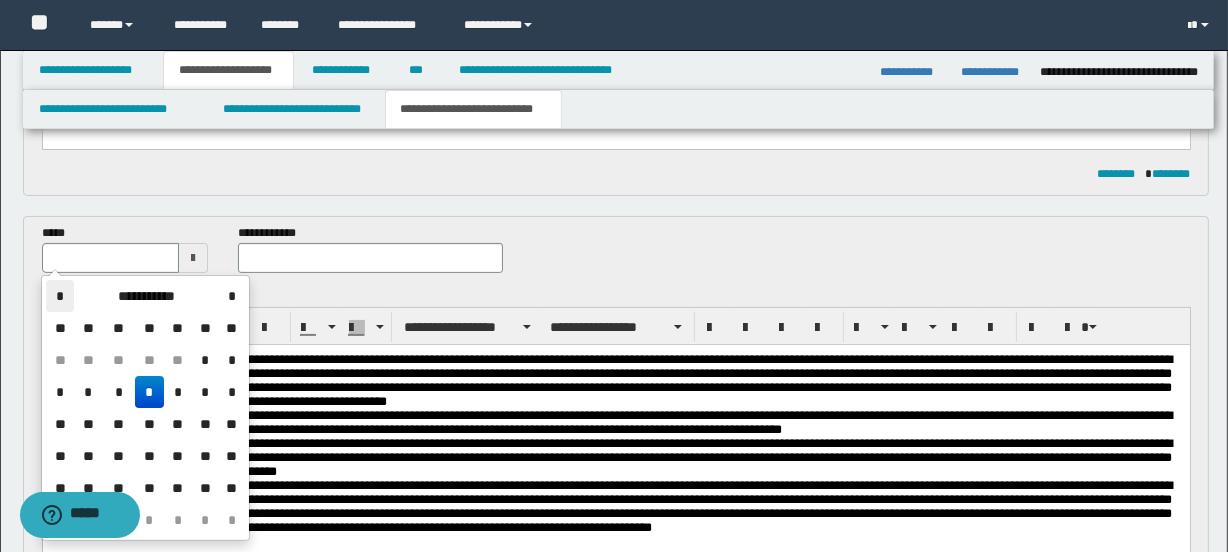 click on "*" at bounding box center [60, 296] 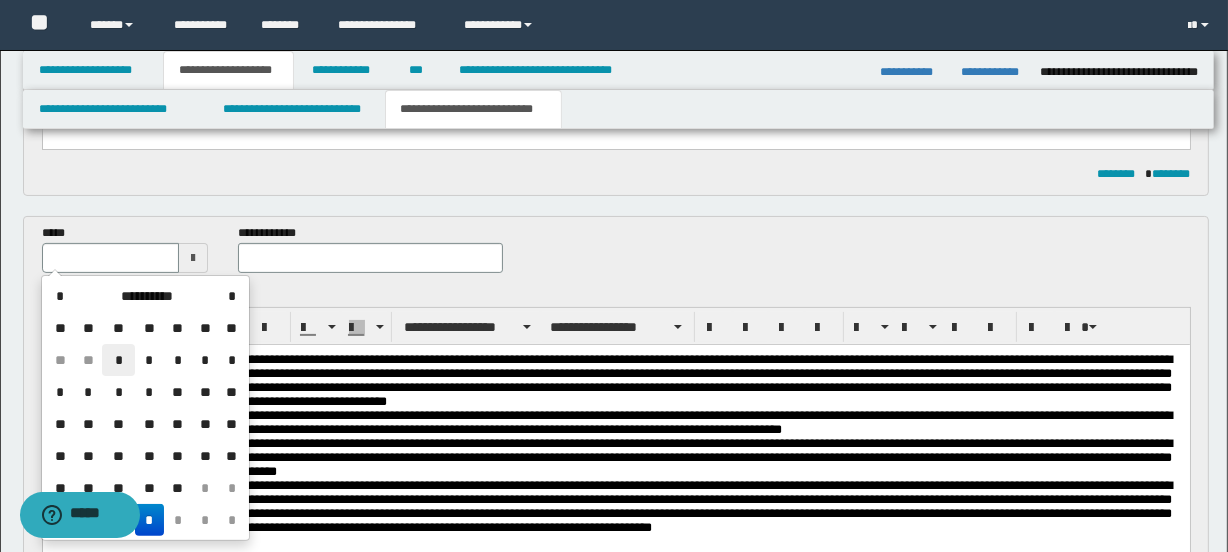 click on "*" at bounding box center (118, 360) 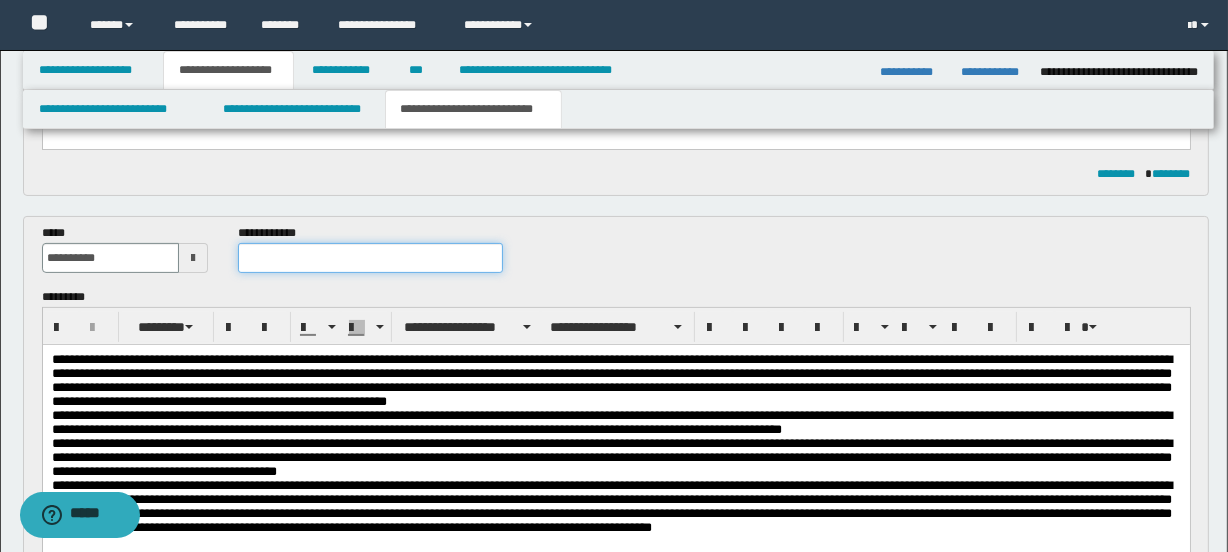 click at bounding box center (370, 258) 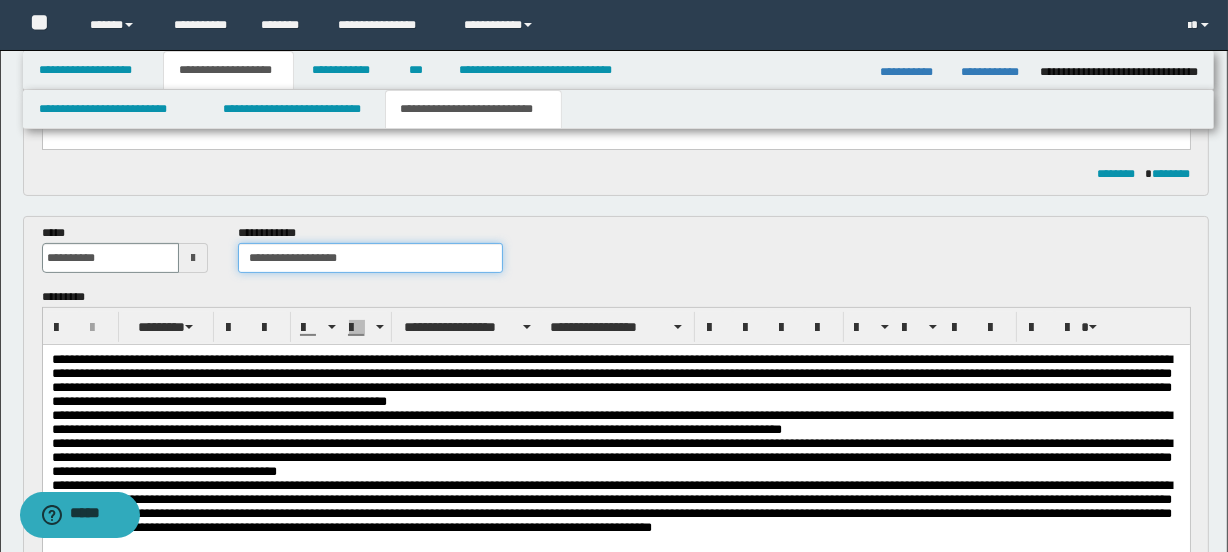 type on "**********" 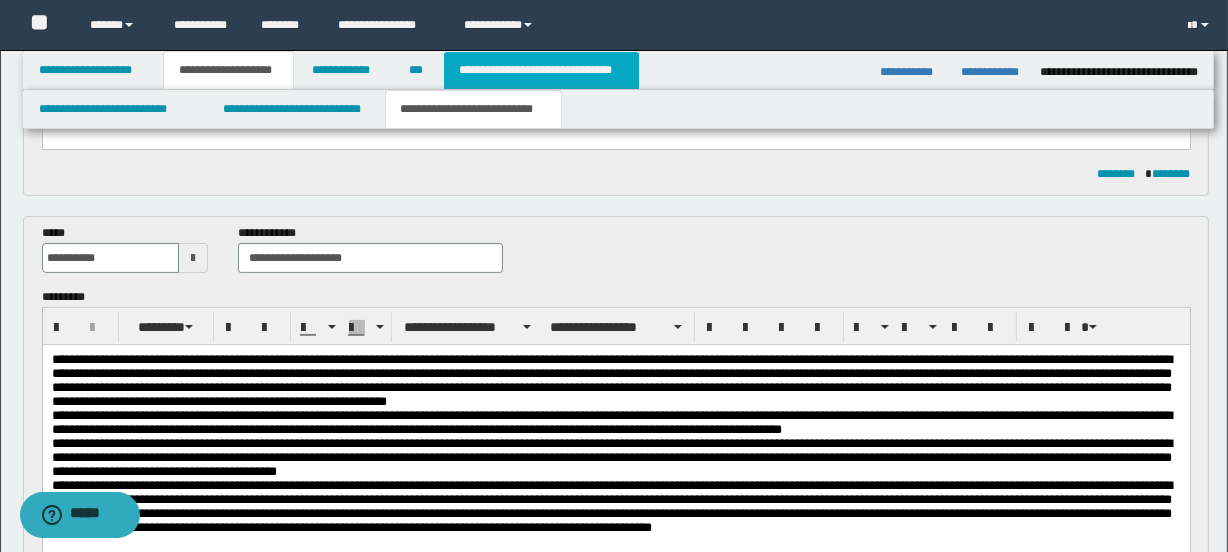 click on "**********" at bounding box center (541, 70) 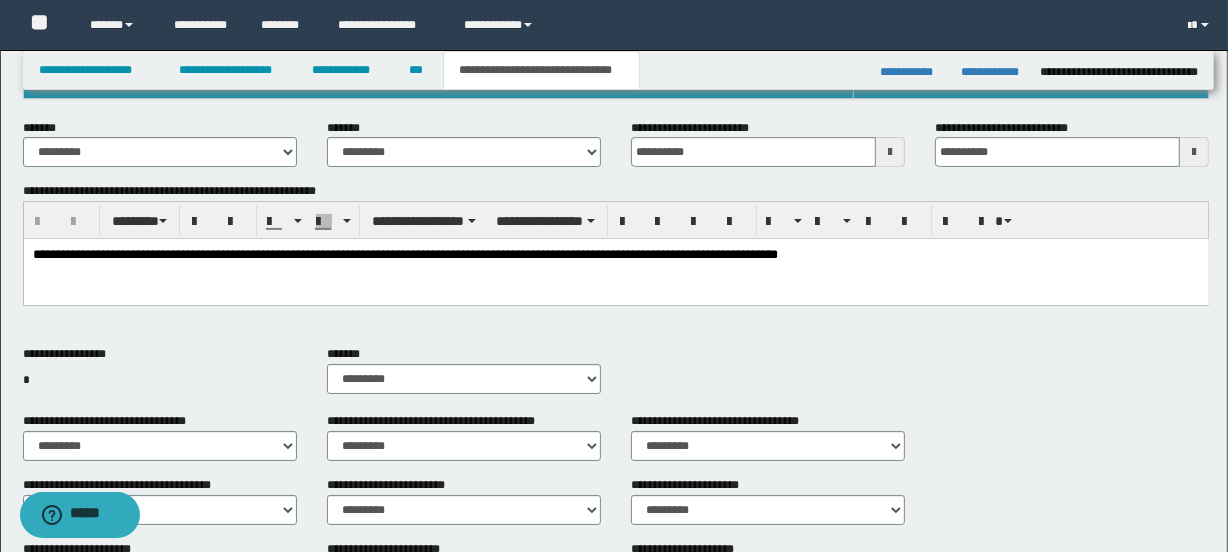 scroll, scrollTop: 368, scrollLeft: 0, axis: vertical 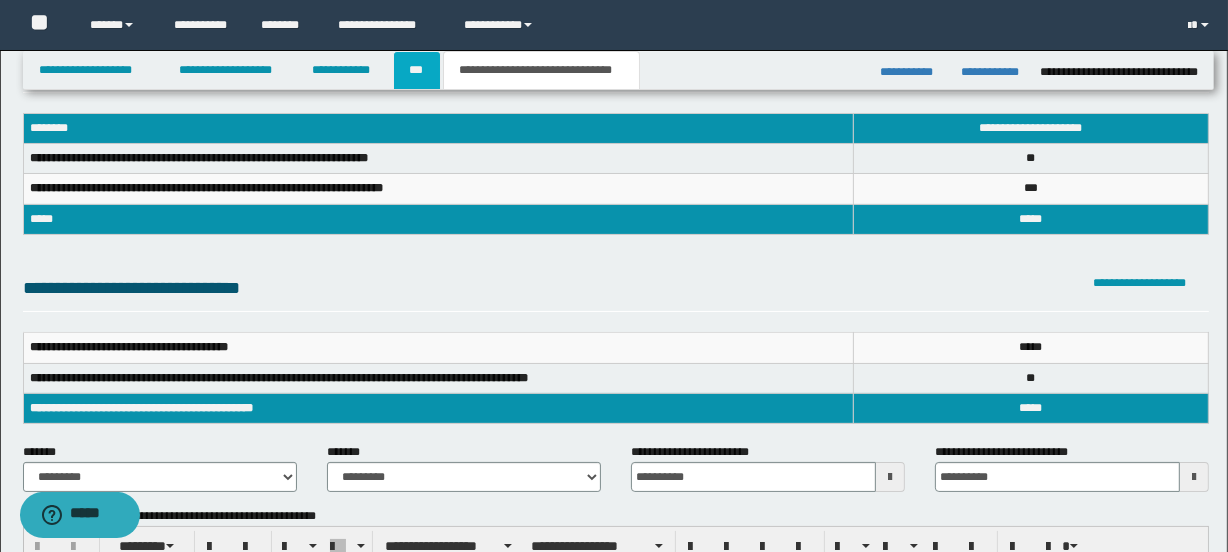 click on "***" at bounding box center (417, 70) 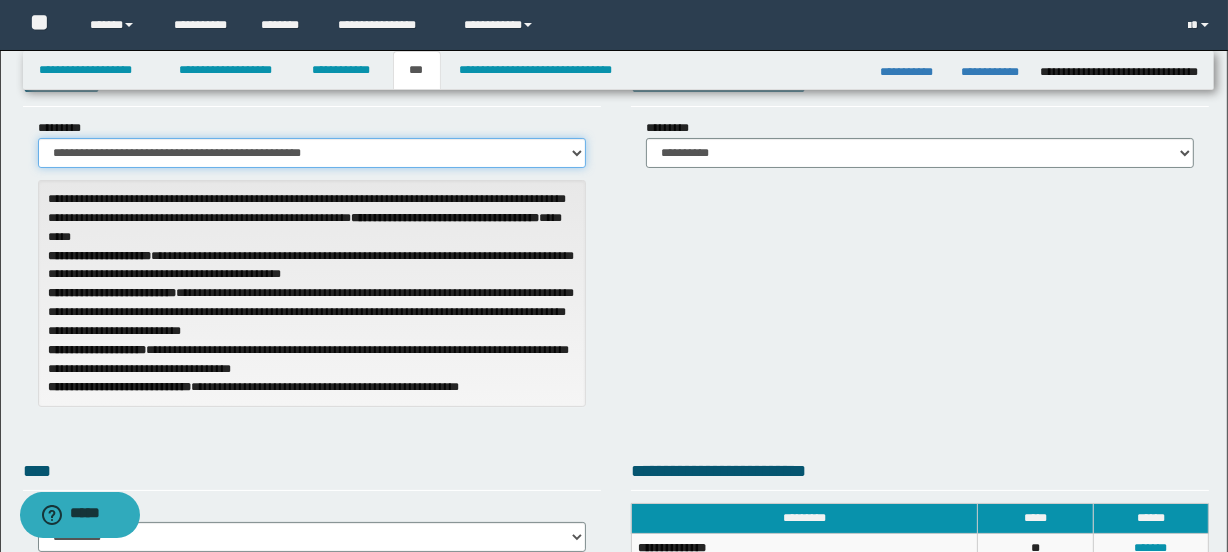 click on "**********" at bounding box center (312, 153) 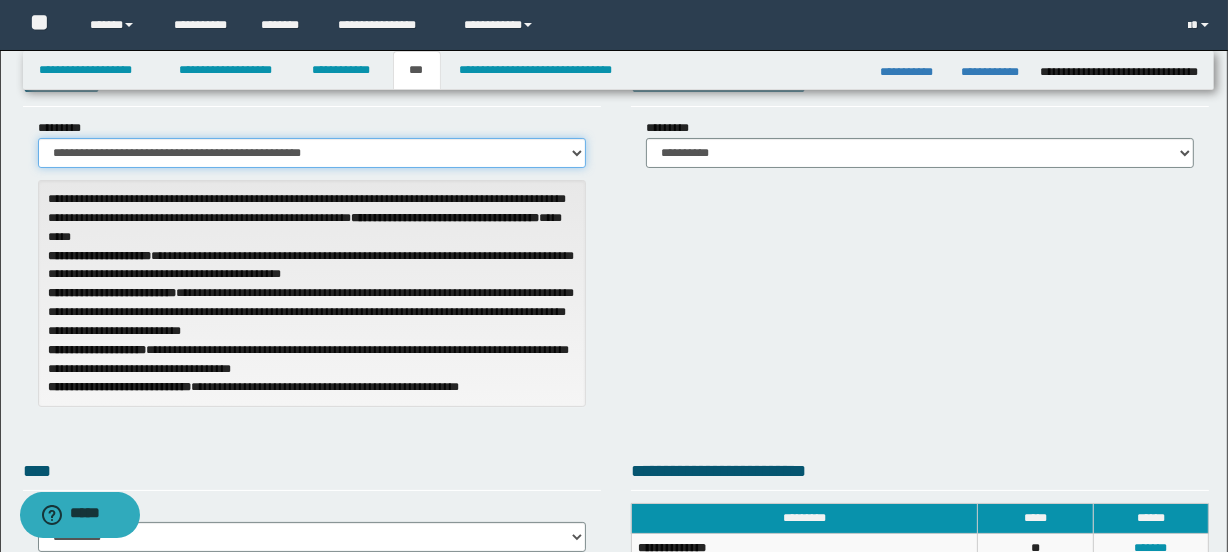 select on "**" 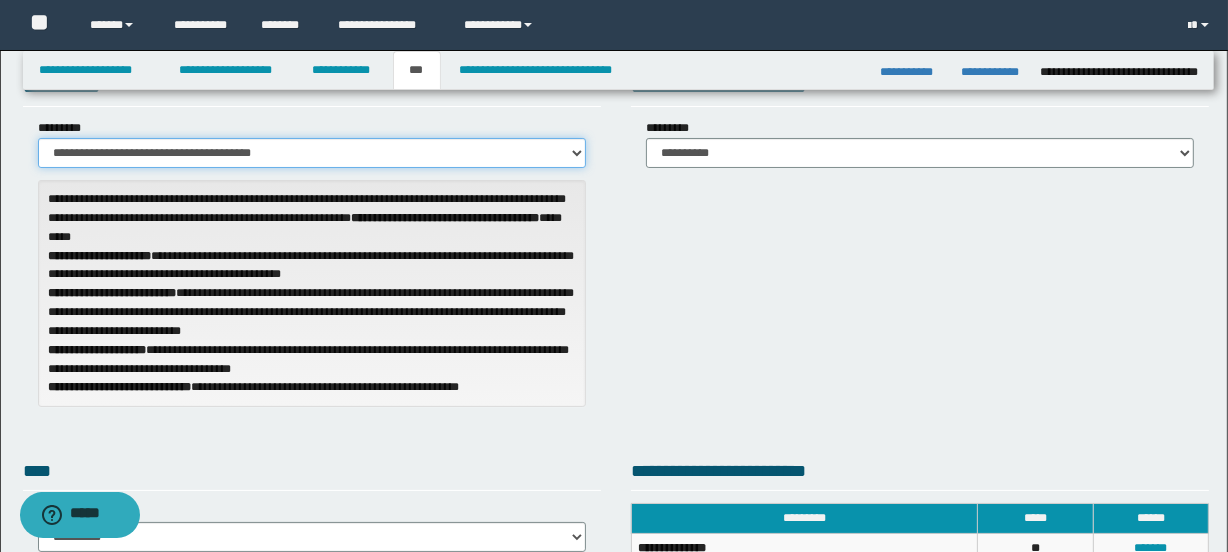 click on "**********" at bounding box center (312, 153) 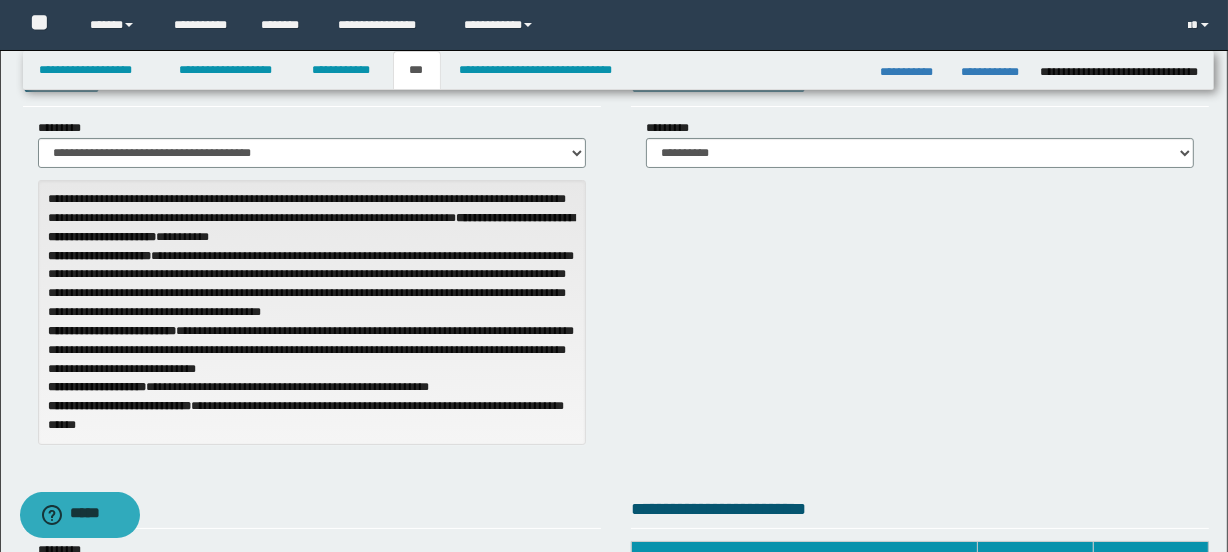 click on "**********" at bounding box center [312, 90] 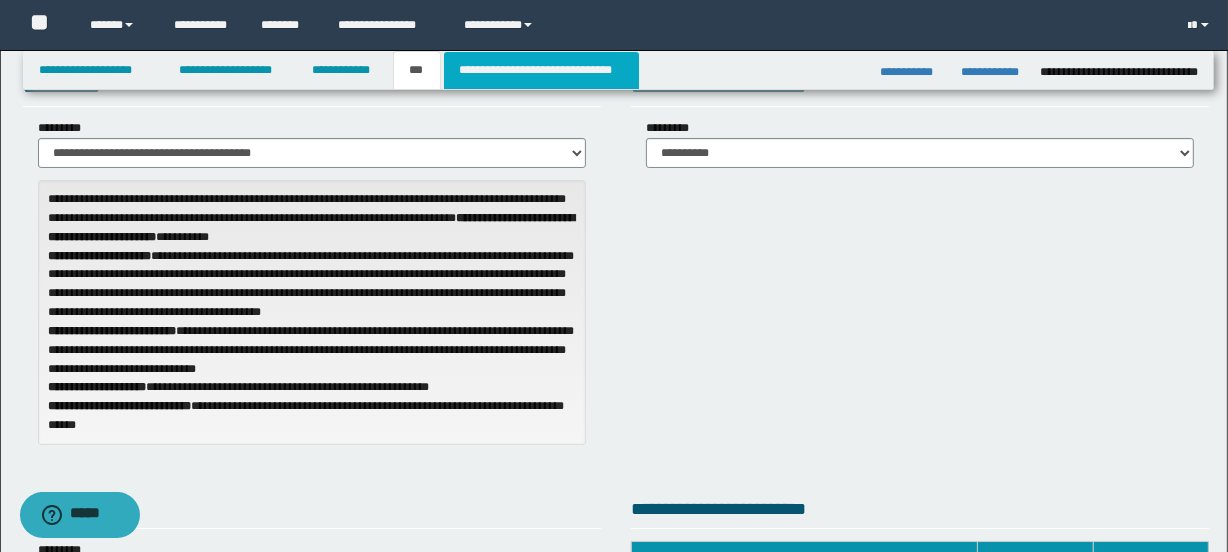 click on "**********" at bounding box center [541, 70] 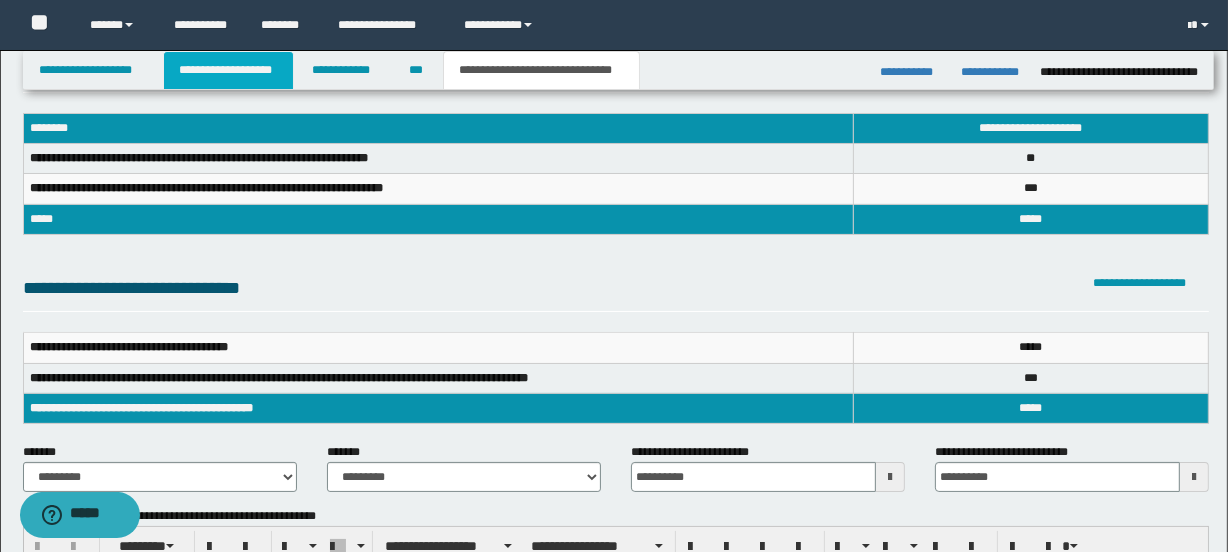 click on "**********" at bounding box center [228, 70] 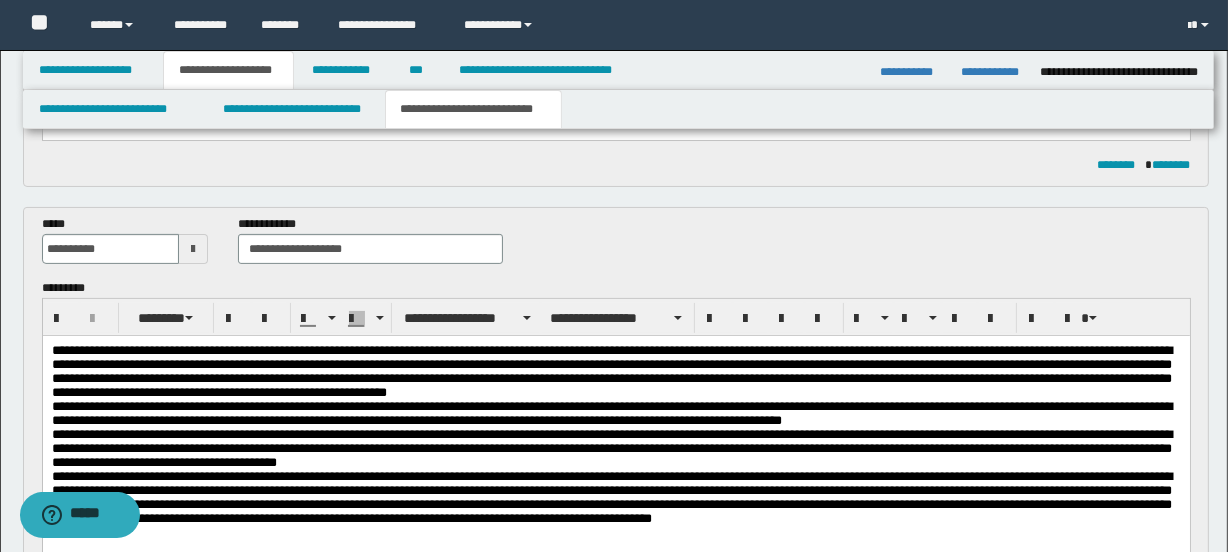 scroll, scrollTop: 502, scrollLeft: 0, axis: vertical 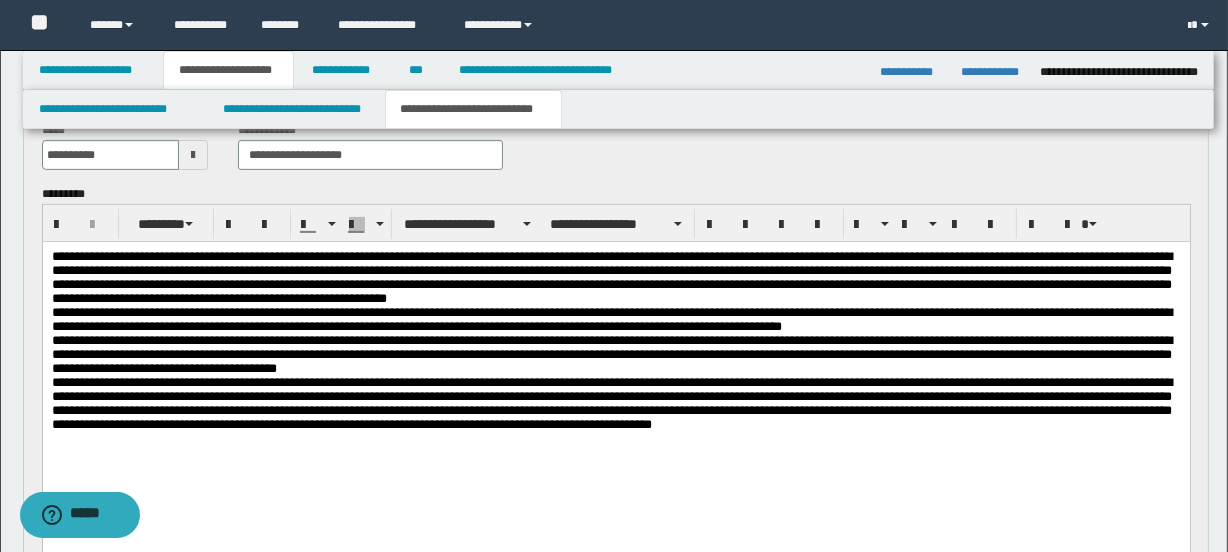 click on "**********" at bounding box center [615, 350] 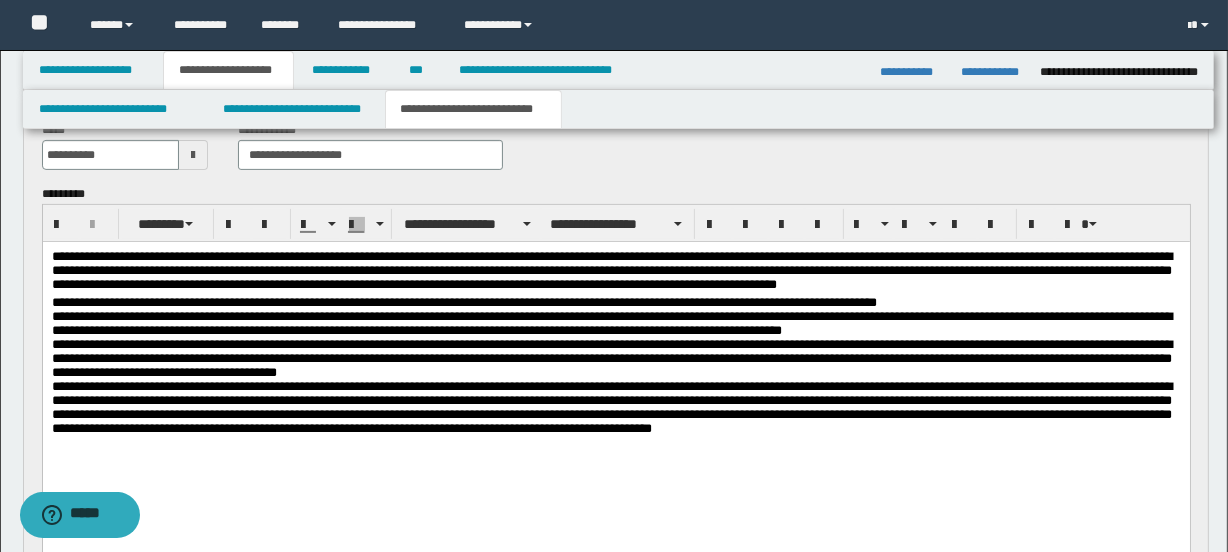 click on "**********" at bounding box center [615, 373] 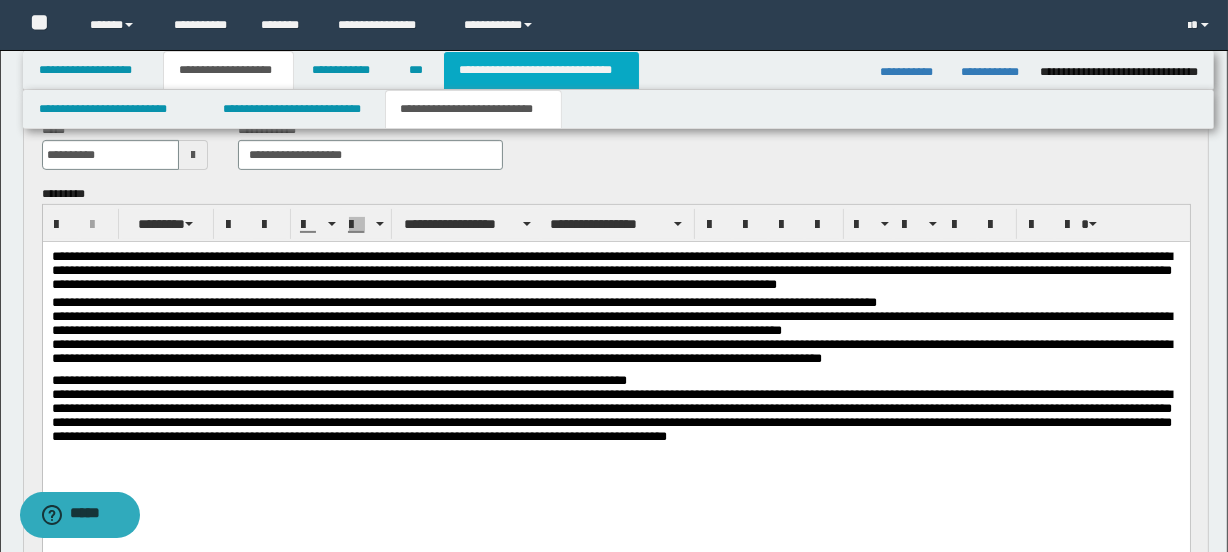click on "**********" at bounding box center (541, 70) 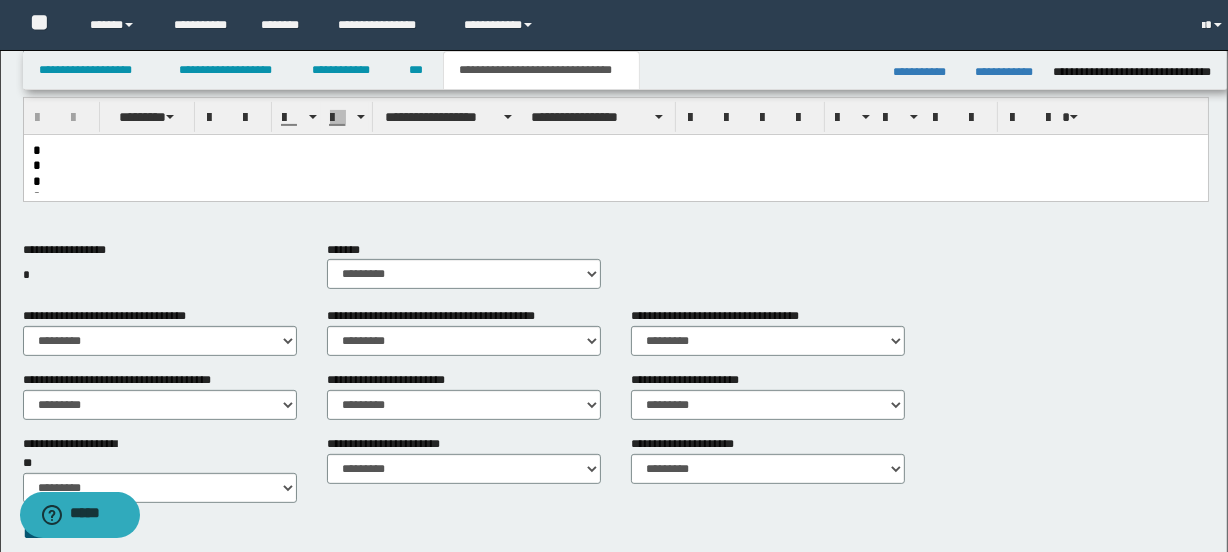 scroll, scrollTop: 471, scrollLeft: 0, axis: vertical 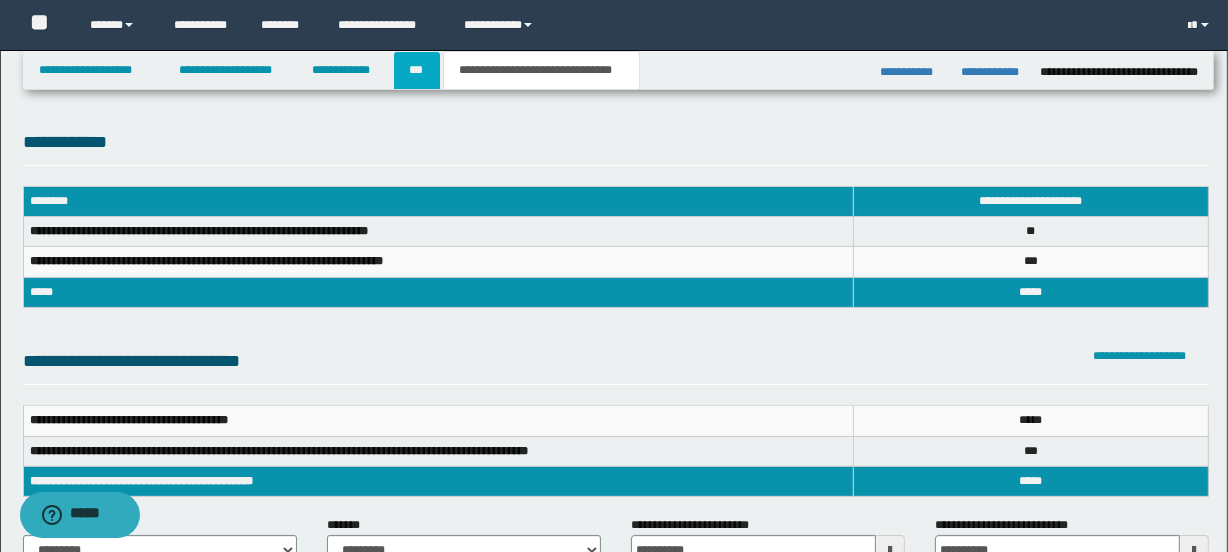 click on "***" at bounding box center (417, 70) 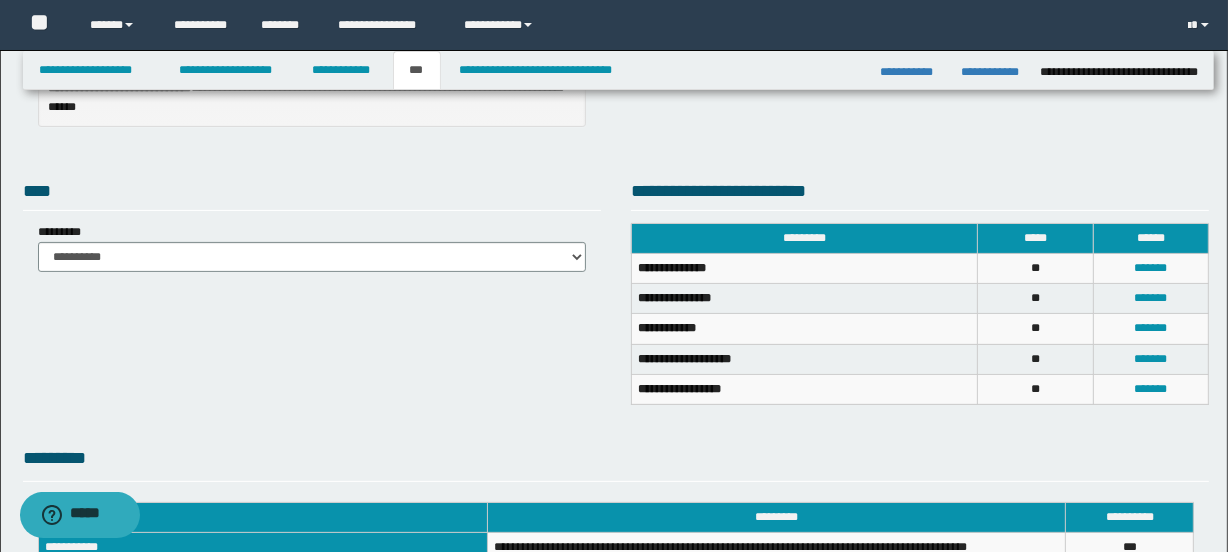 scroll, scrollTop: 399, scrollLeft: 0, axis: vertical 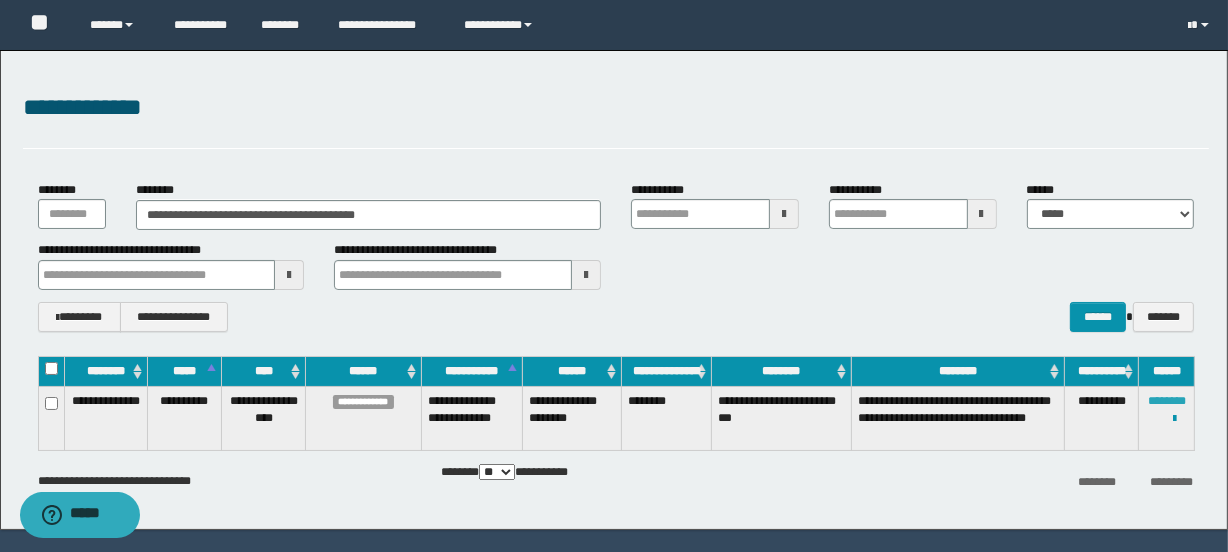 click on "********" at bounding box center (1167, 401) 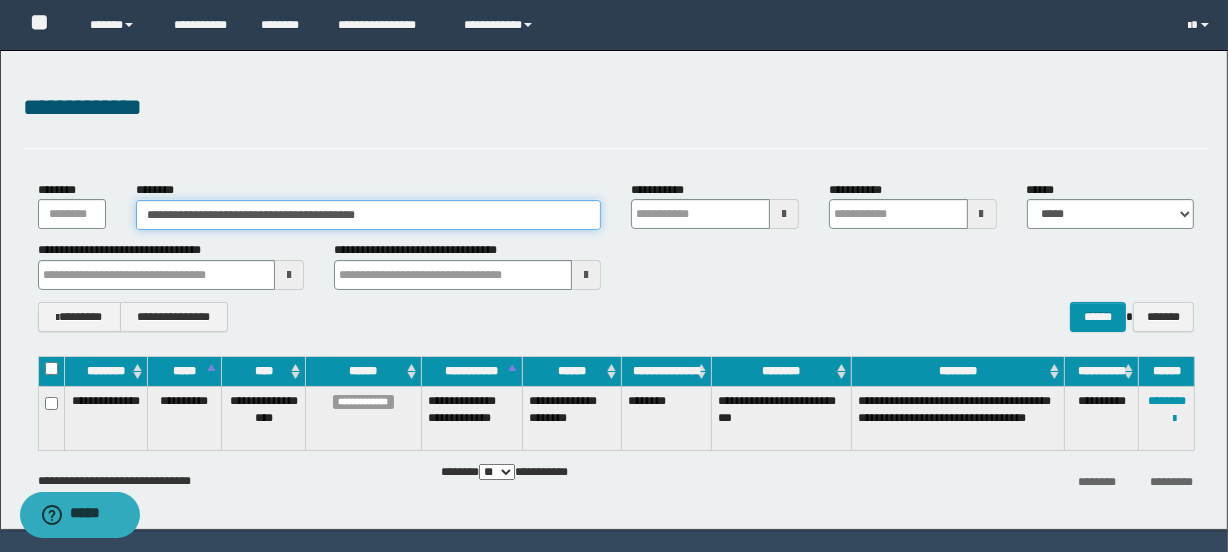 drag, startPoint x: 381, startPoint y: 224, endPoint x: 0, endPoint y: 214, distance: 381.13123 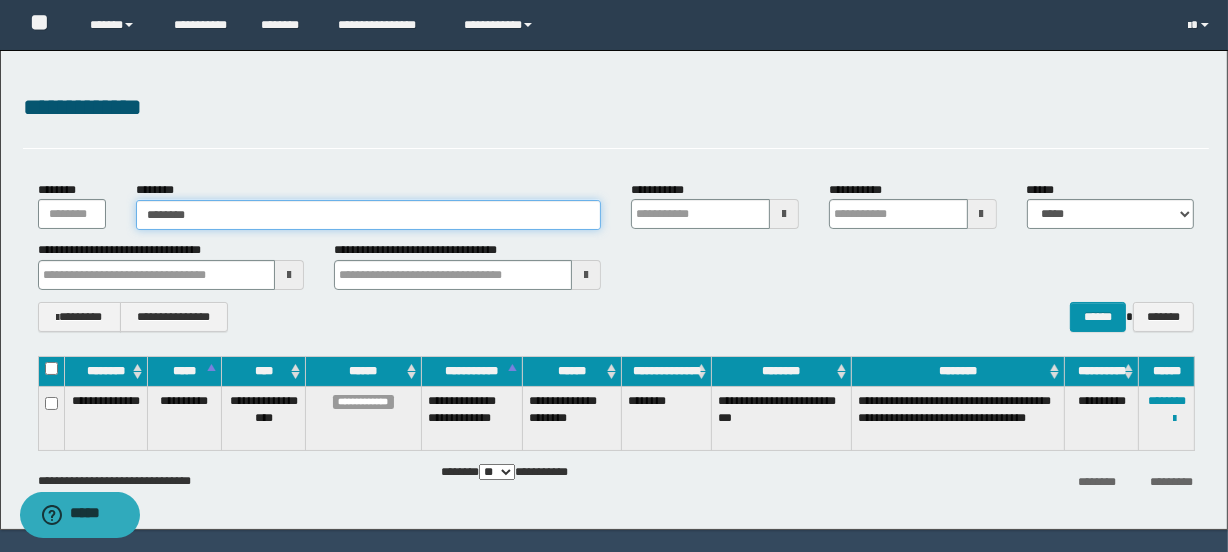 type on "*********" 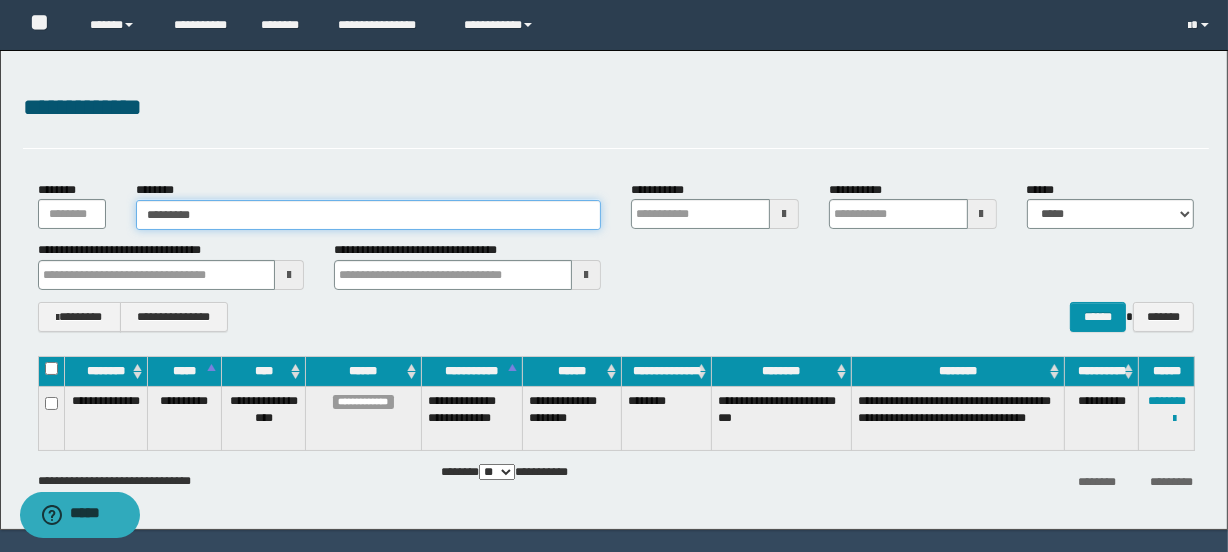 type on "*********" 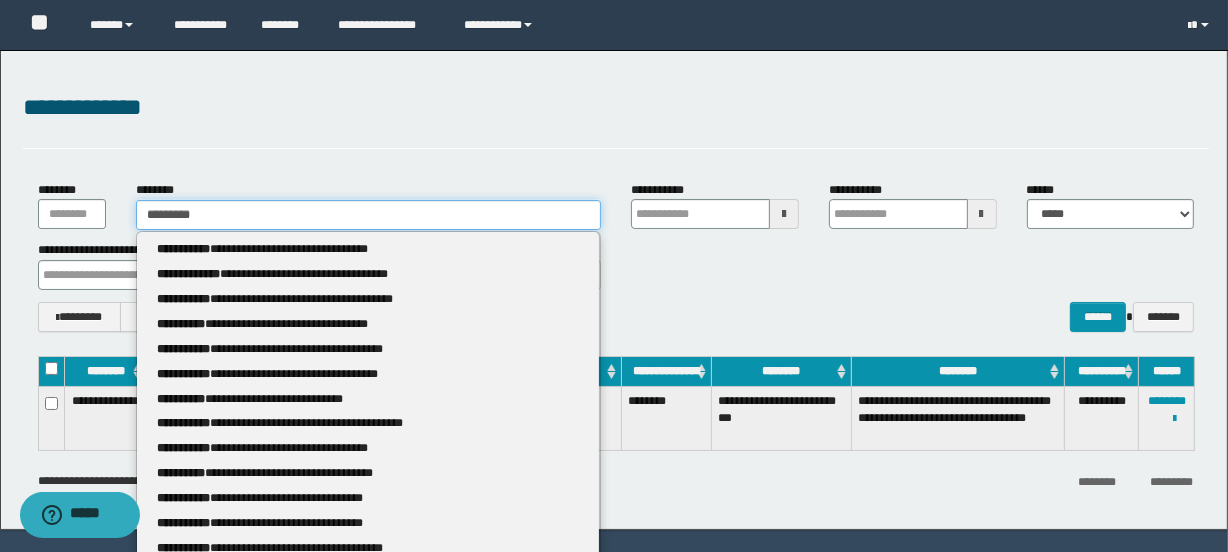 type 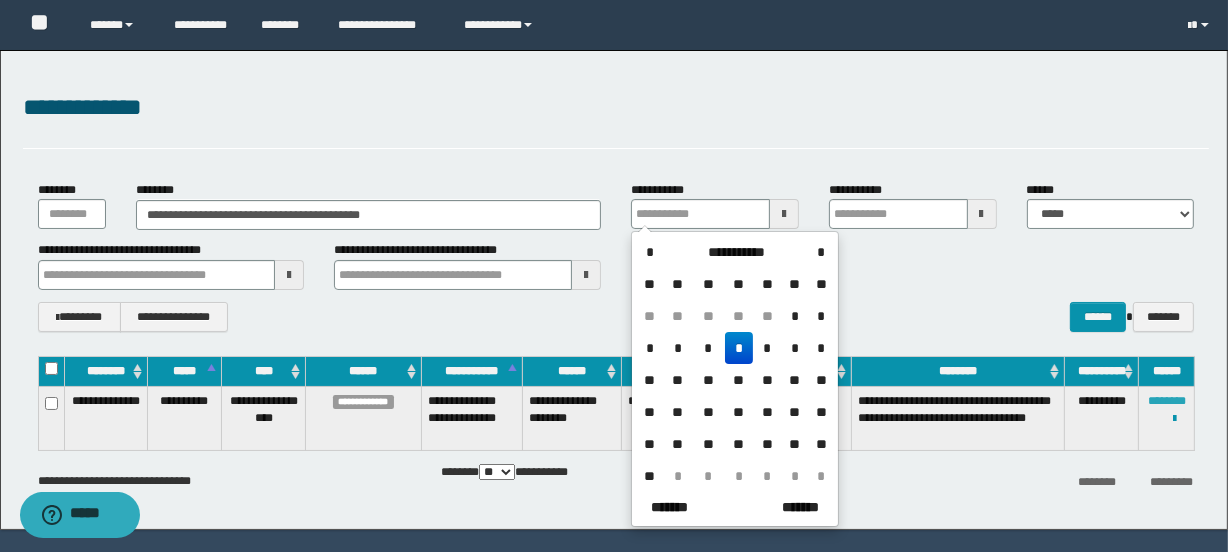click on "********" at bounding box center [1167, 401] 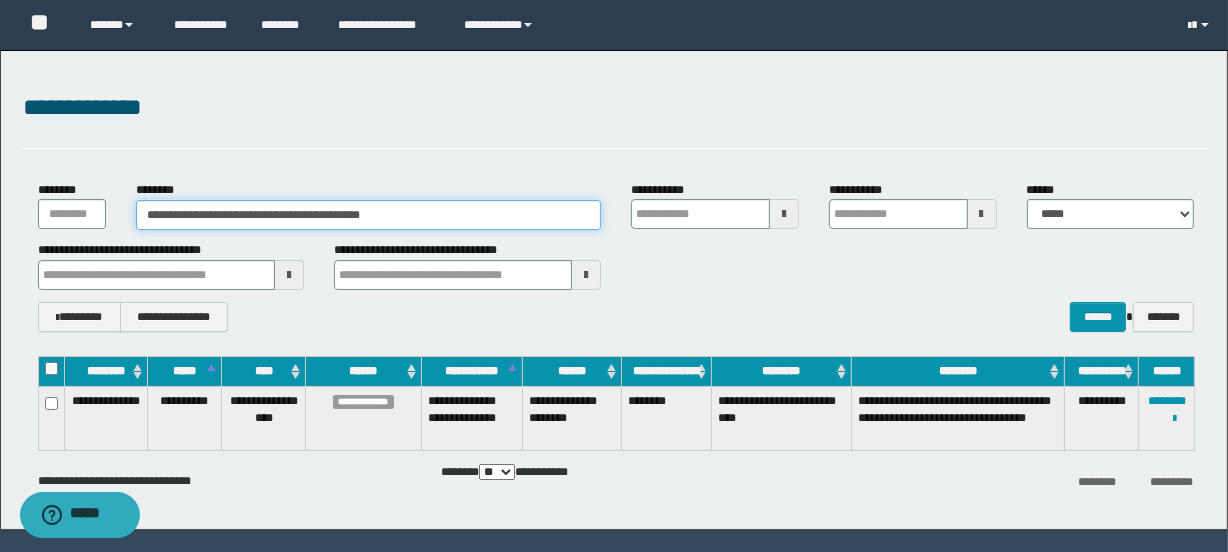 drag, startPoint x: 404, startPoint y: 212, endPoint x: 0, endPoint y: 226, distance: 404.2425 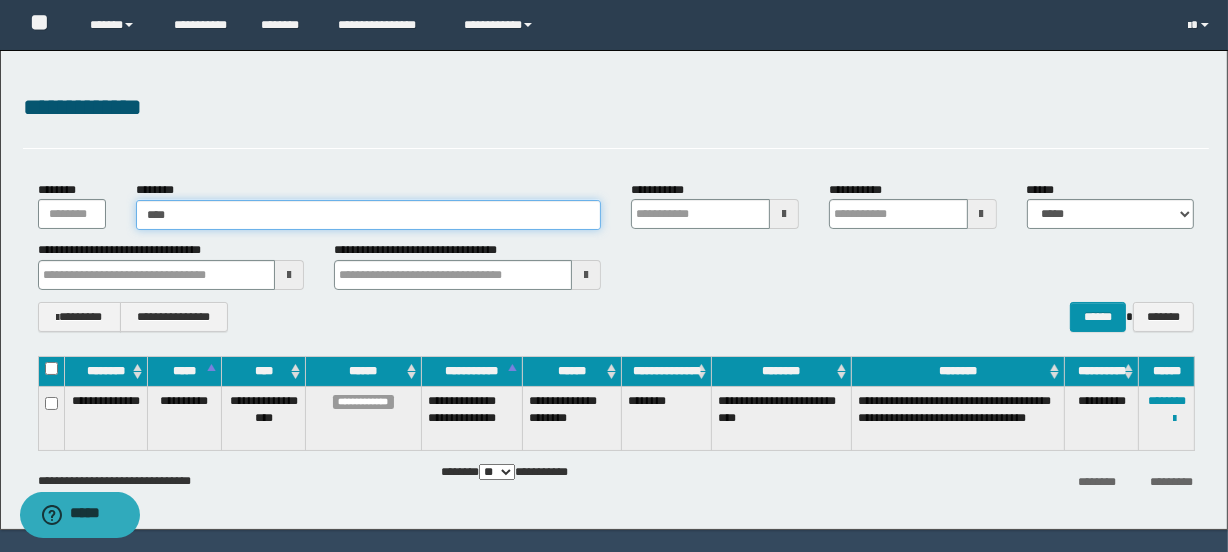 type on "*****" 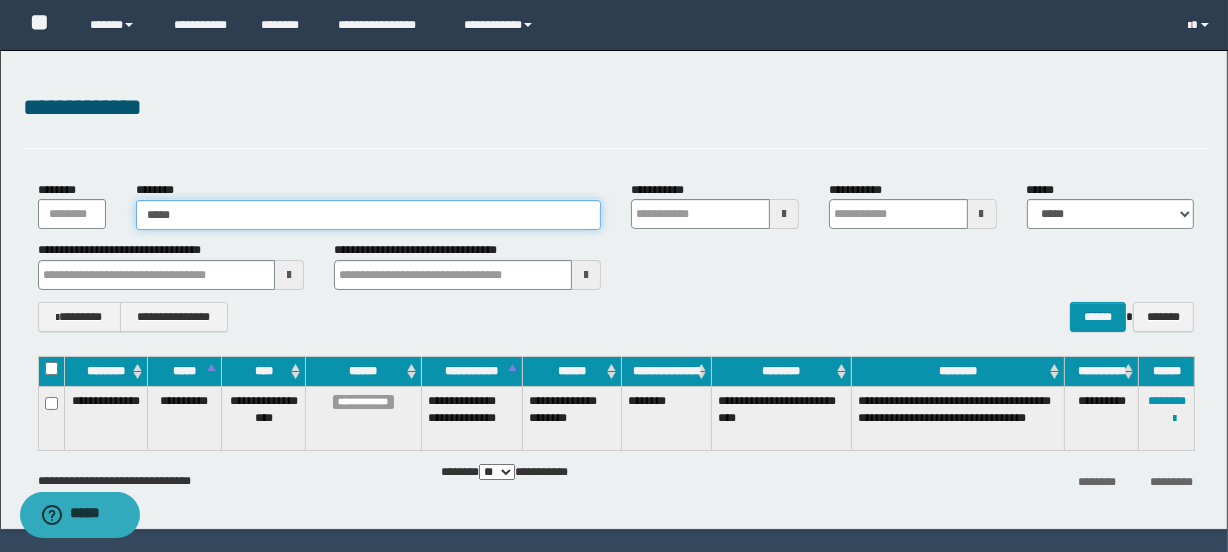 type on "*****" 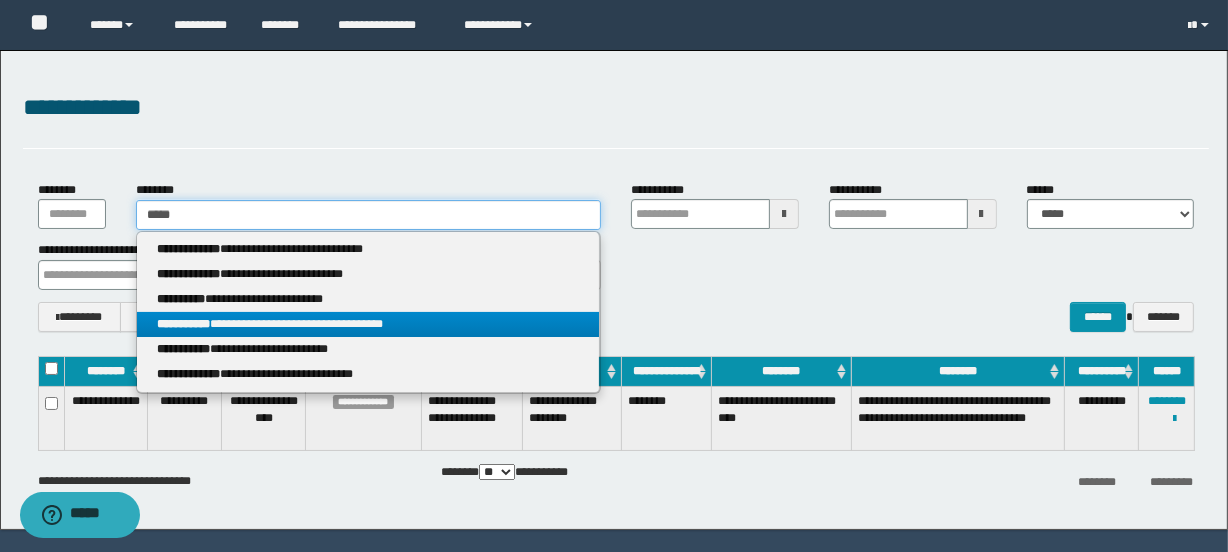 type on "*****" 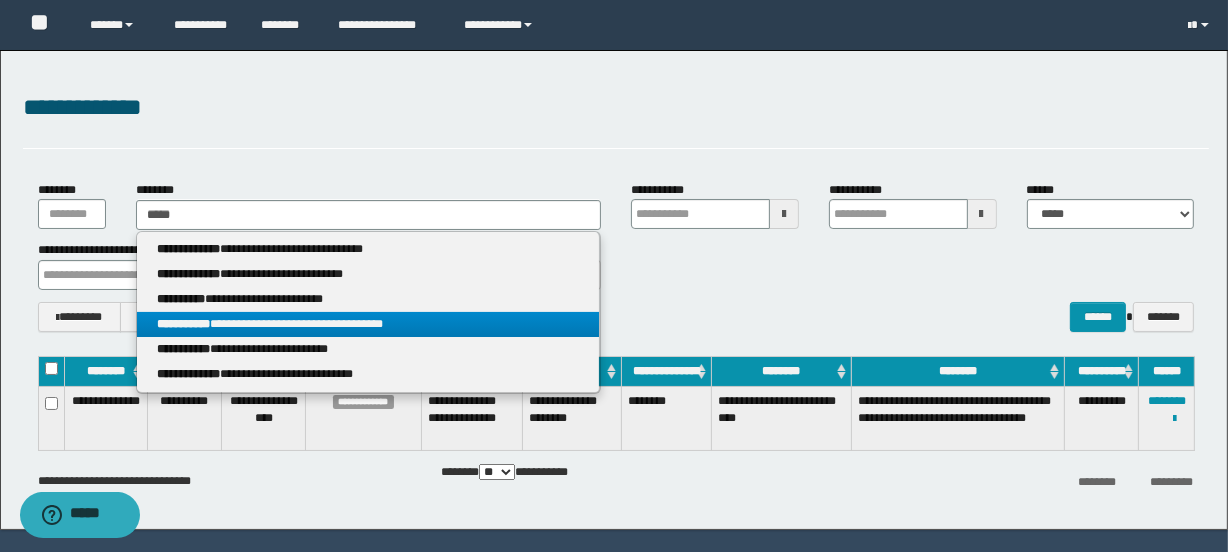 click on "**********" at bounding box center [368, 324] 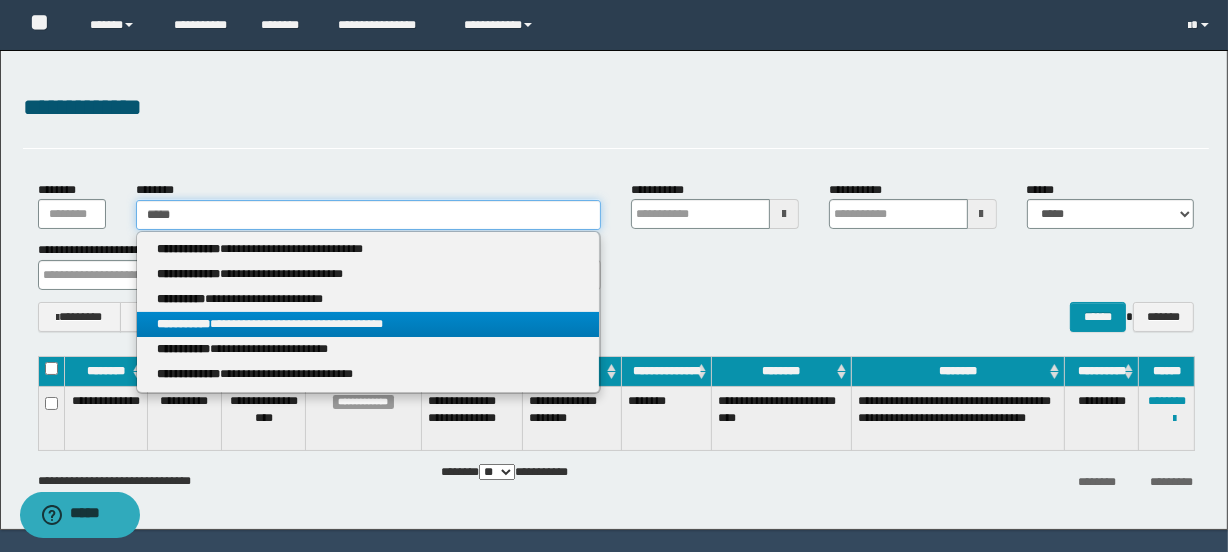 type 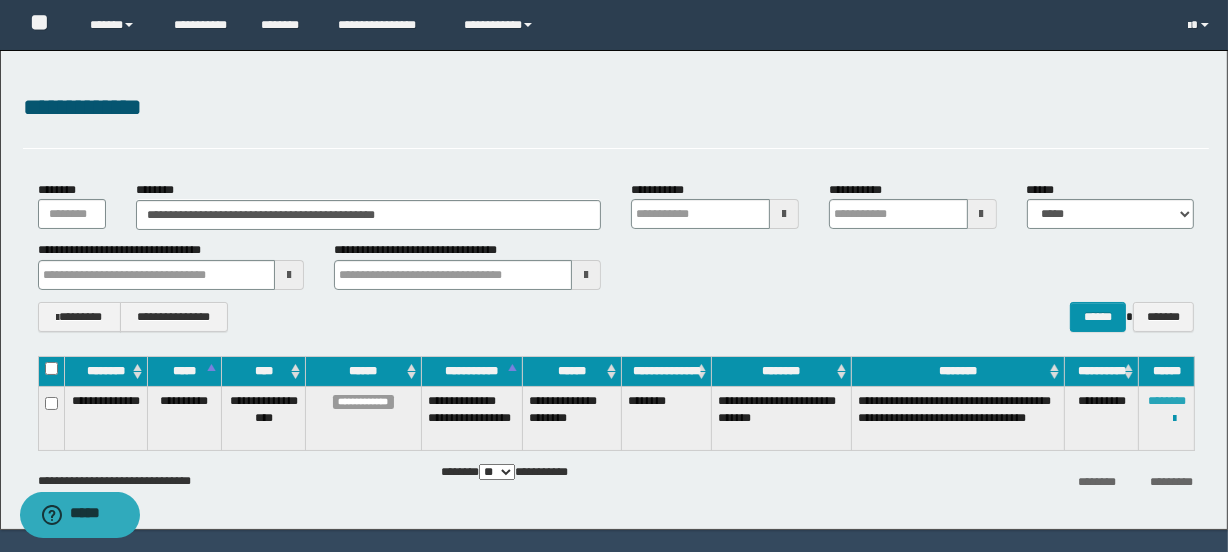 click on "********" at bounding box center [1167, 401] 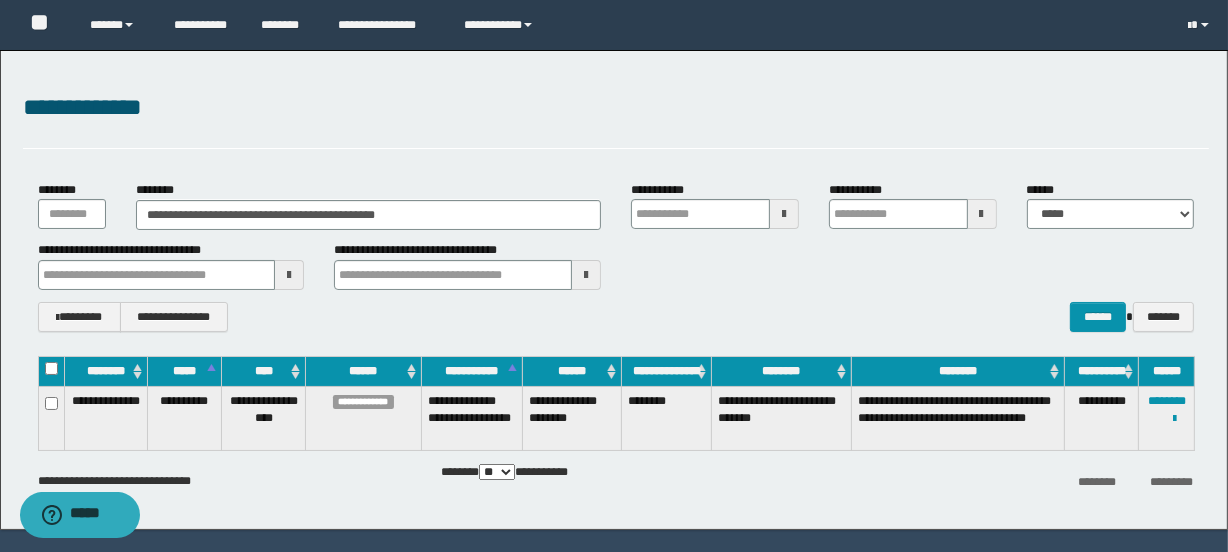 click on "**********" at bounding box center (368, 205) 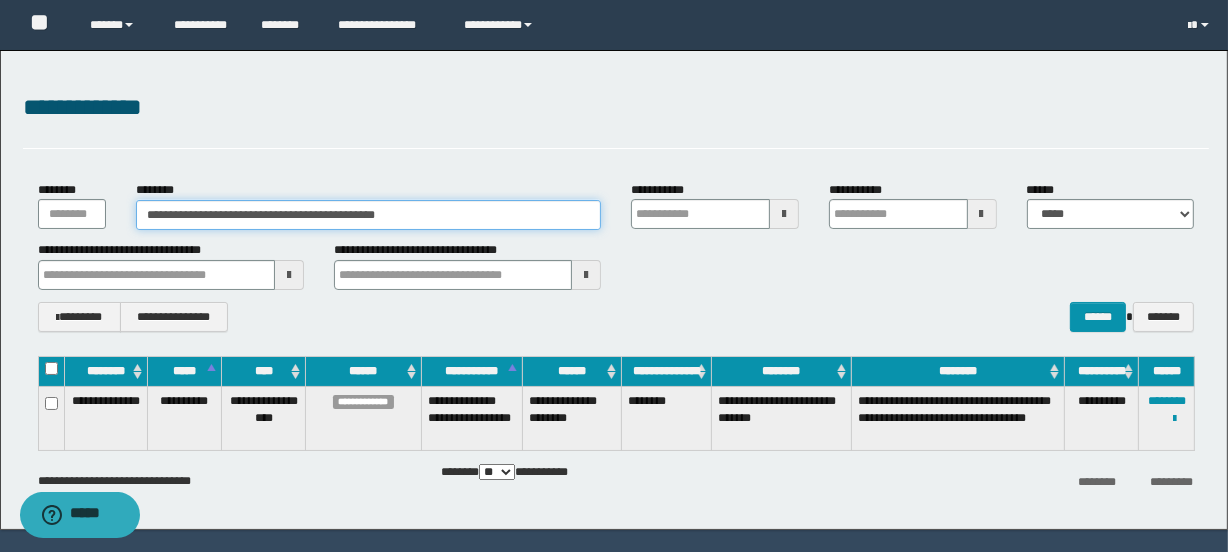 drag, startPoint x: 454, startPoint y: 208, endPoint x: 0, endPoint y: 148, distance: 457.9476 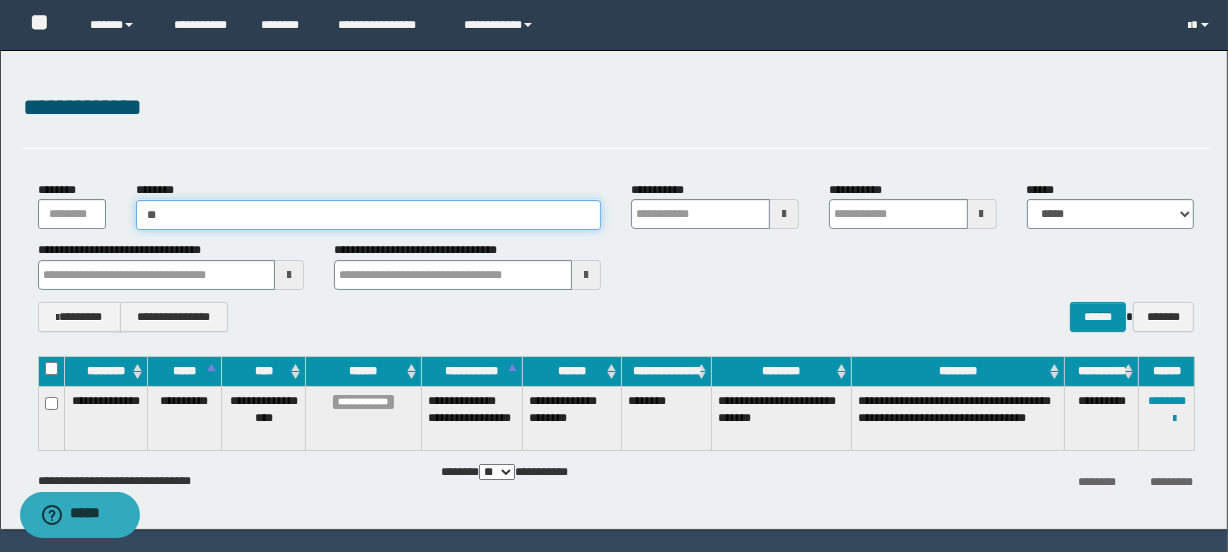 type on "*" 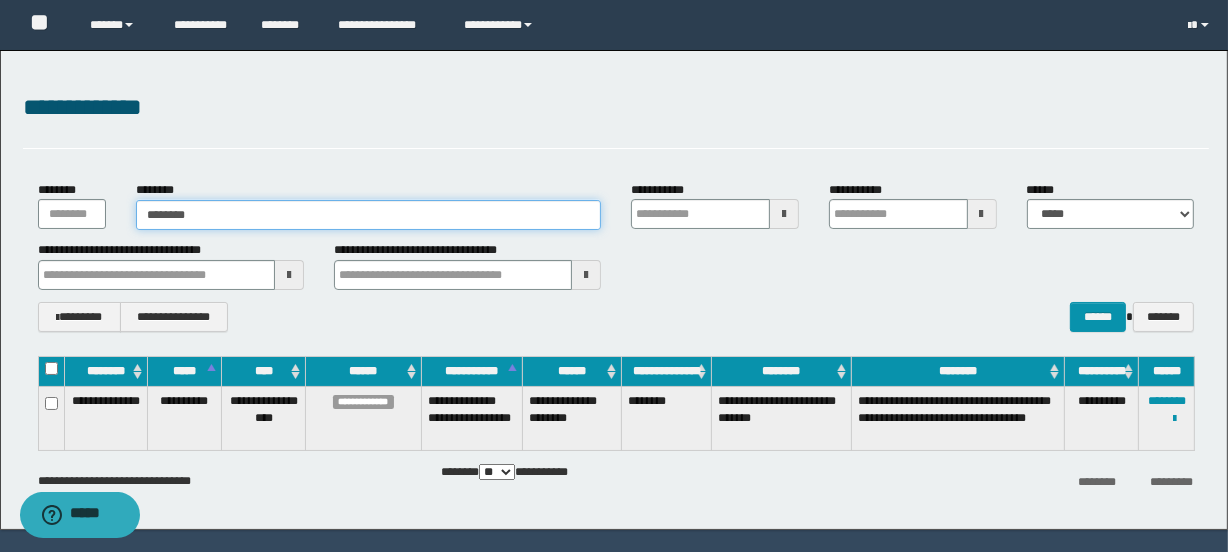 type on "*********" 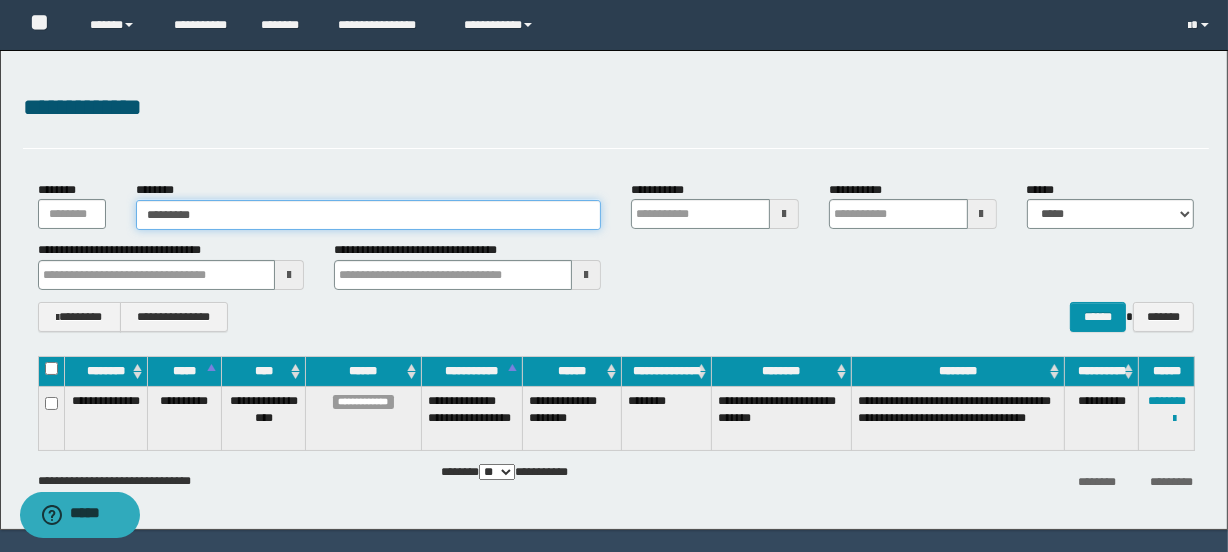 type on "*********" 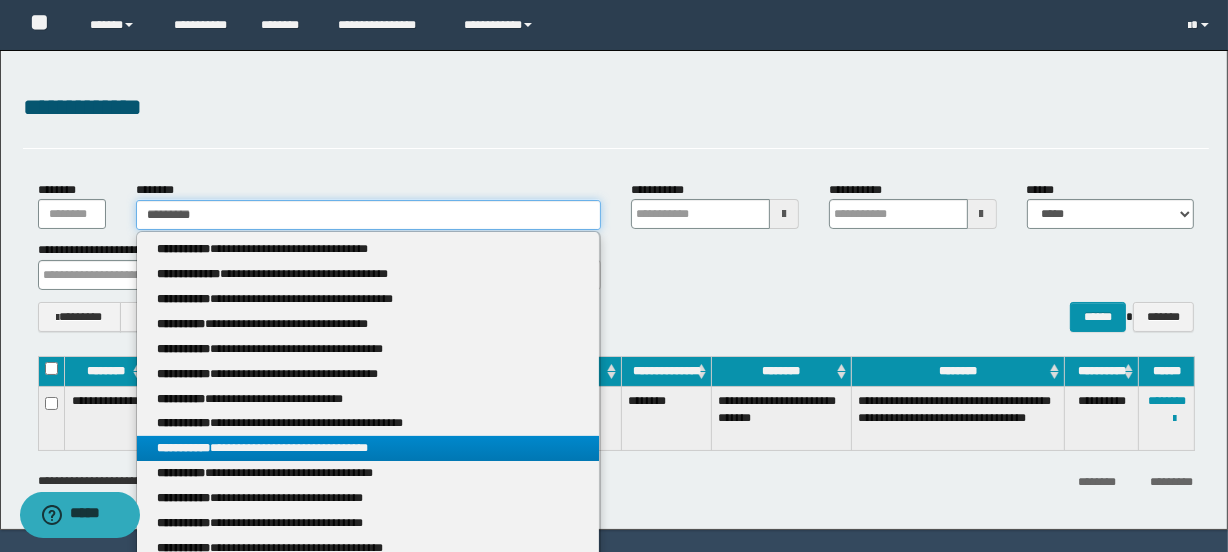 type on "*********" 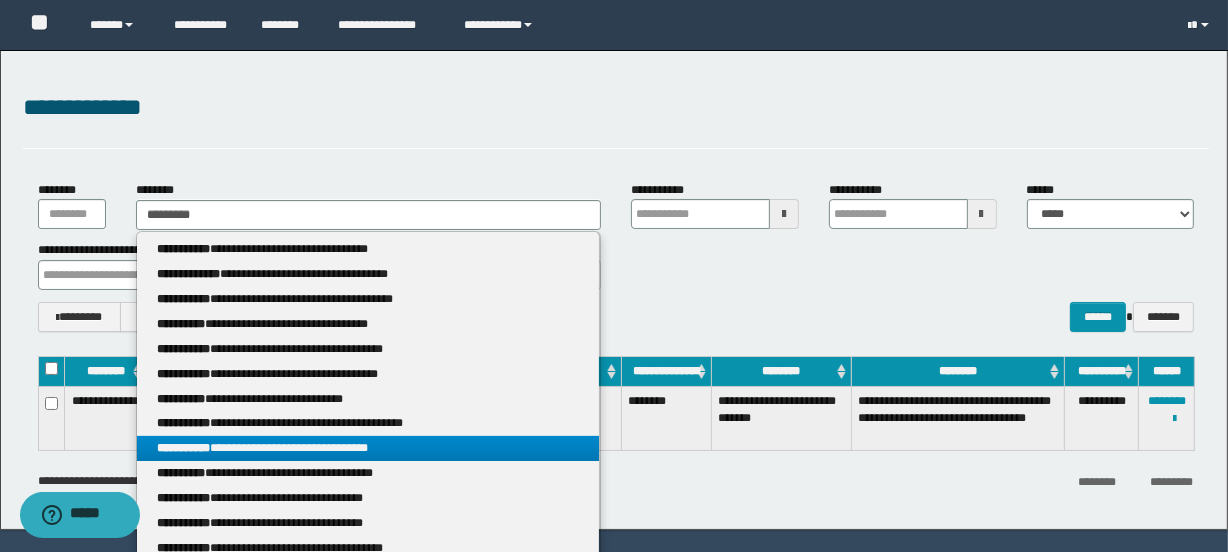 click on "**********" at bounding box center [368, 448] 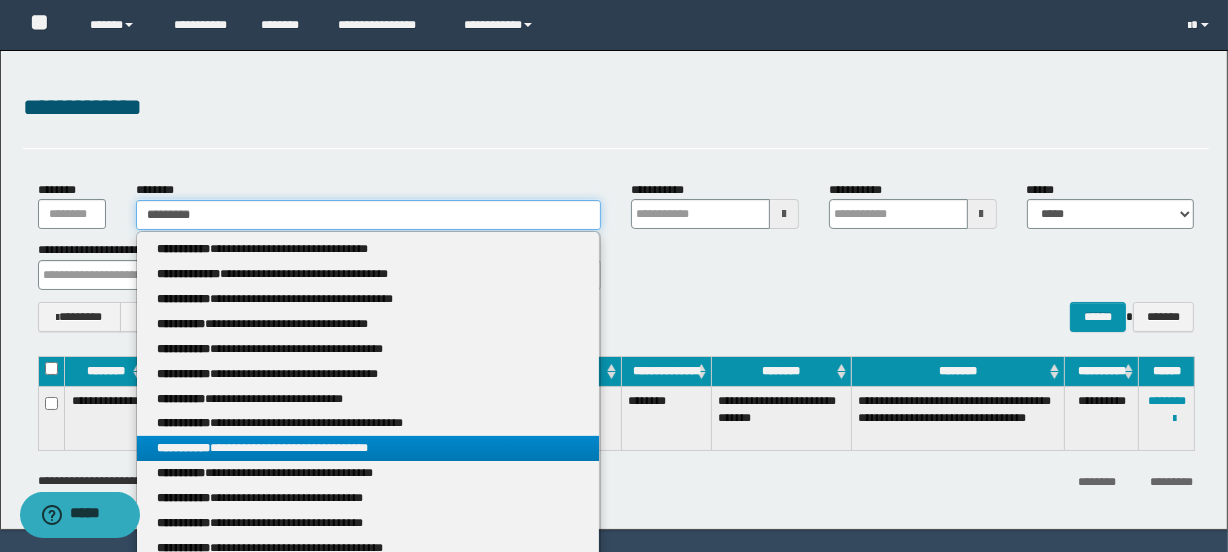type 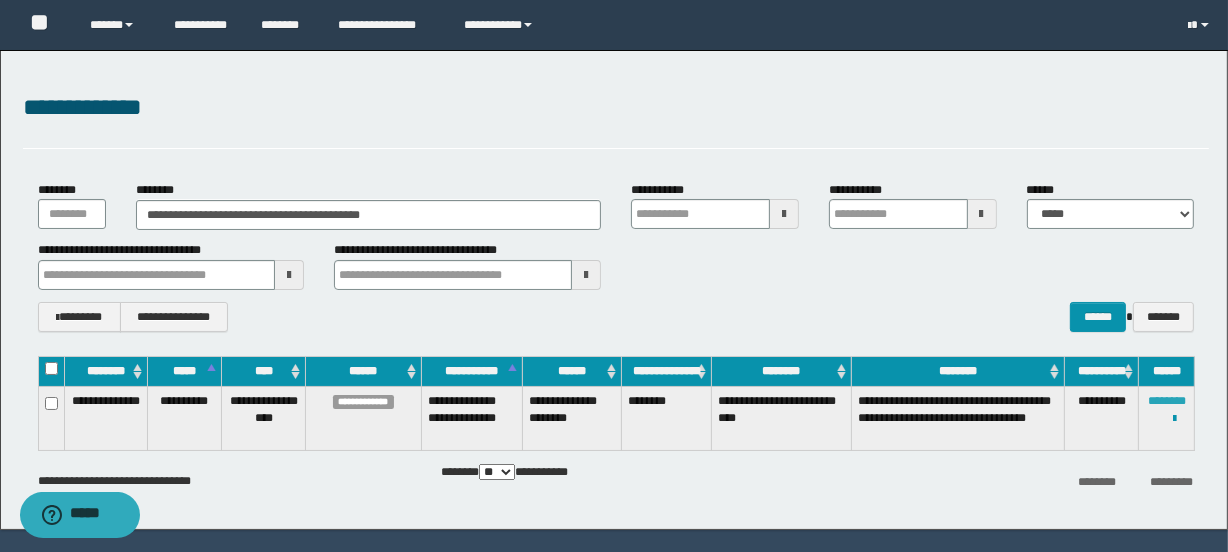 click on "********" at bounding box center [1167, 401] 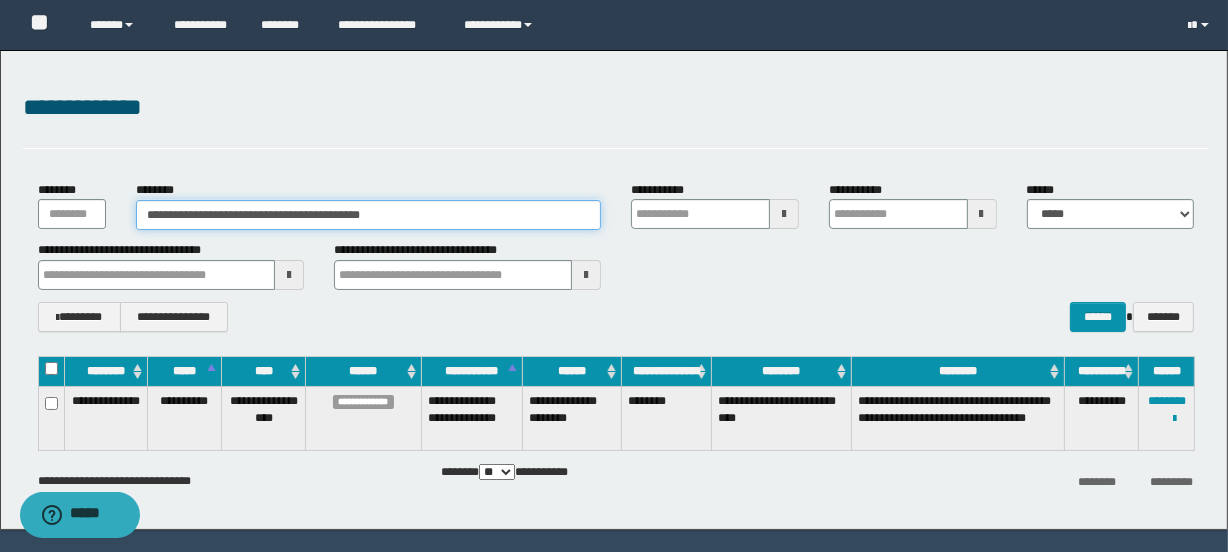 drag, startPoint x: 413, startPoint y: 205, endPoint x: 0, endPoint y: 181, distance: 413.69675 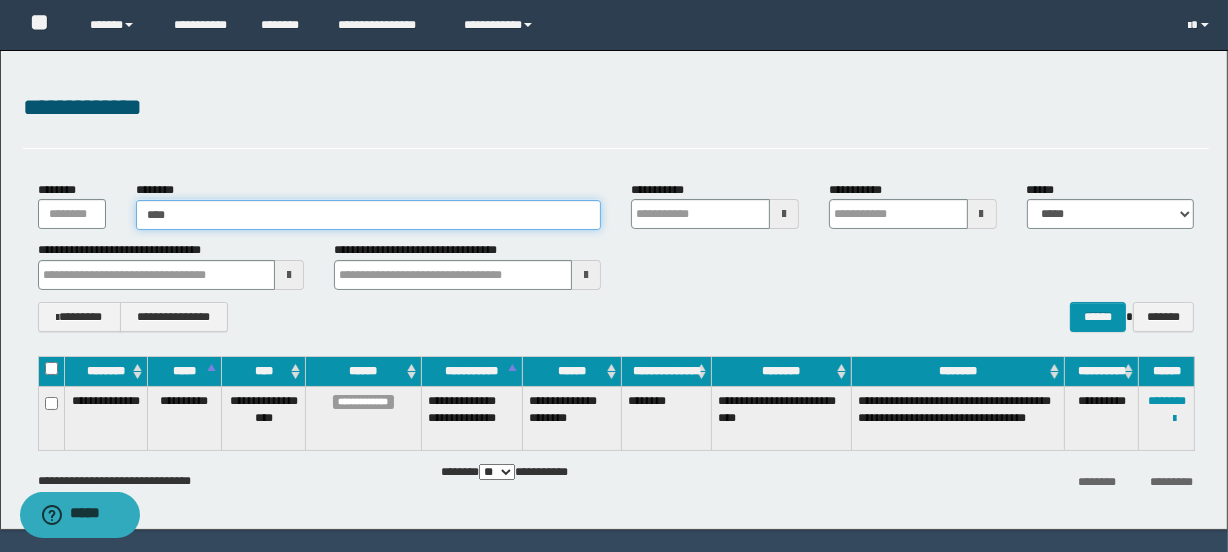type on "*****" 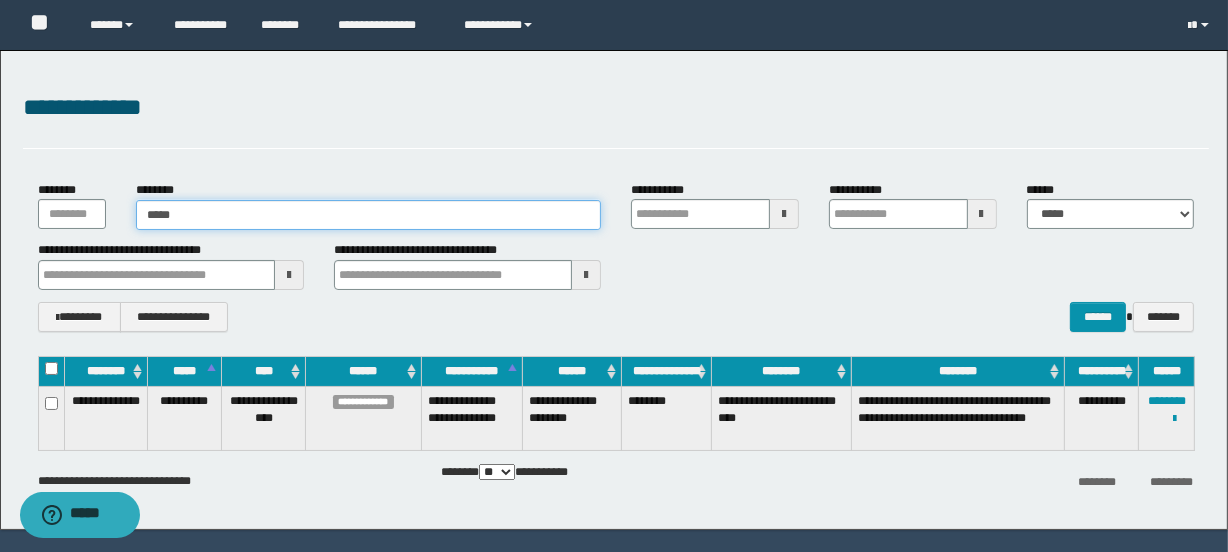 type on "*****" 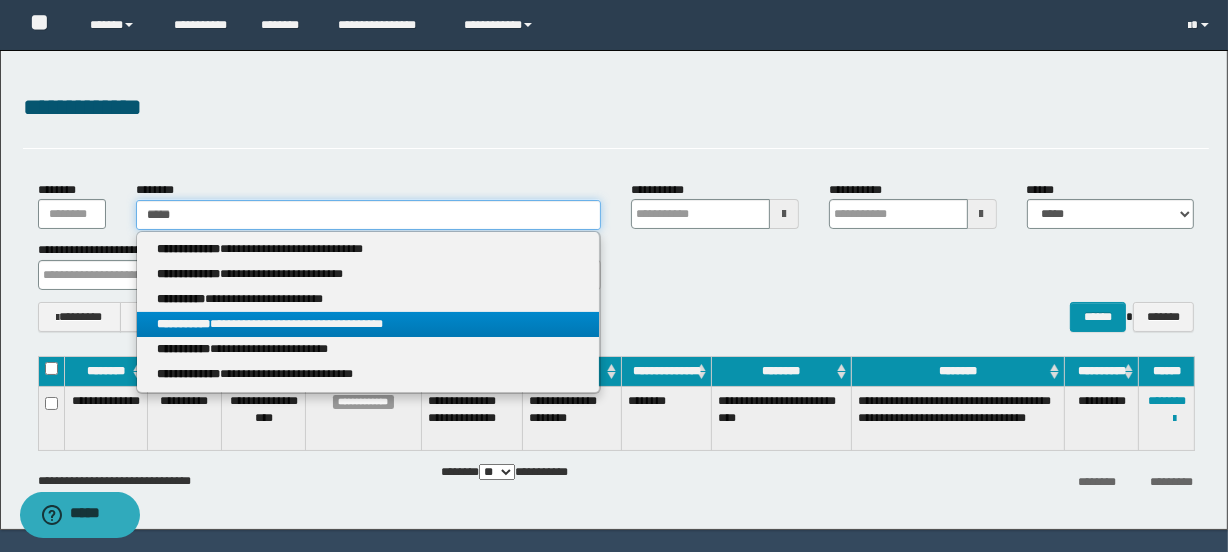 type on "*****" 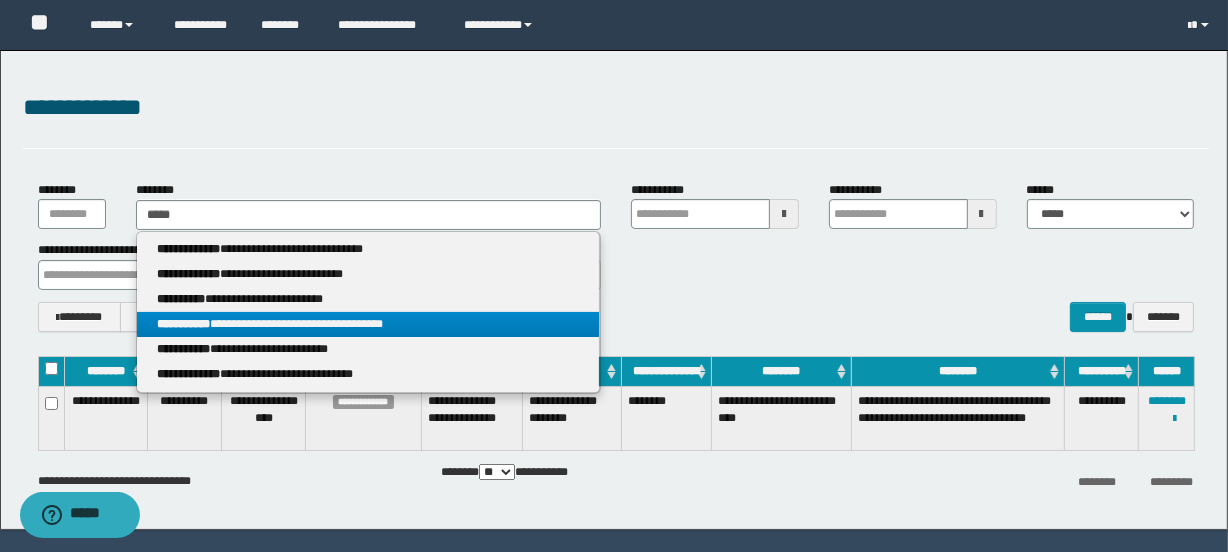 click on "**********" at bounding box center [368, 324] 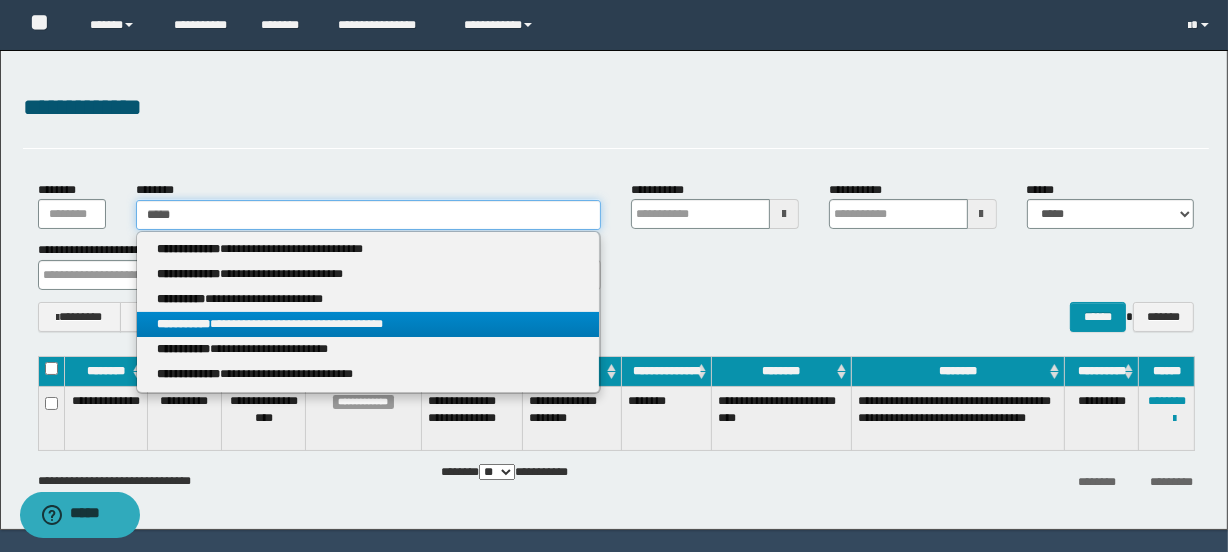 type 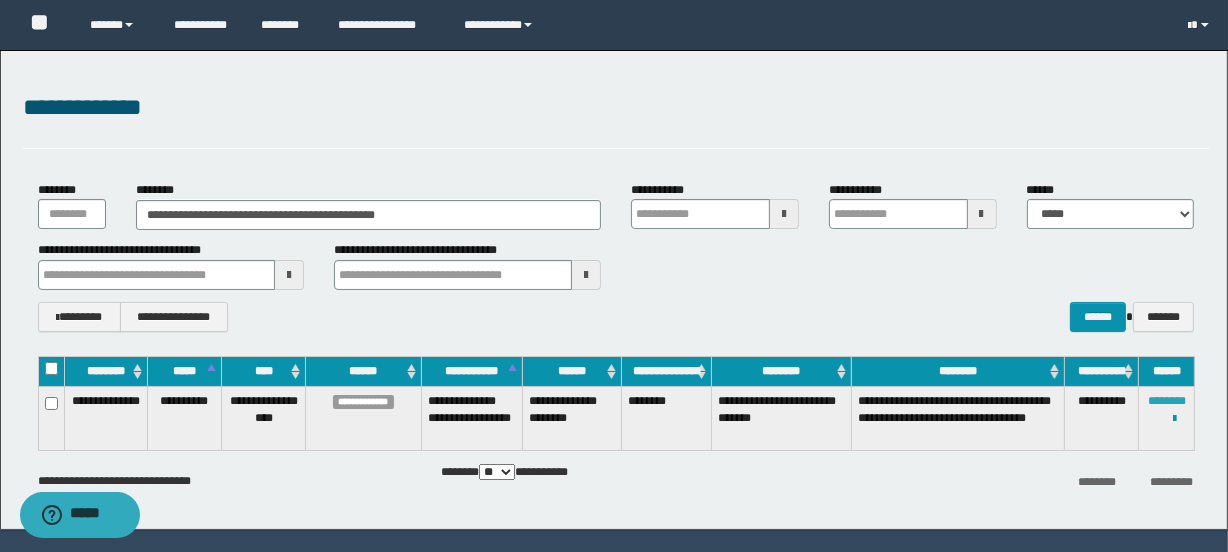 click on "********" at bounding box center [1167, 401] 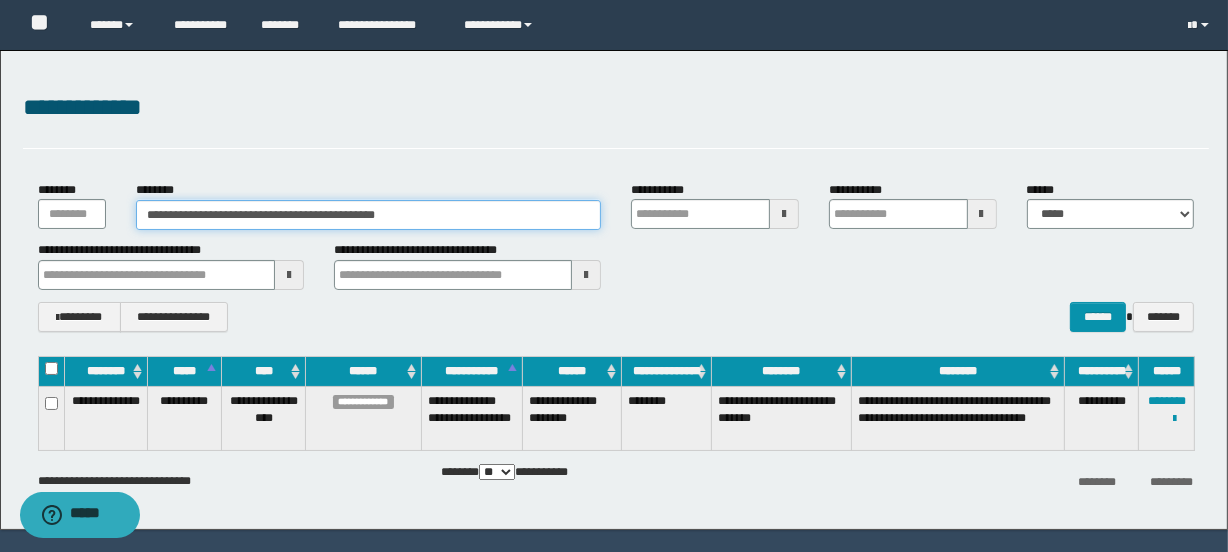 drag, startPoint x: 454, startPoint y: 220, endPoint x: 0, endPoint y: 163, distance: 457.5642 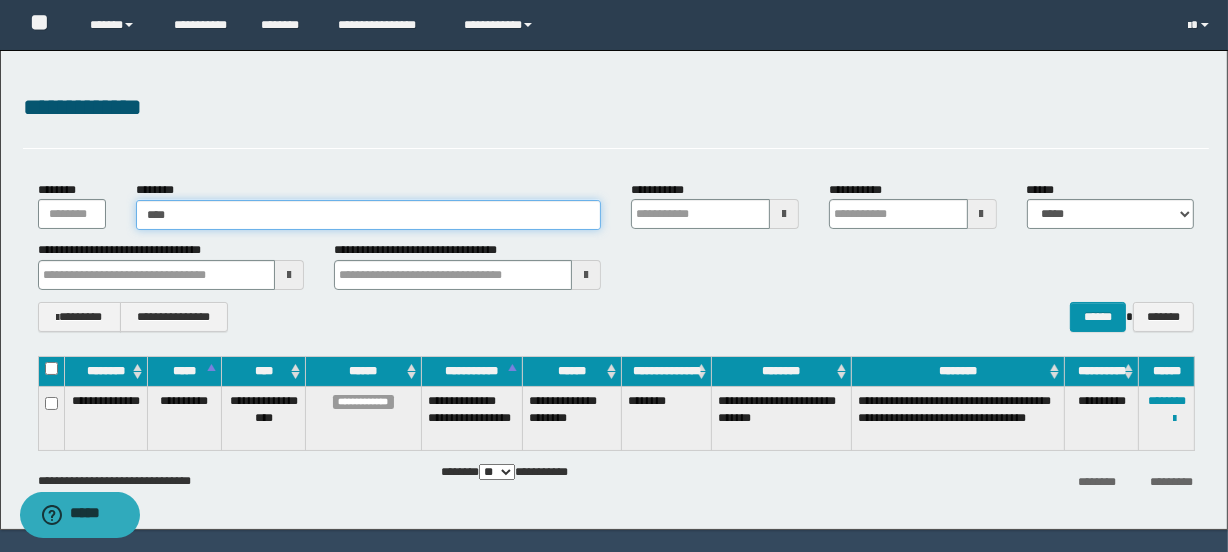 type on "*****" 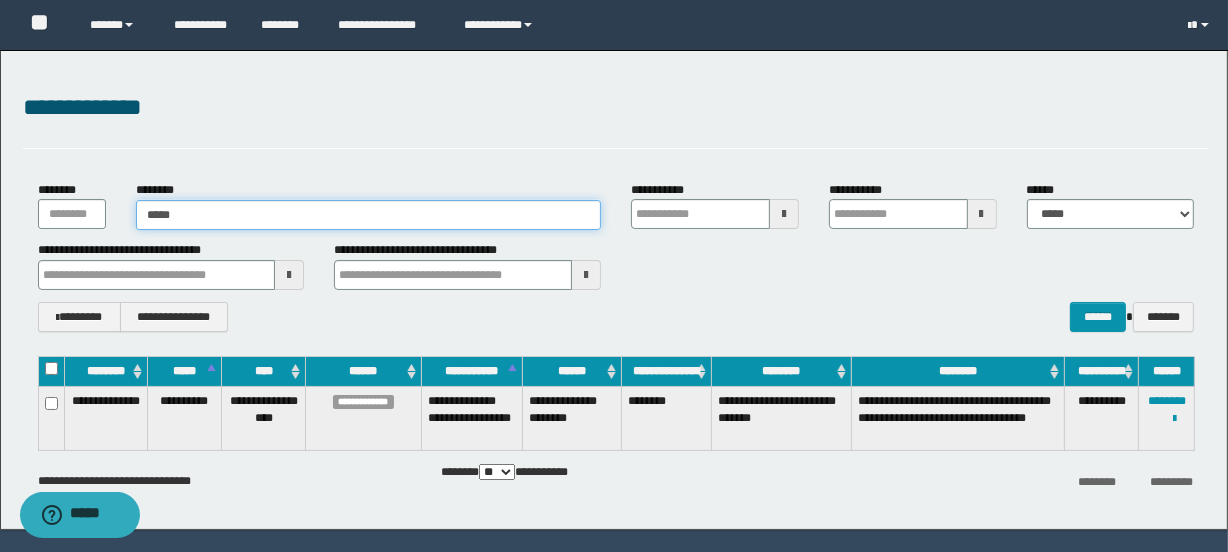 type on "*****" 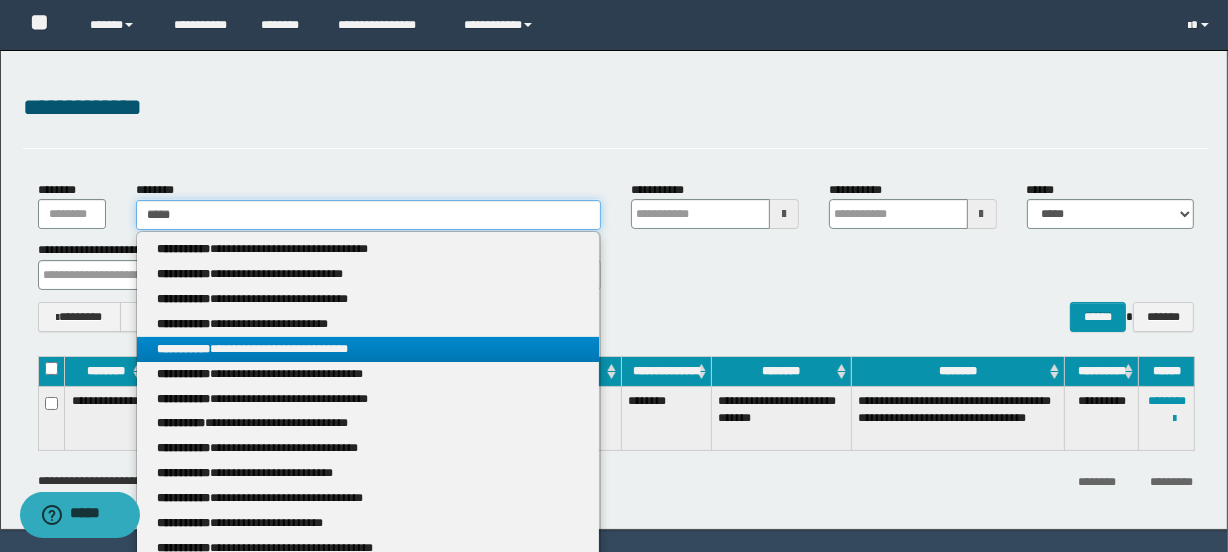 type on "*****" 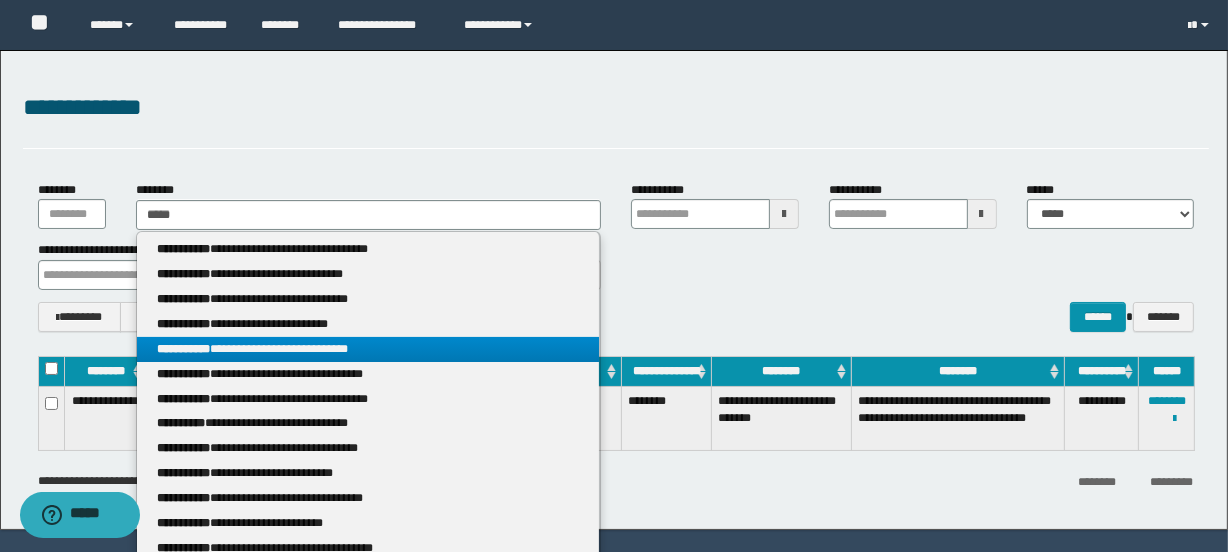click on "**********" at bounding box center (368, 349) 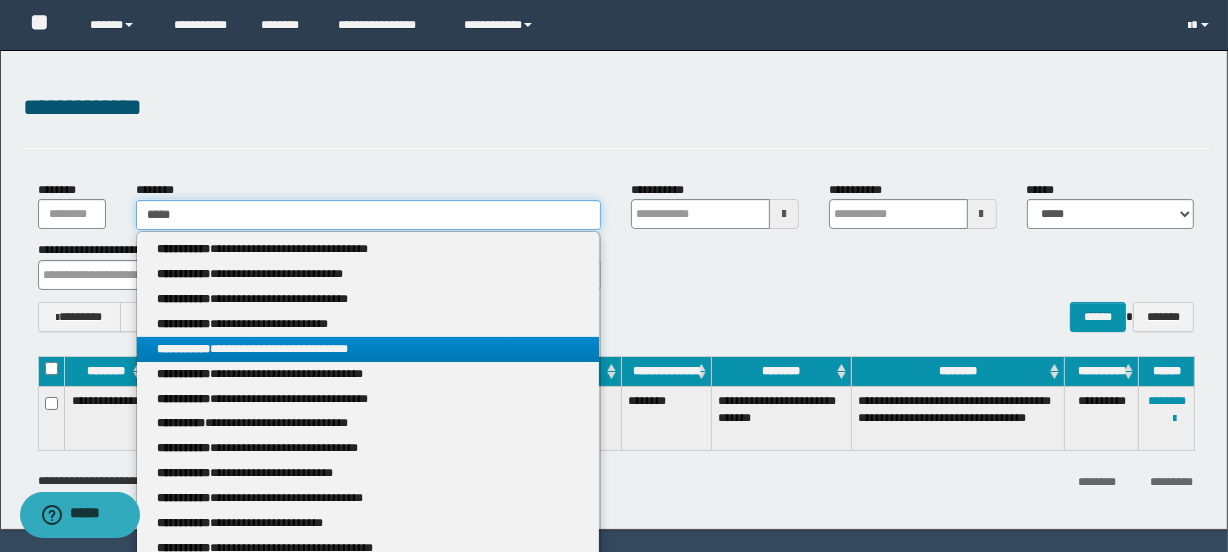 type 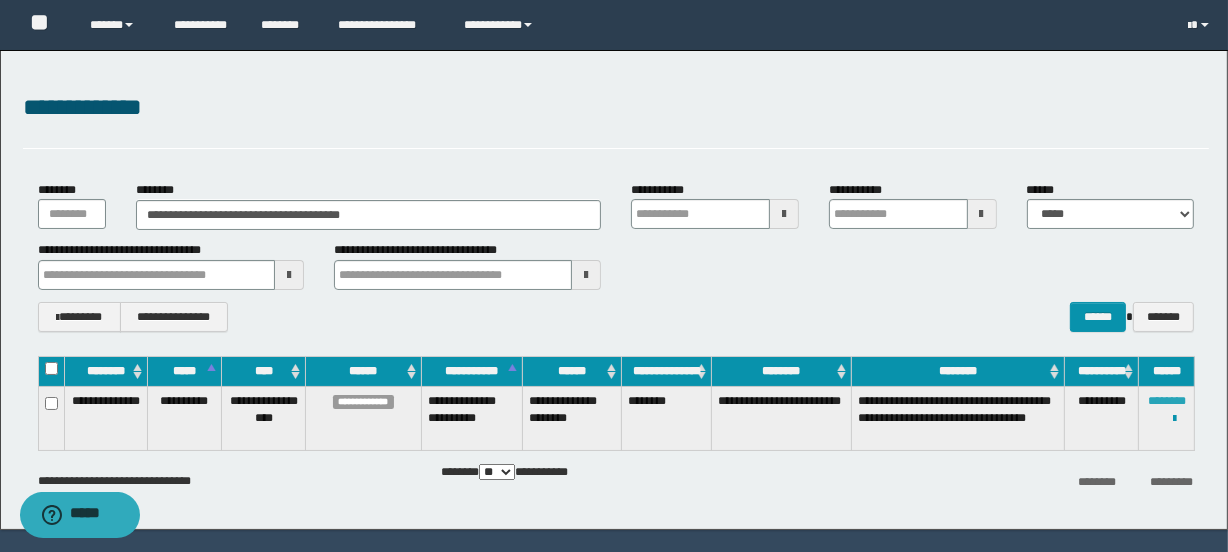 click on "********" at bounding box center (1167, 401) 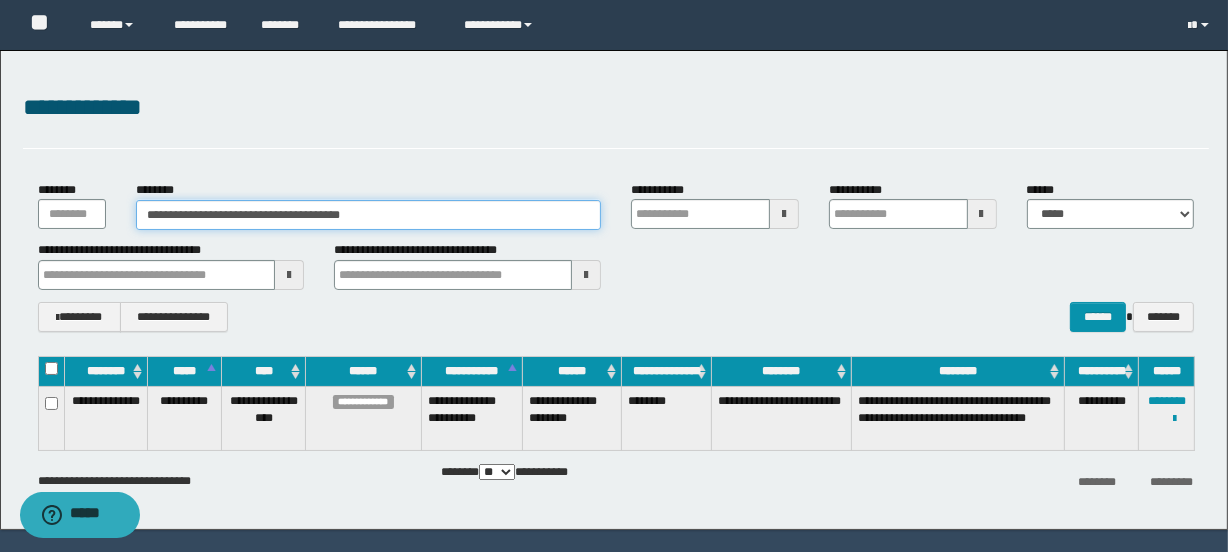drag, startPoint x: 408, startPoint y: 219, endPoint x: 0, endPoint y: 208, distance: 408.14825 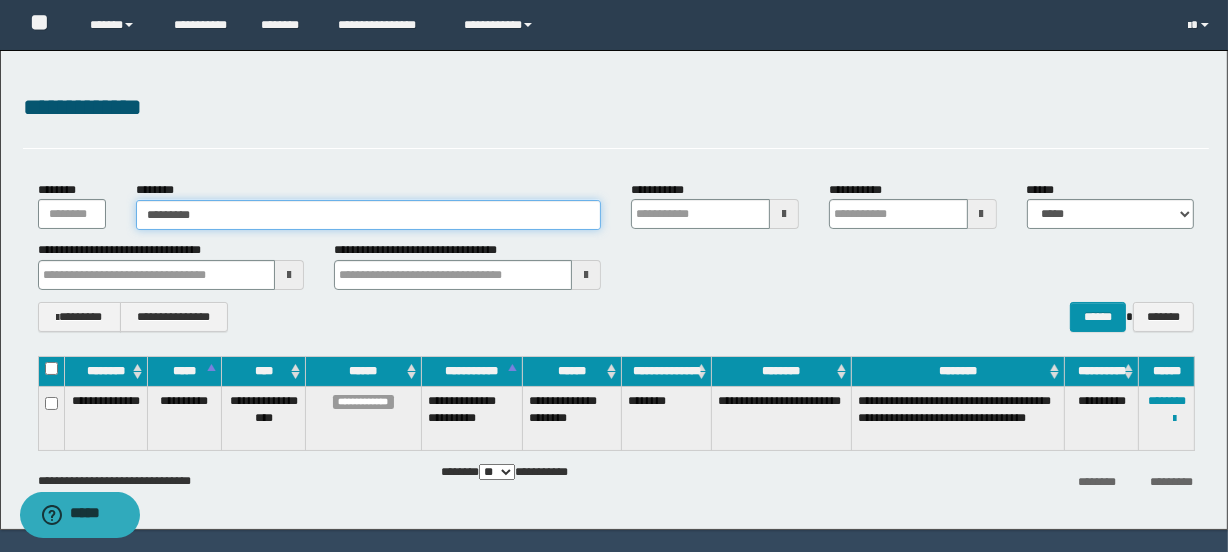 type on "********" 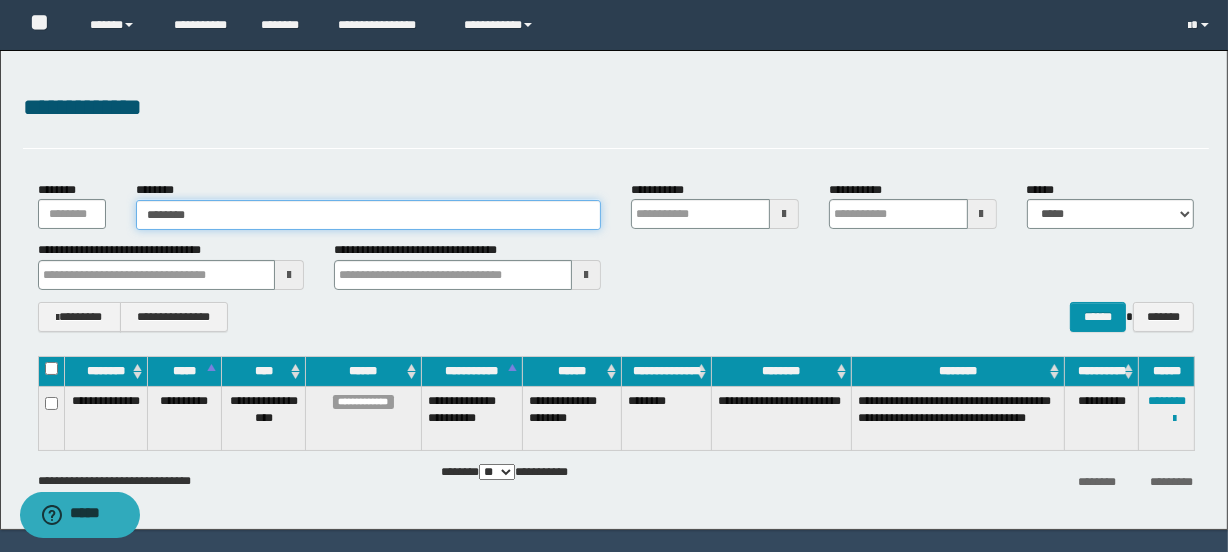 type on "********" 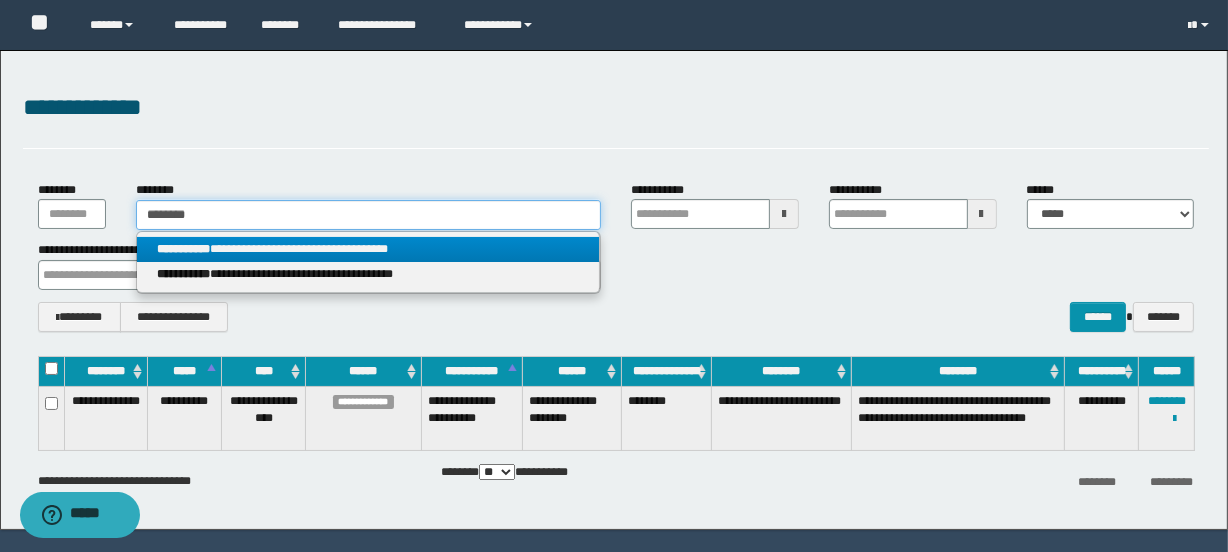type on "********" 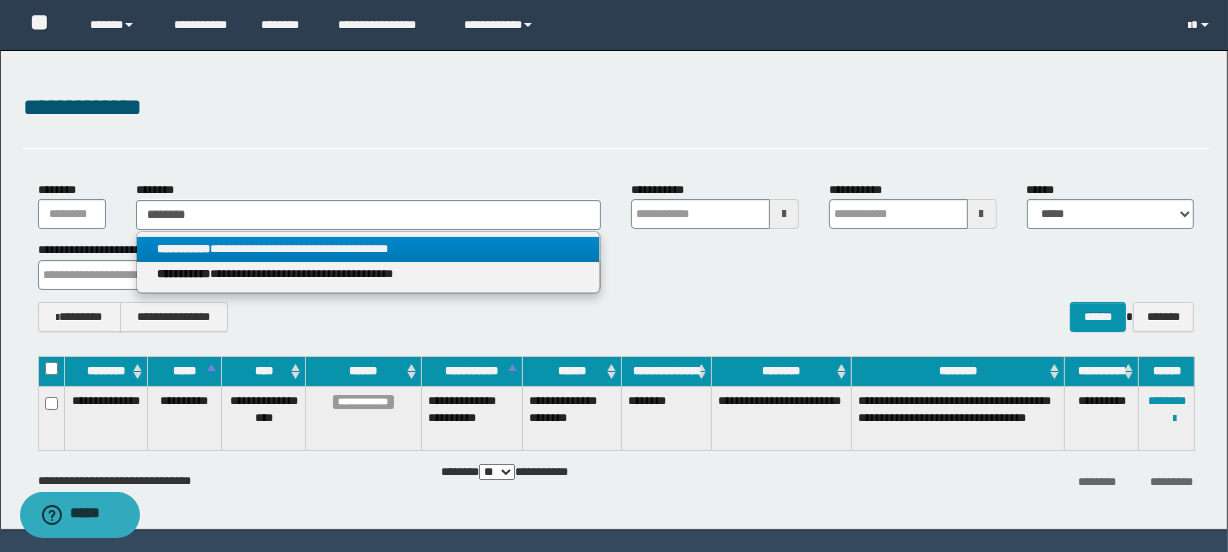 click on "**********" at bounding box center (368, 249) 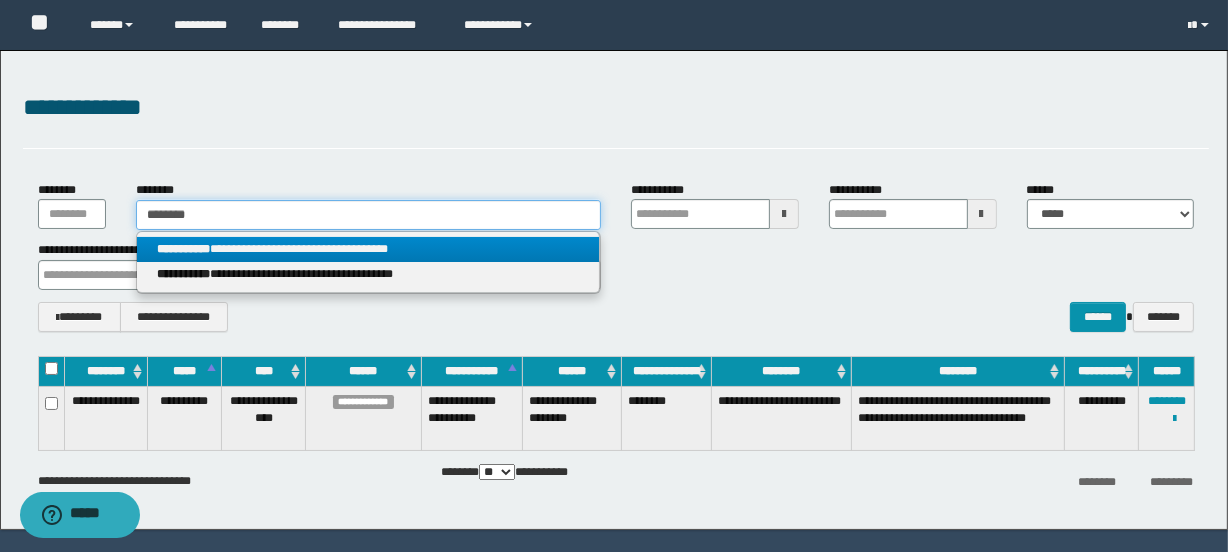 type 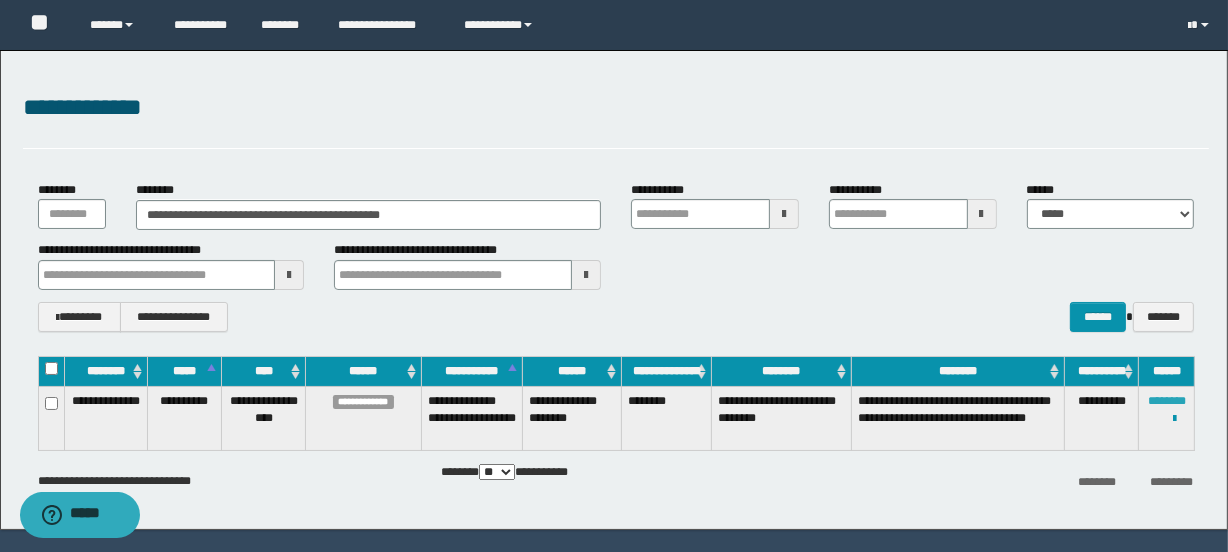 click on "********" at bounding box center (1167, 401) 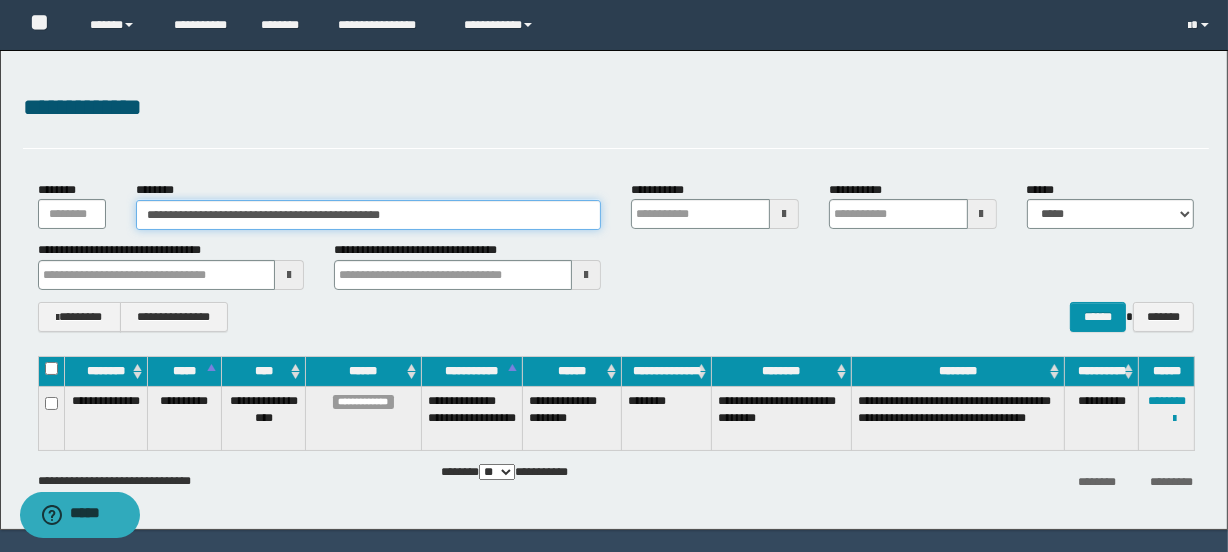 drag, startPoint x: 443, startPoint y: 222, endPoint x: 10, endPoint y: 140, distance: 440.69604 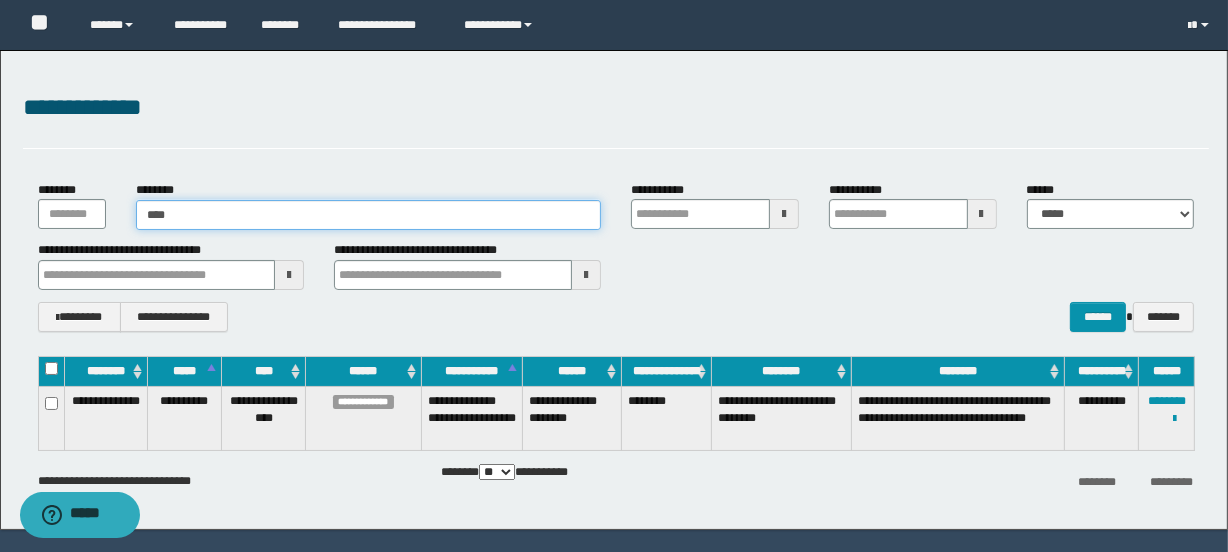 type on "*****" 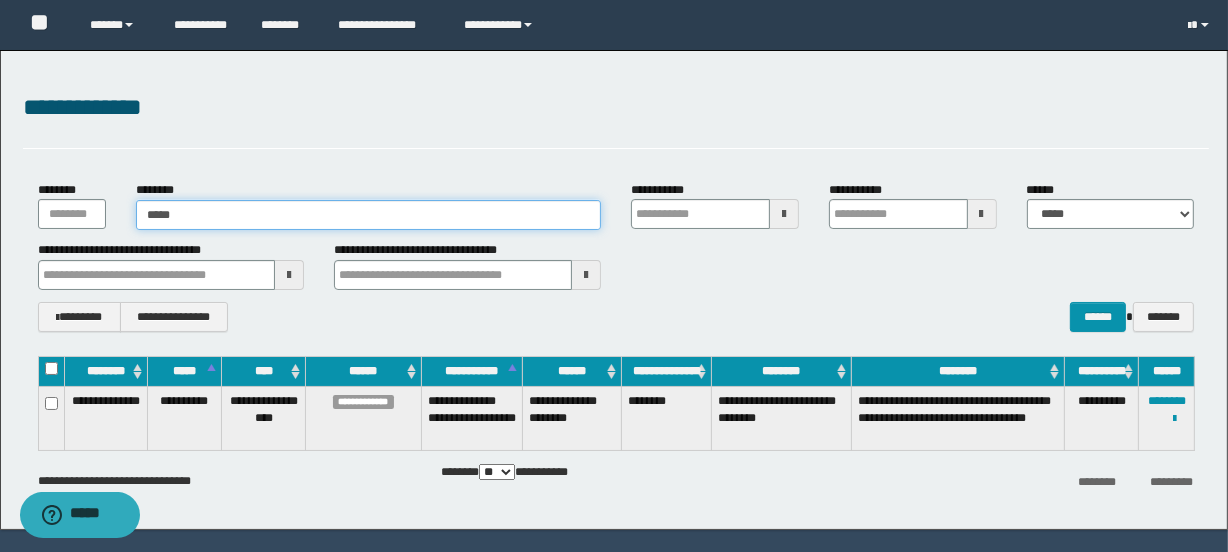 type on "*****" 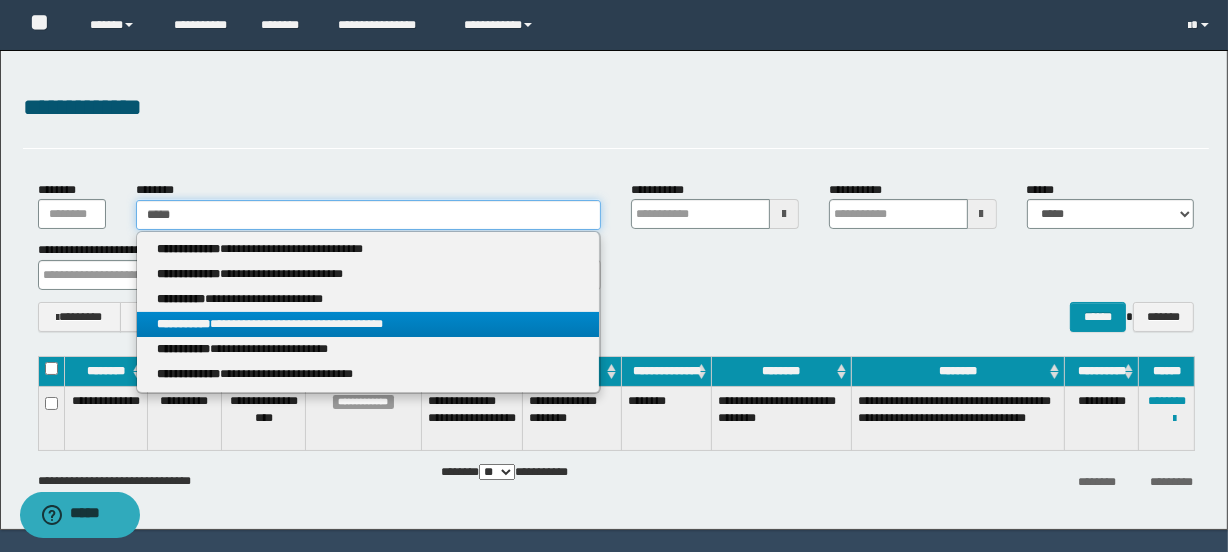 type on "*****" 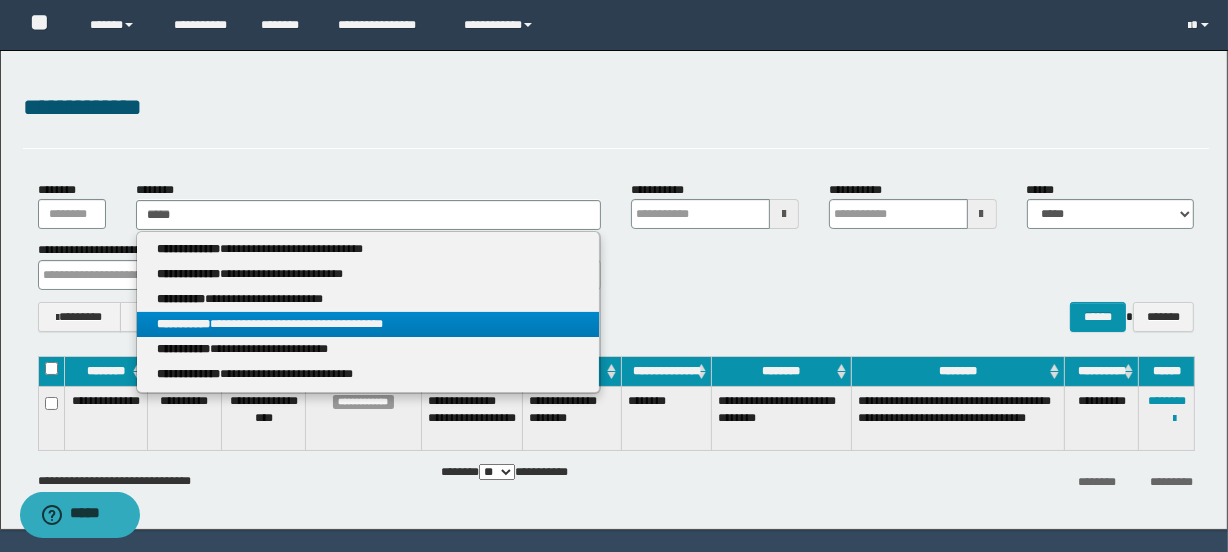 click on "**********" at bounding box center [368, 324] 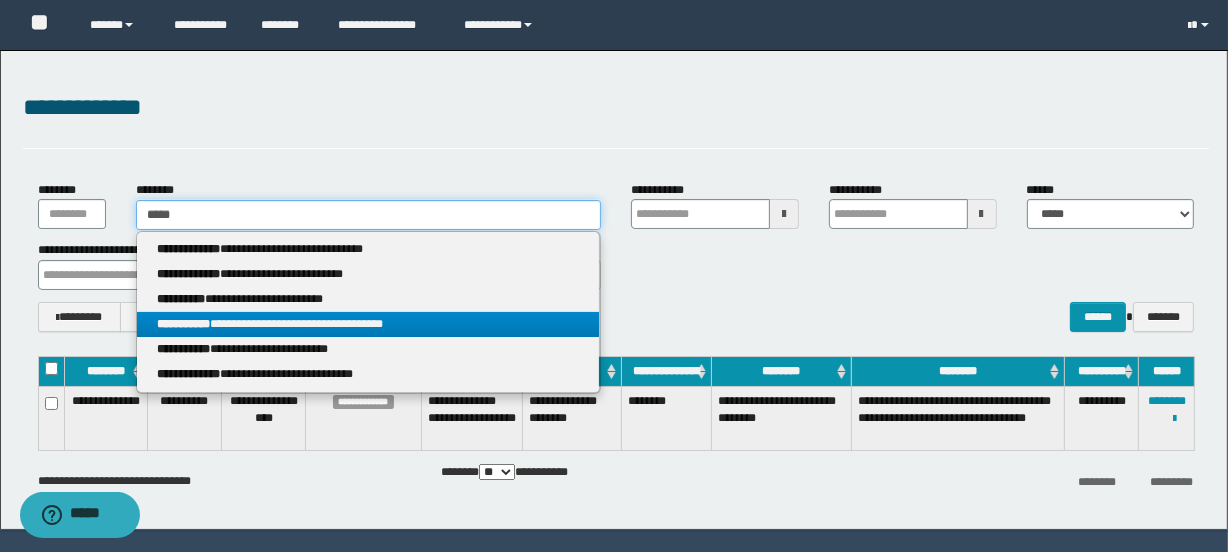 type 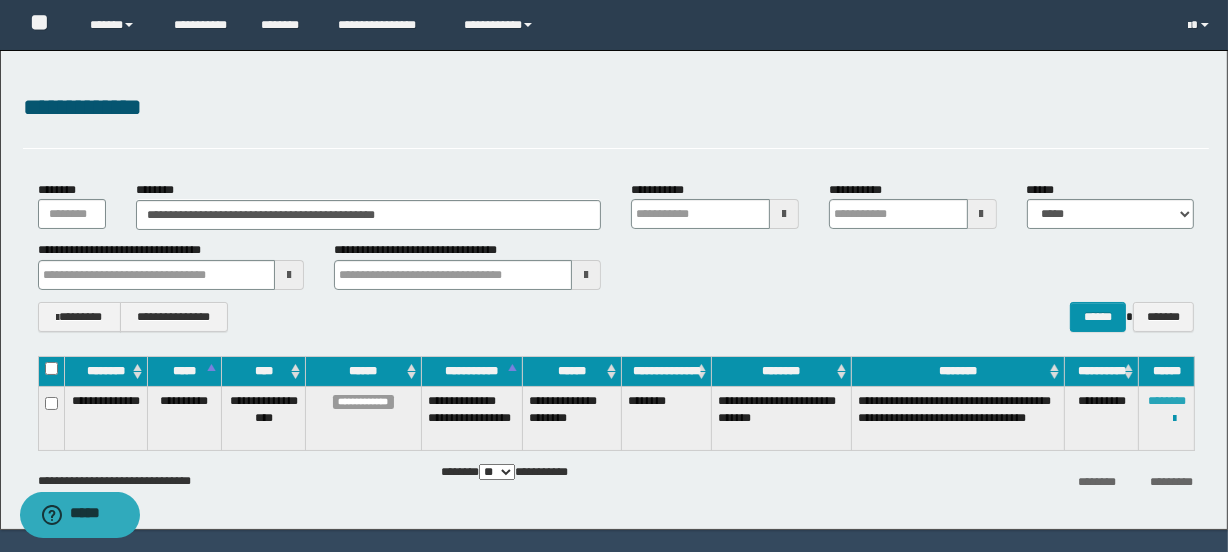 click on "********" at bounding box center (1167, 401) 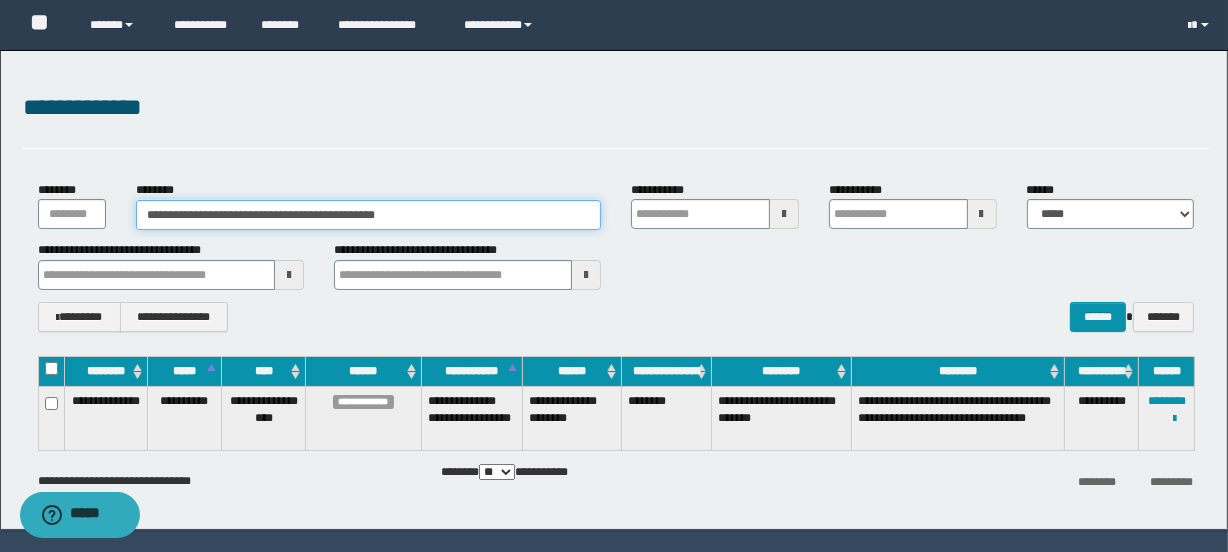 drag, startPoint x: 448, startPoint y: 218, endPoint x: 0, endPoint y: 211, distance: 448.0547 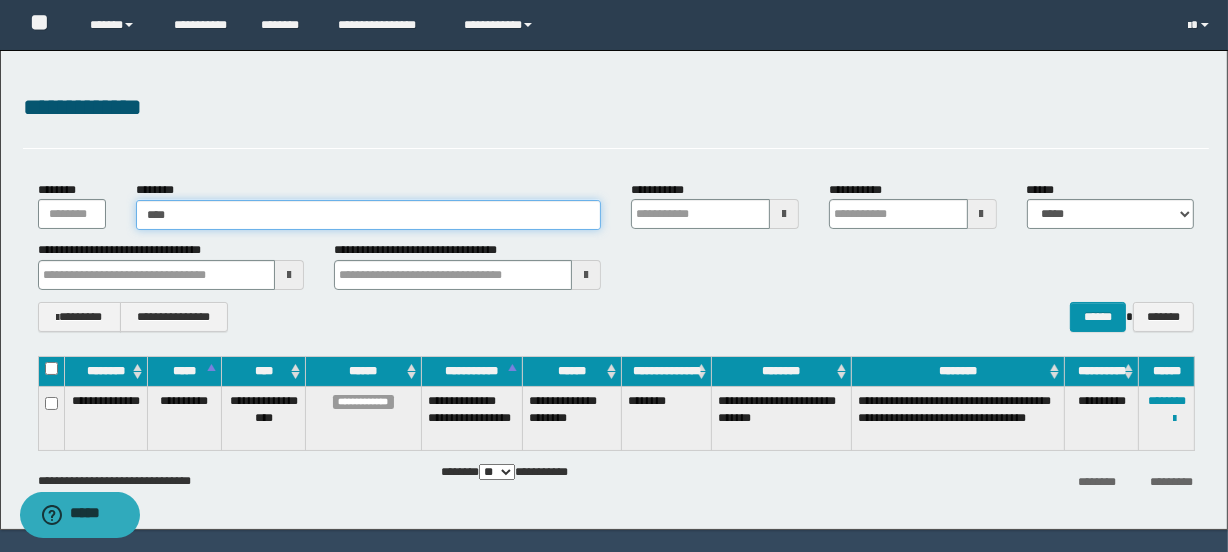 type on "*****" 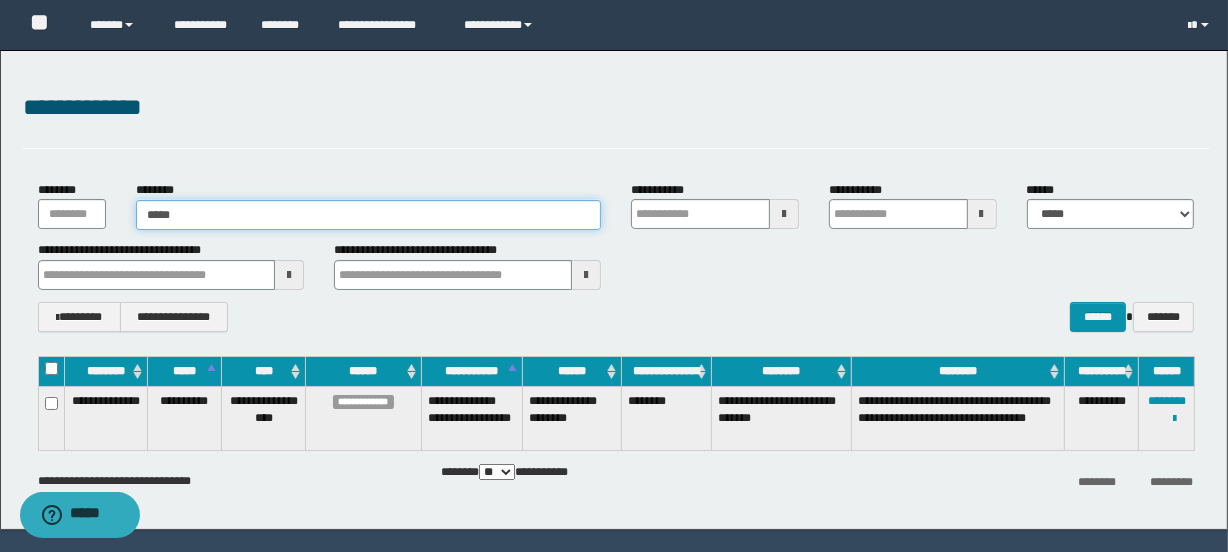 type on "*****" 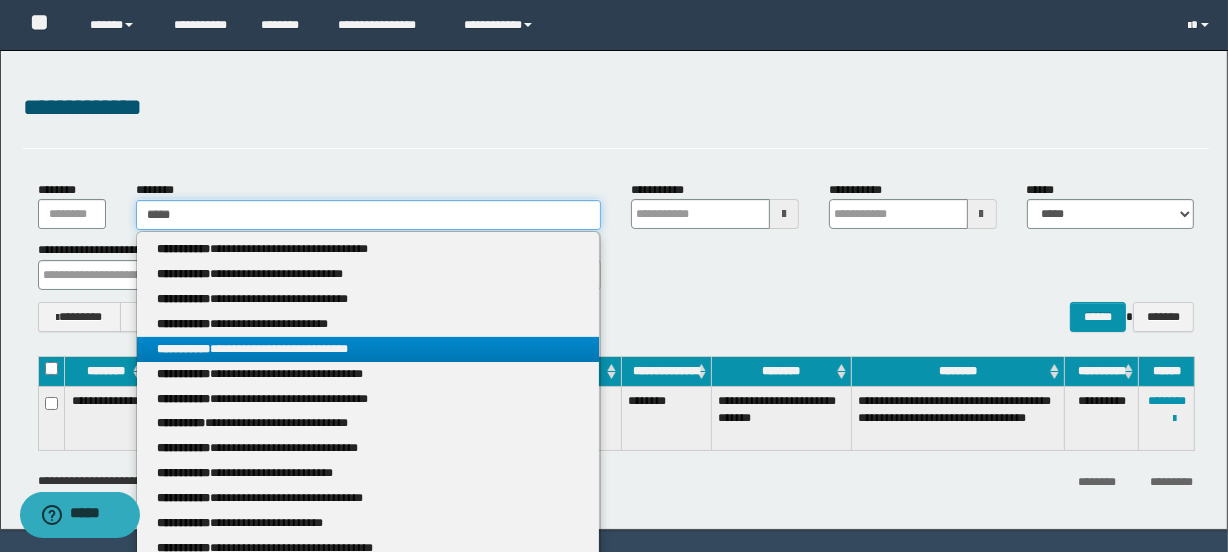type on "*****" 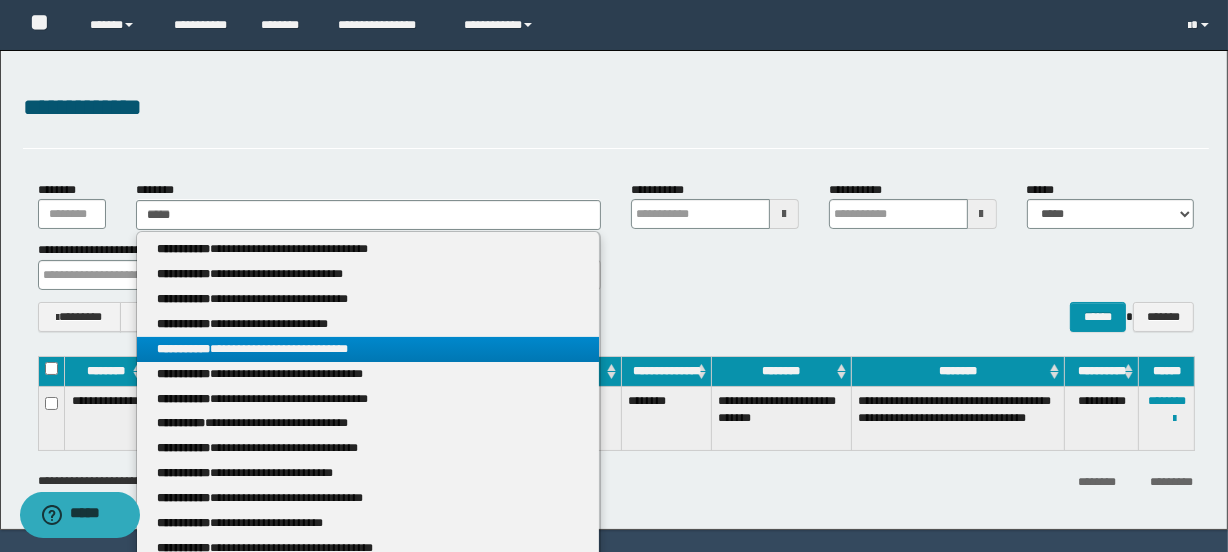 click on "**********" at bounding box center (368, 349) 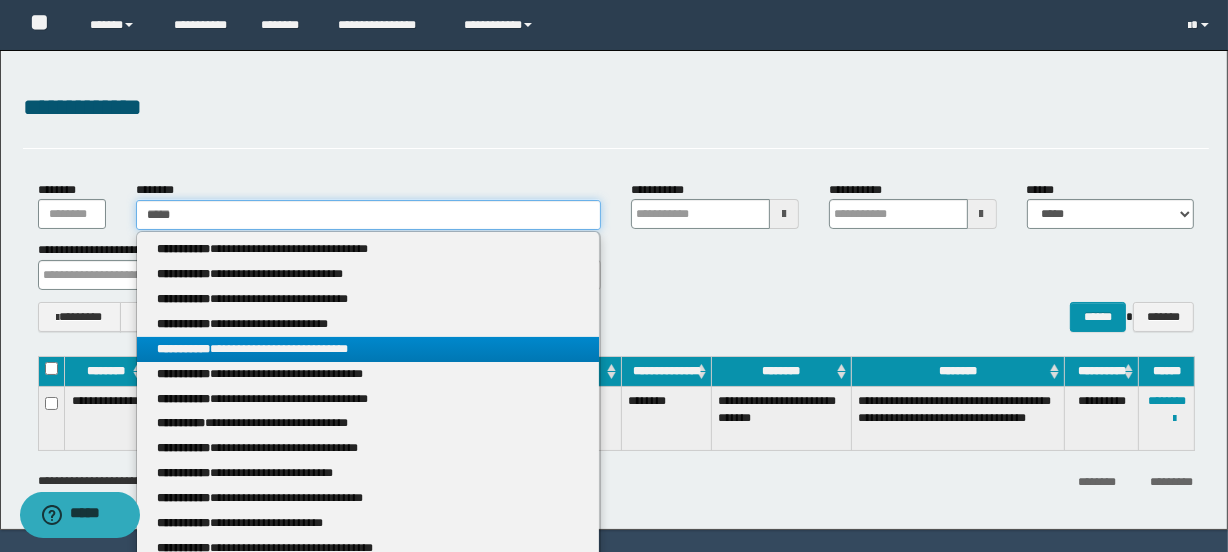 type 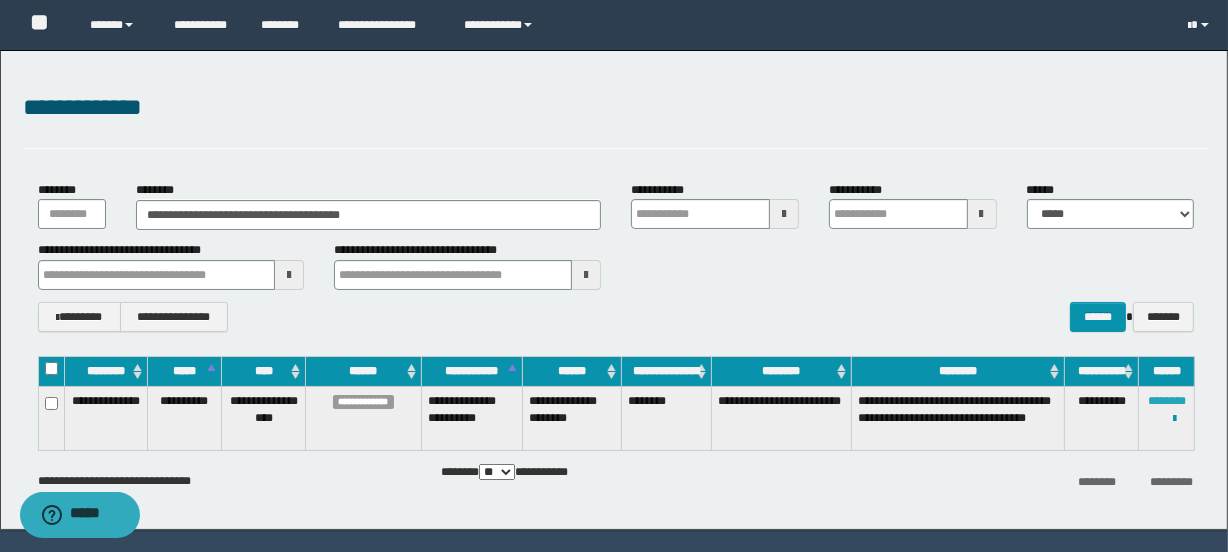 click on "********" at bounding box center (1167, 401) 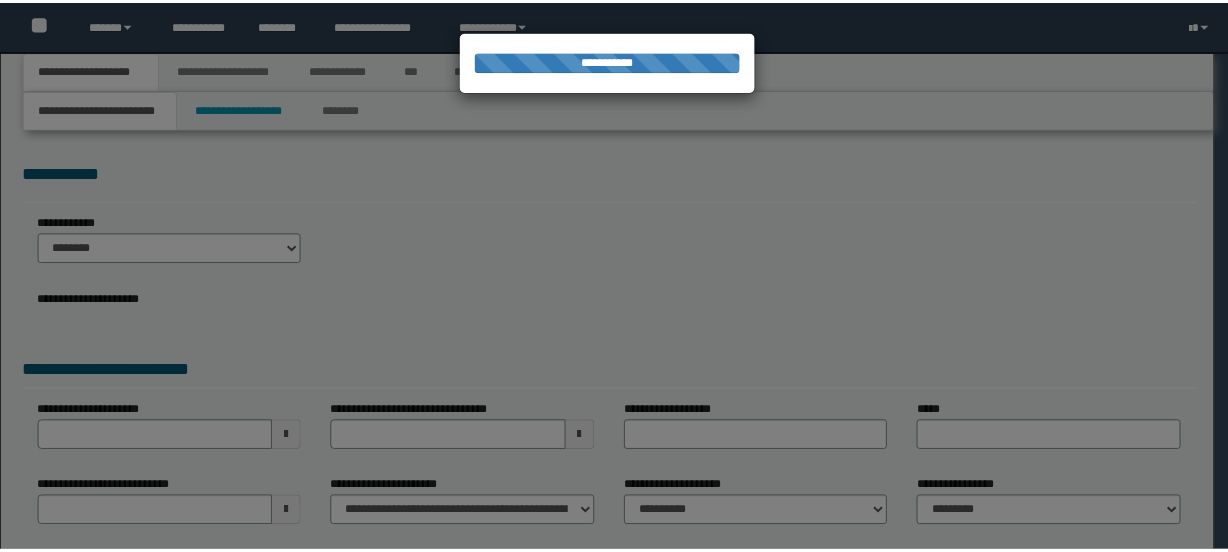 scroll, scrollTop: 0, scrollLeft: 0, axis: both 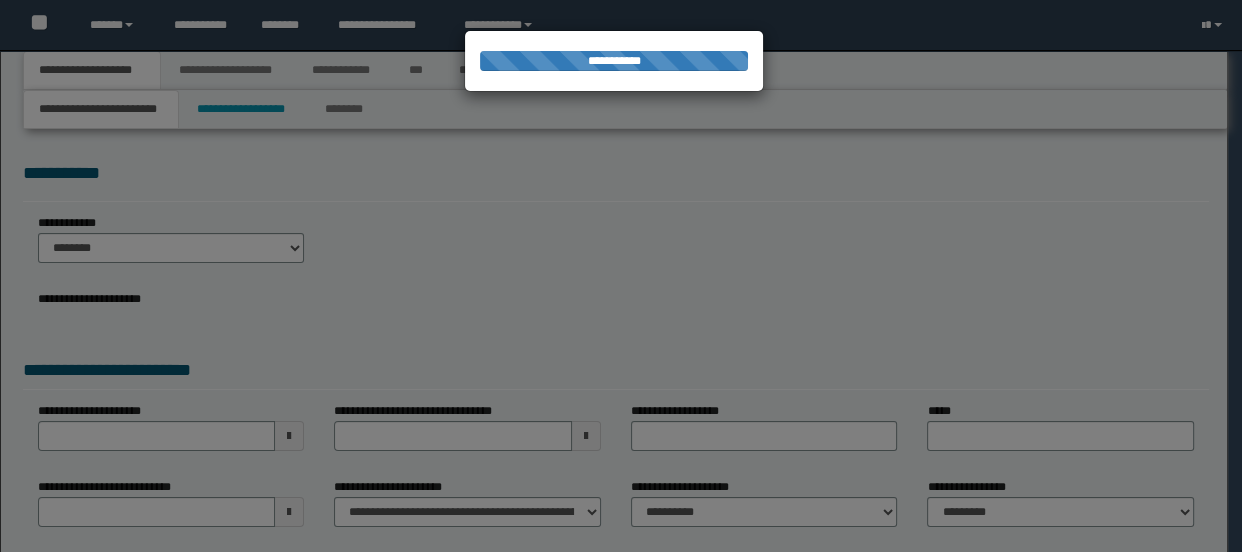 select on "*" 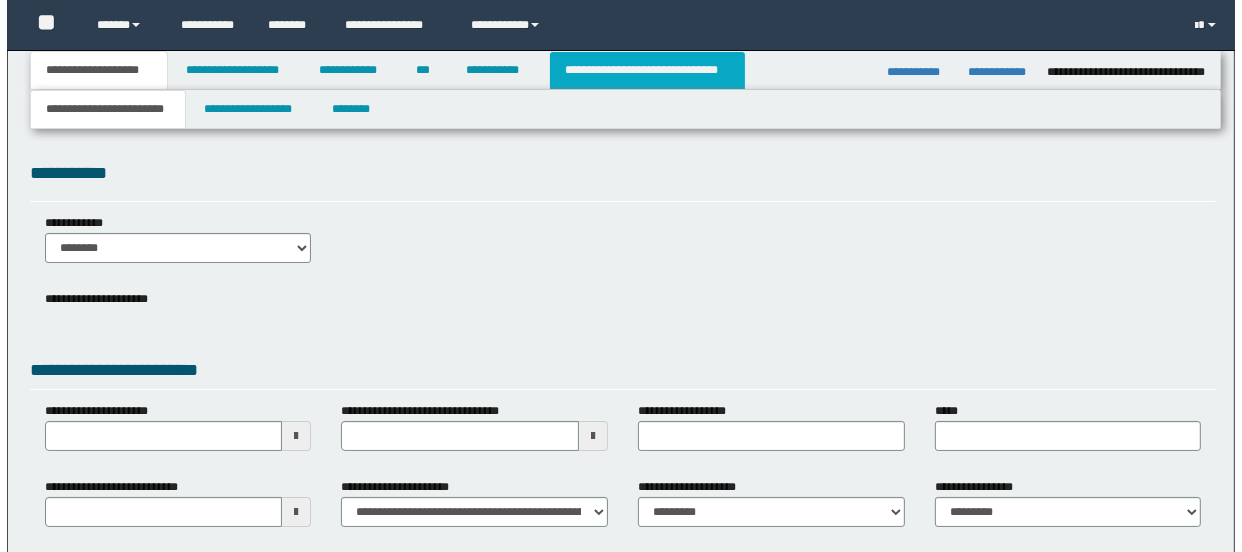 scroll, scrollTop: 0, scrollLeft: 0, axis: both 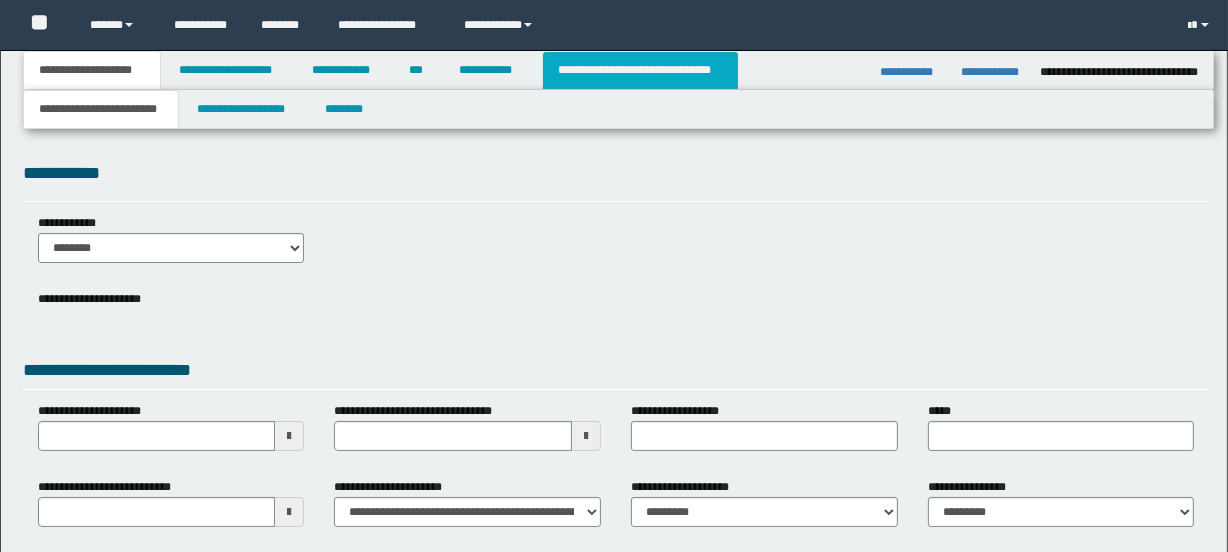 click on "**********" at bounding box center (640, 70) 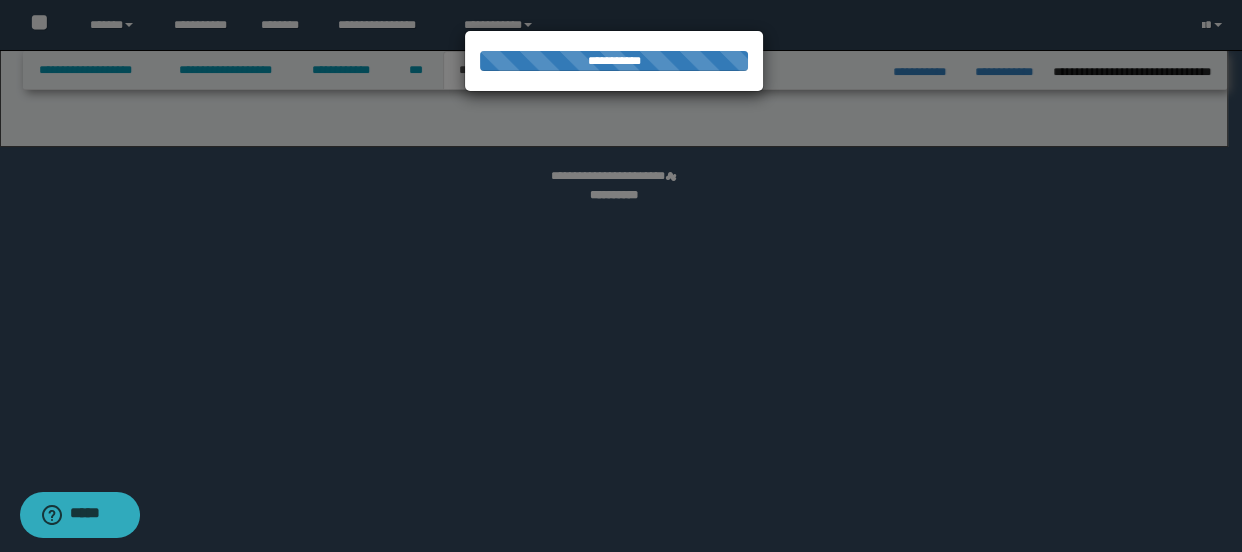 select on "*" 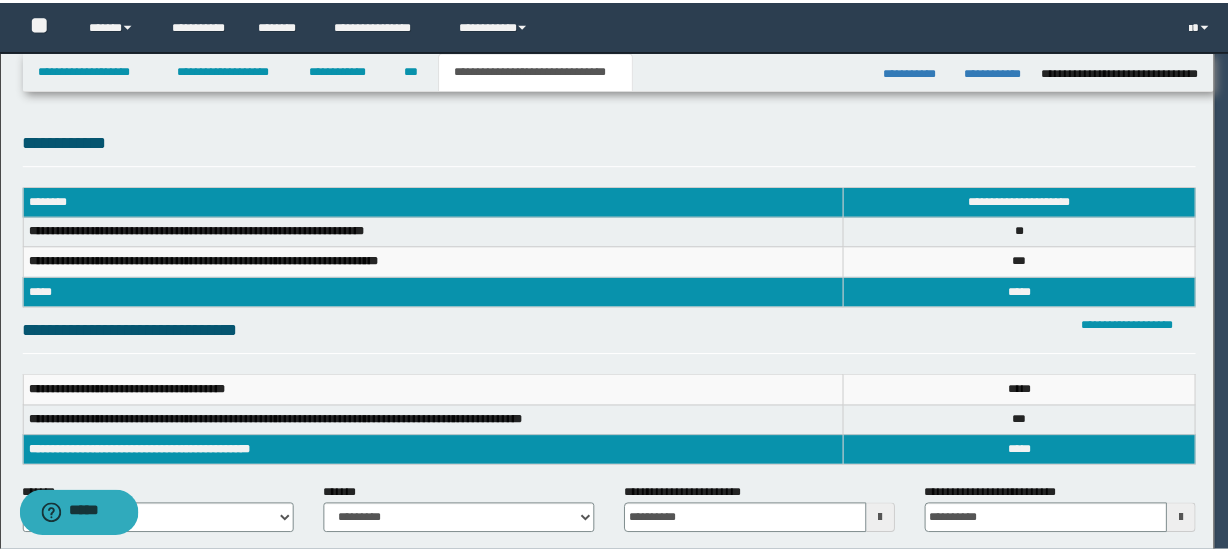 scroll, scrollTop: 0, scrollLeft: 0, axis: both 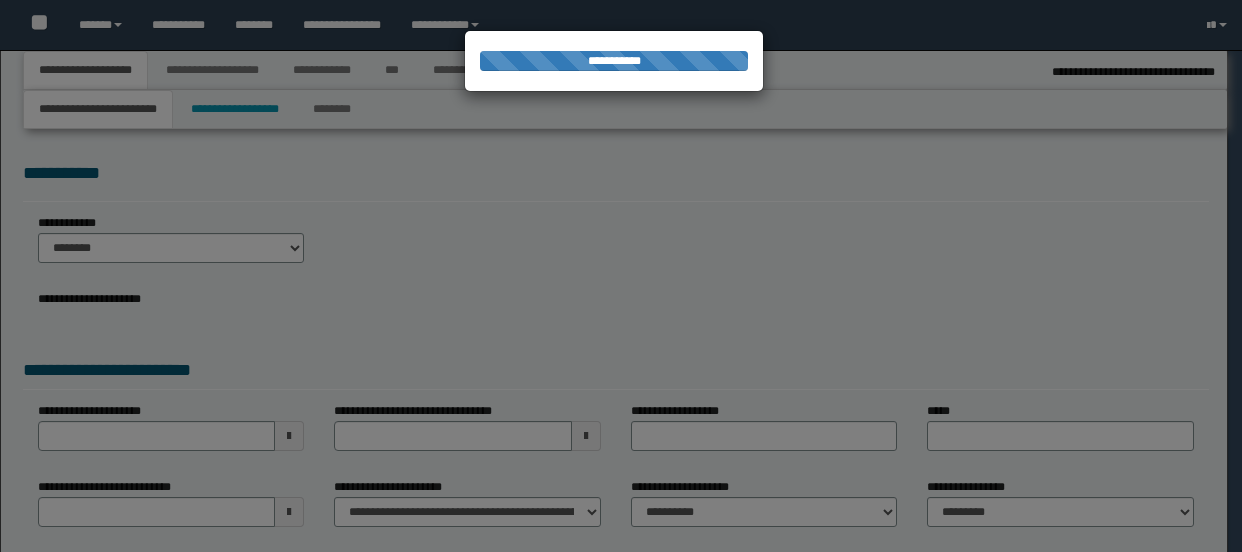 select on "*" 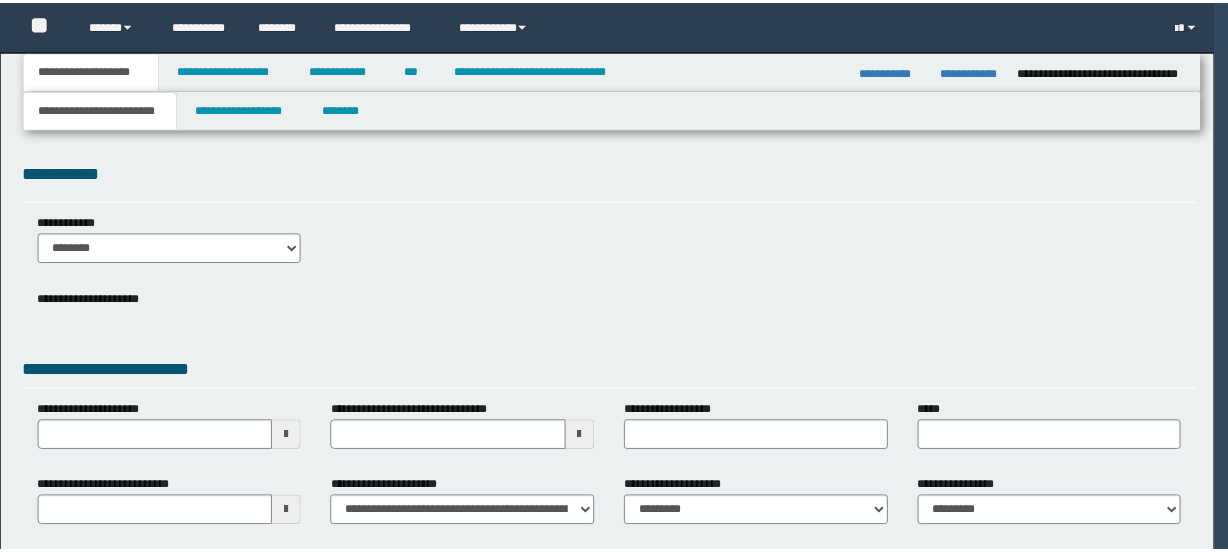 scroll, scrollTop: 0, scrollLeft: 0, axis: both 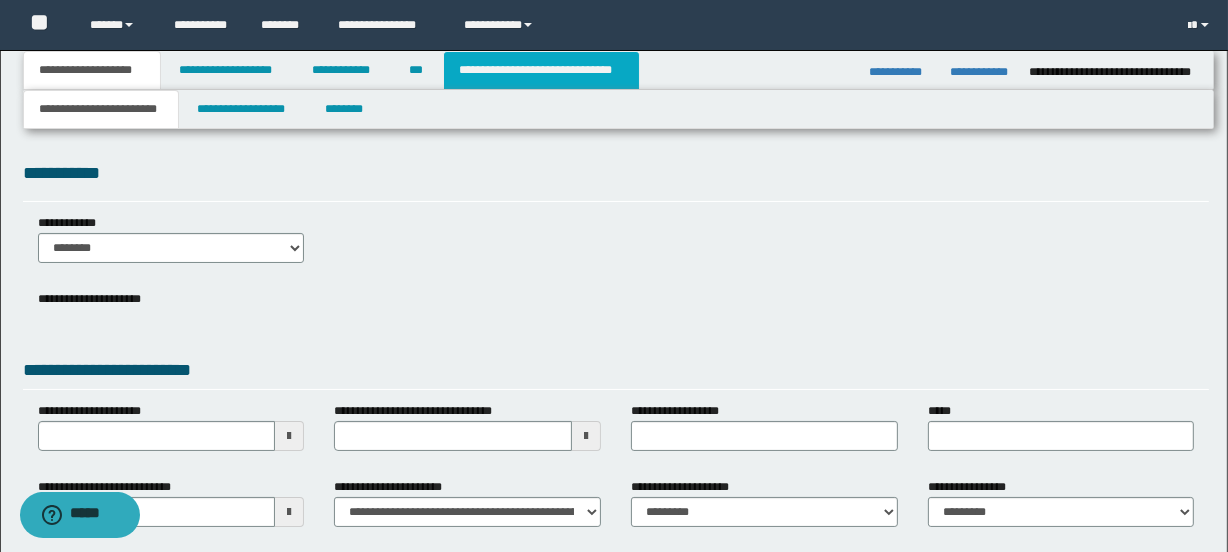 click on "**********" at bounding box center [541, 70] 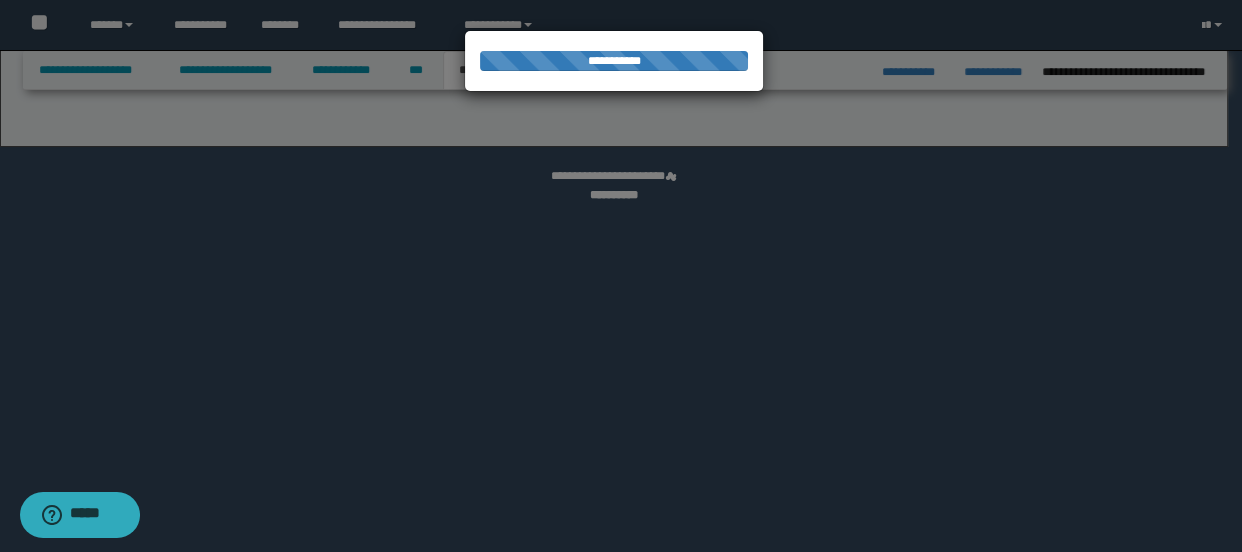 select on "*" 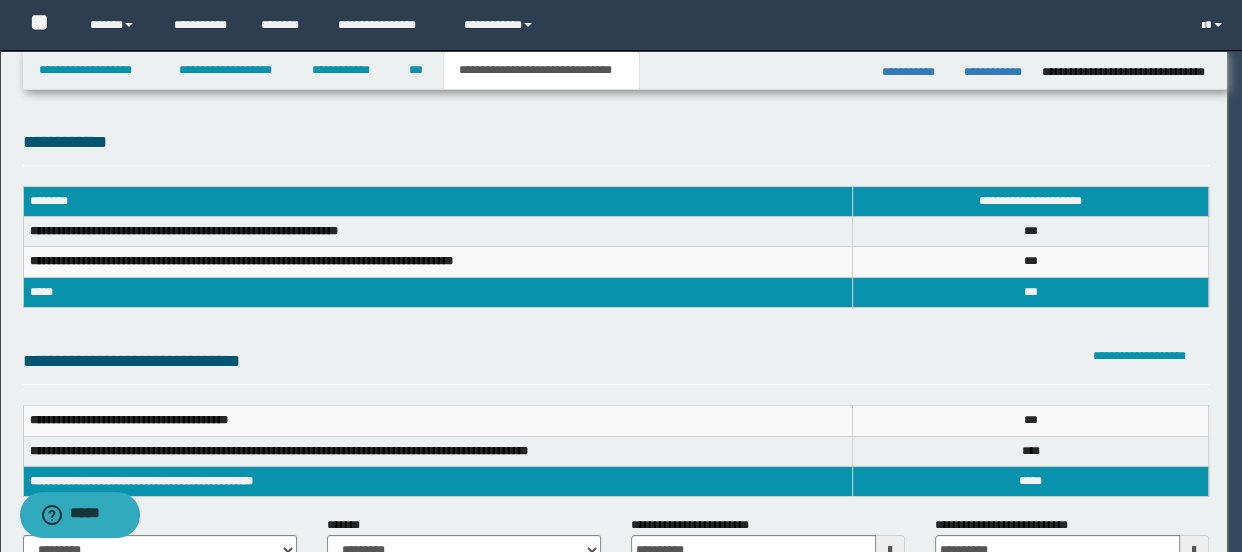 scroll, scrollTop: 0, scrollLeft: 0, axis: both 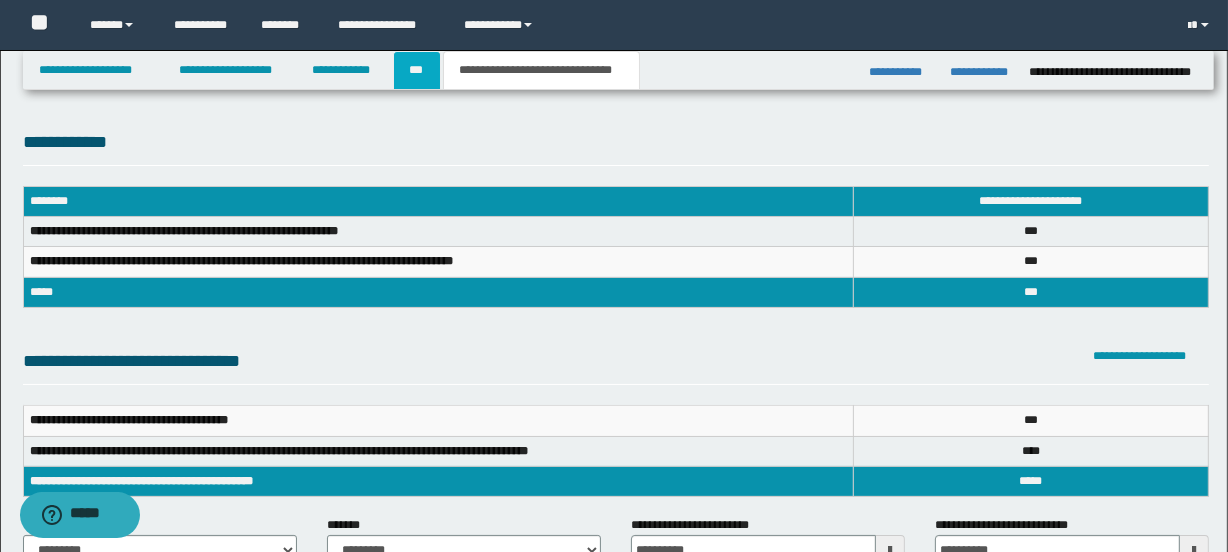 click on "***" at bounding box center (417, 70) 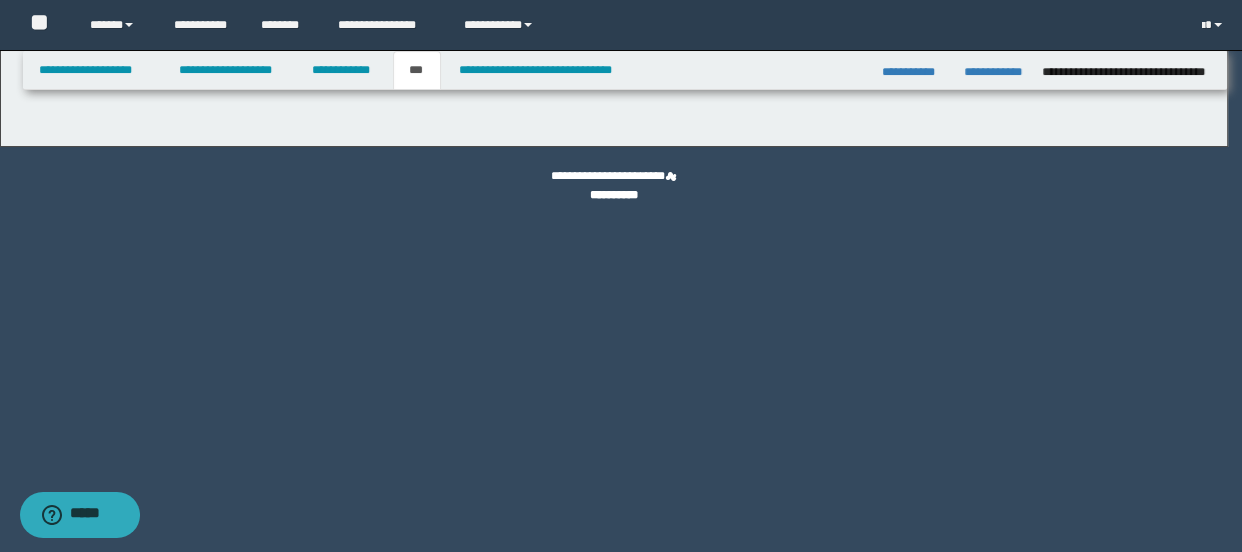 select on "***" 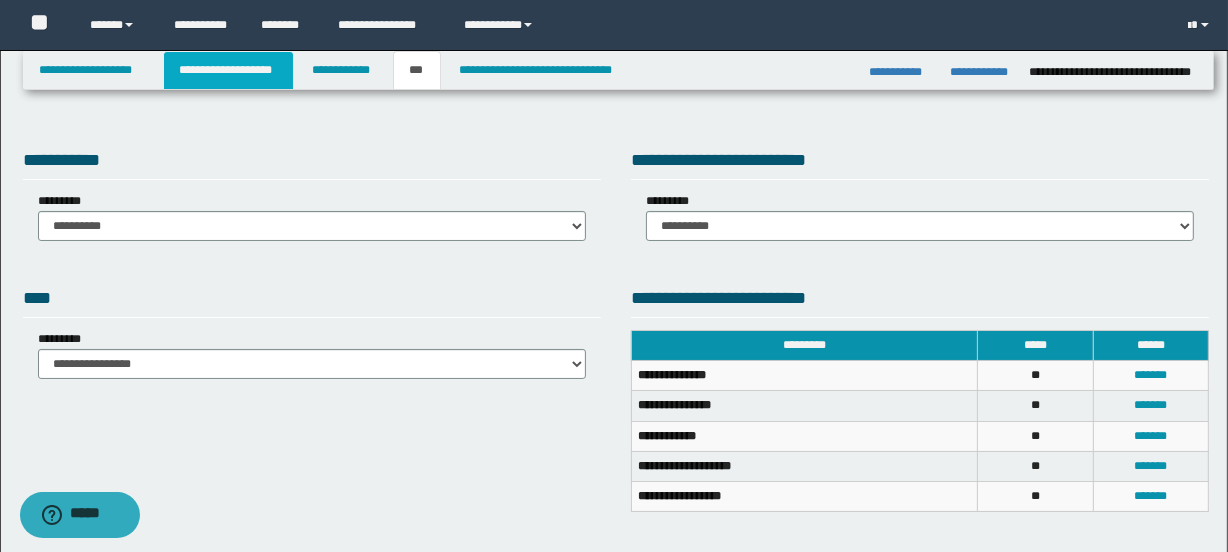 click on "**********" at bounding box center [228, 70] 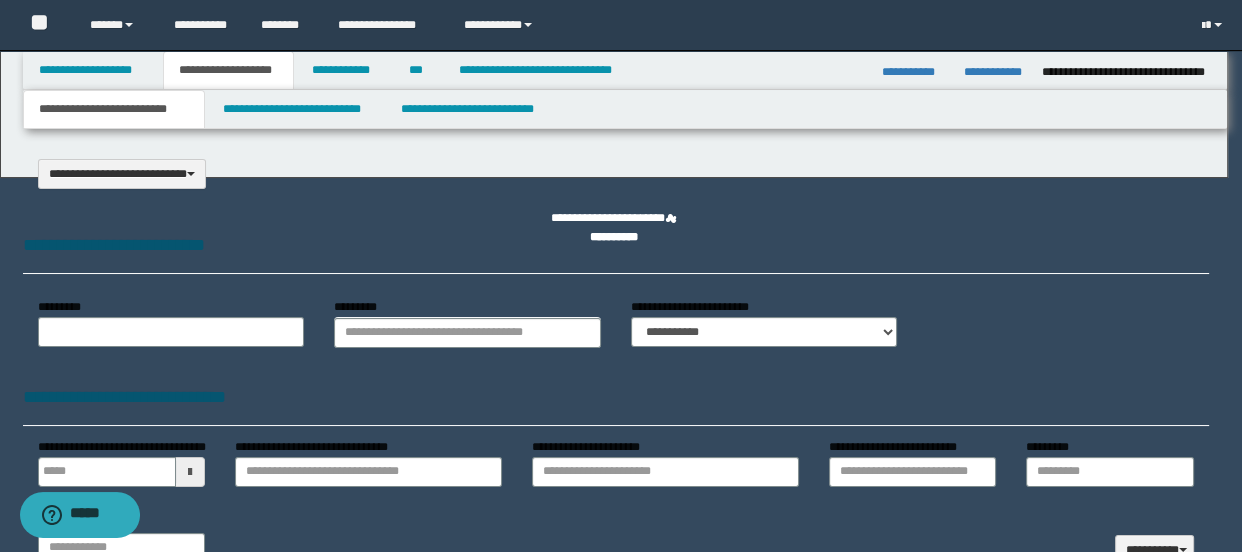 select on "*" 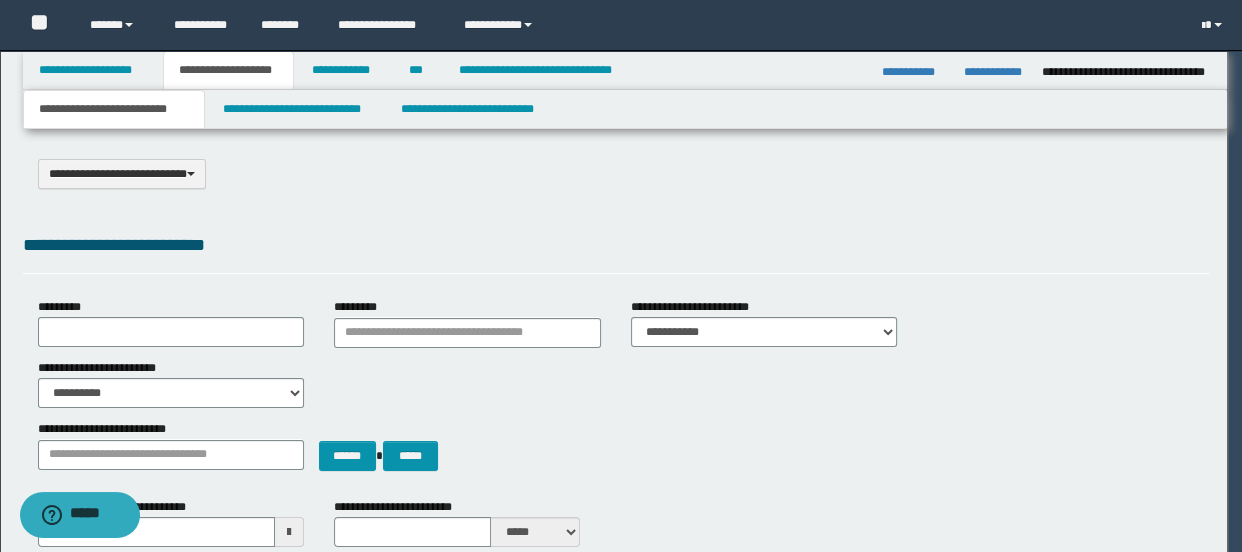 scroll, scrollTop: 0, scrollLeft: 0, axis: both 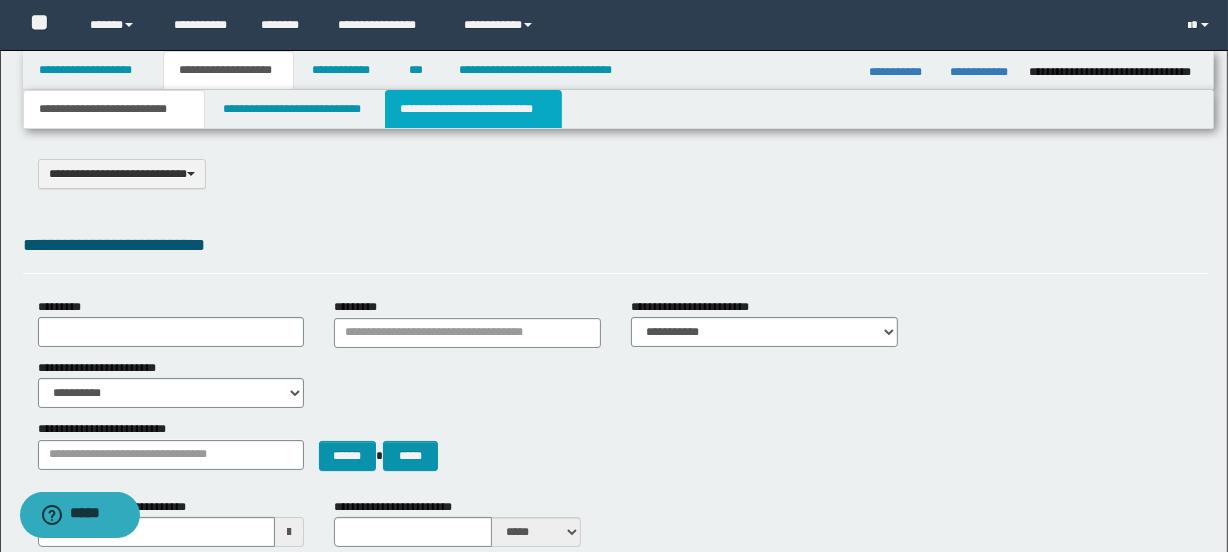 click on "**********" at bounding box center (473, 109) 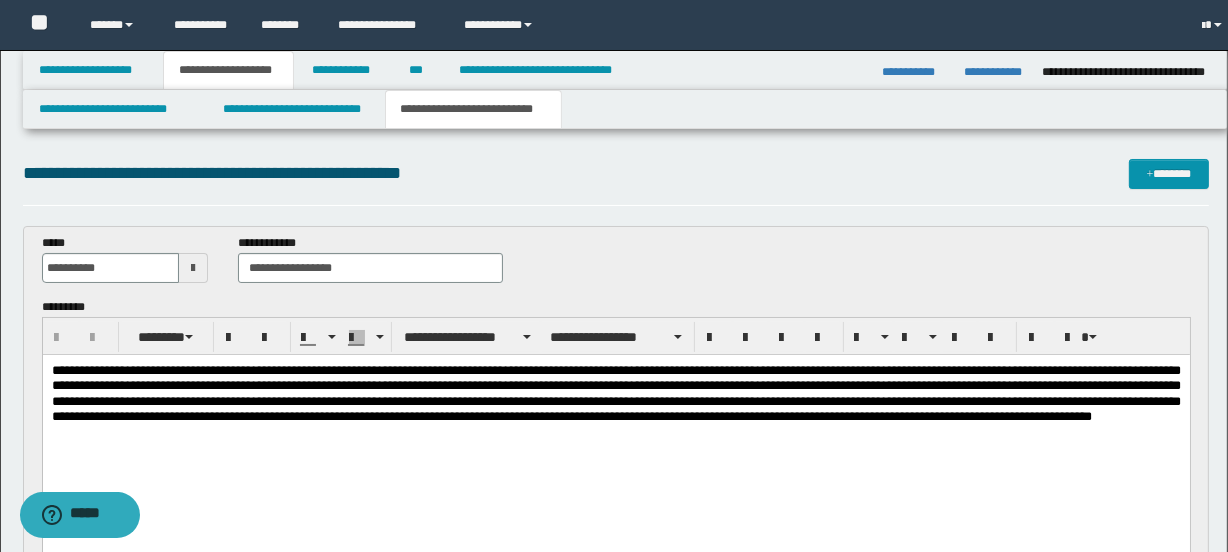 scroll, scrollTop: 0, scrollLeft: 0, axis: both 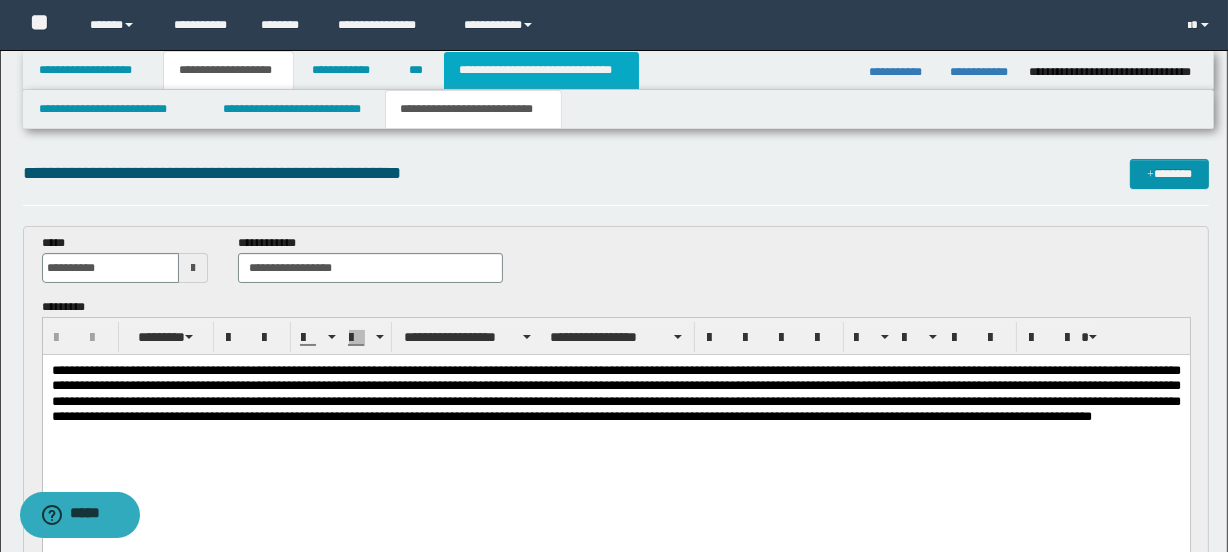 click on "**********" at bounding box center (541, 70) 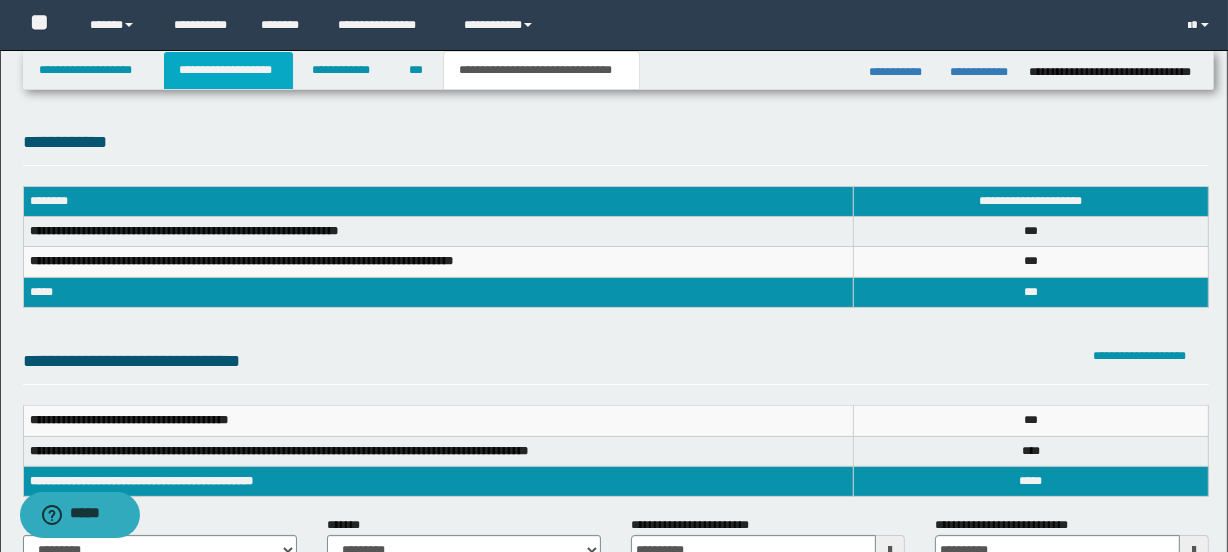 click on "**********" at bounding box center [228, 70] 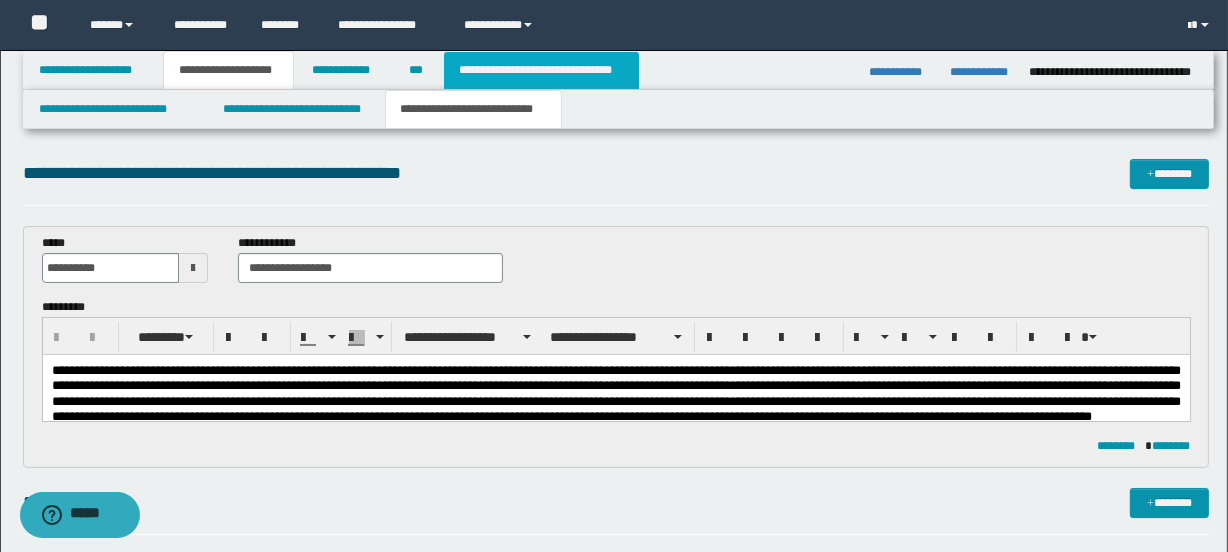 click on "**********" at bounding box center (541, 70) 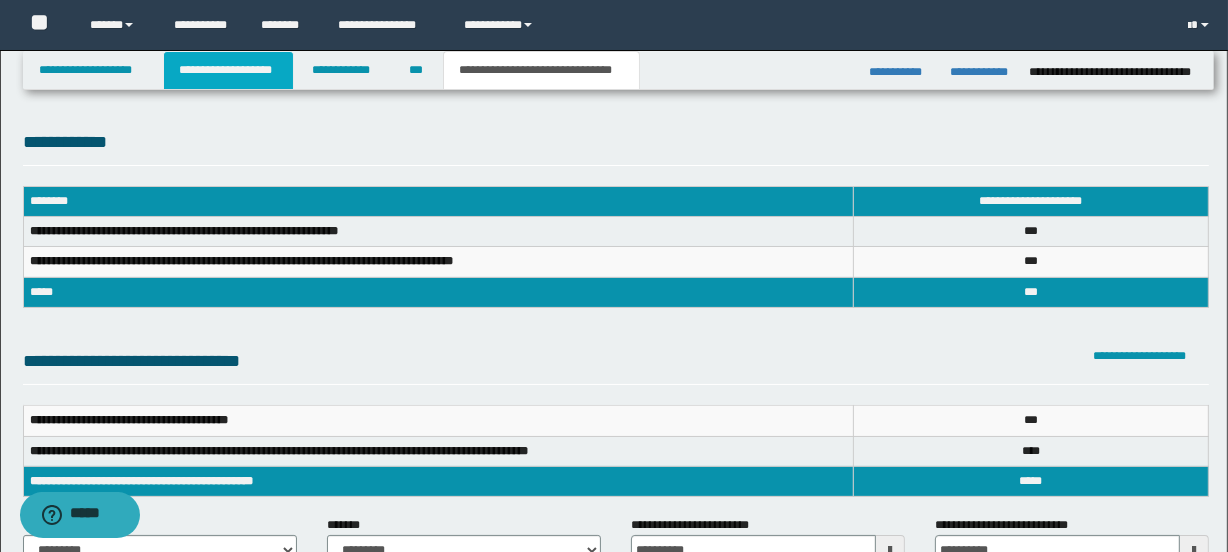 click on "**********" at bounding box center (228, 70) 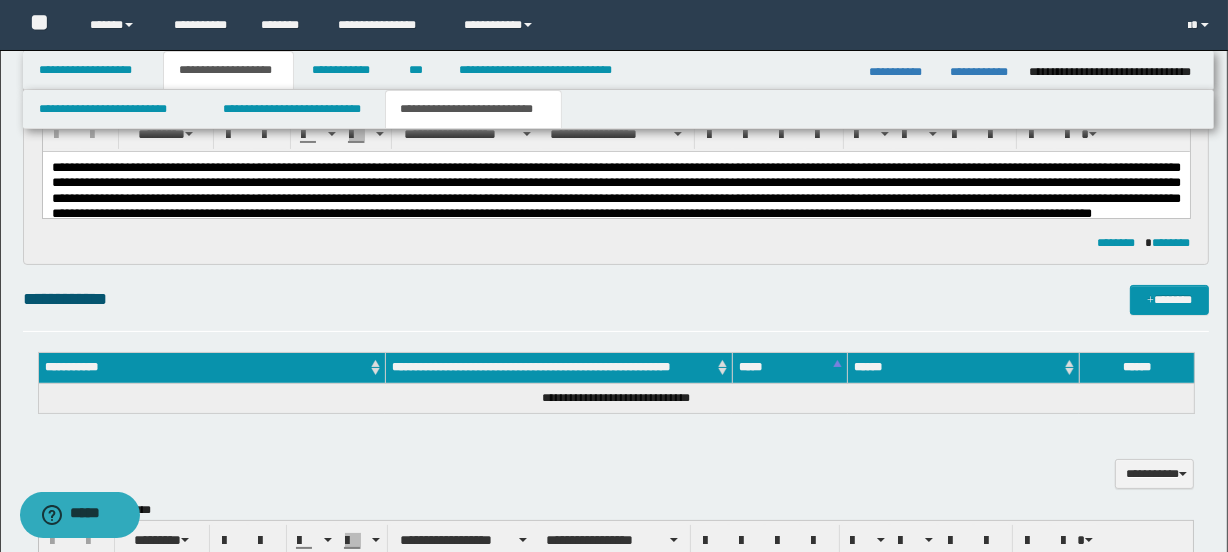 scroll, scrollTop: 0, scrollLeft: 0, axis: both 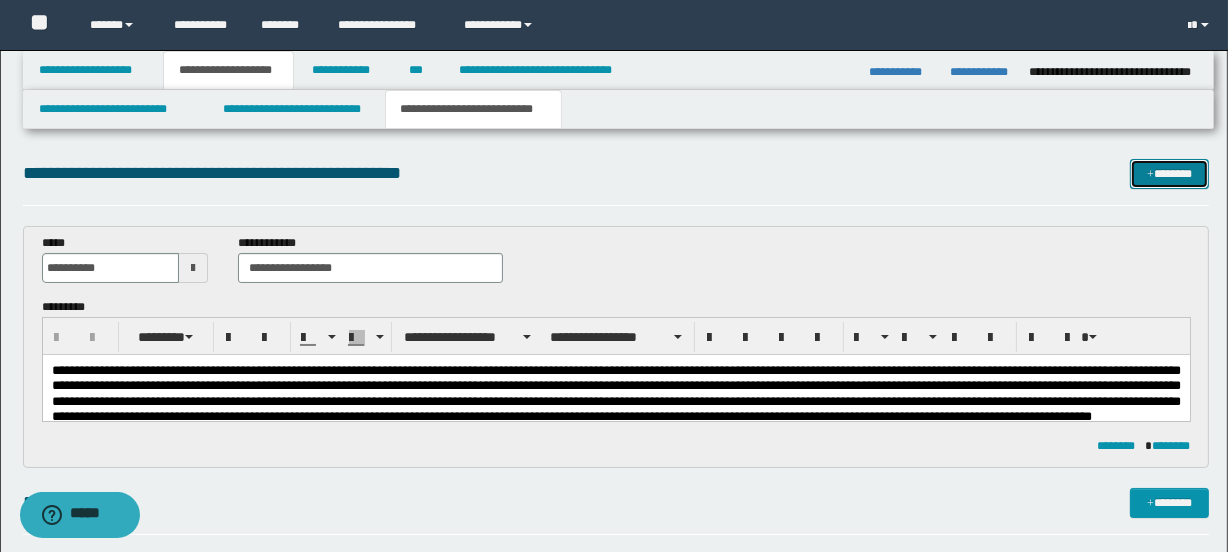 click on "*******" at bounding box center [1170, 174] 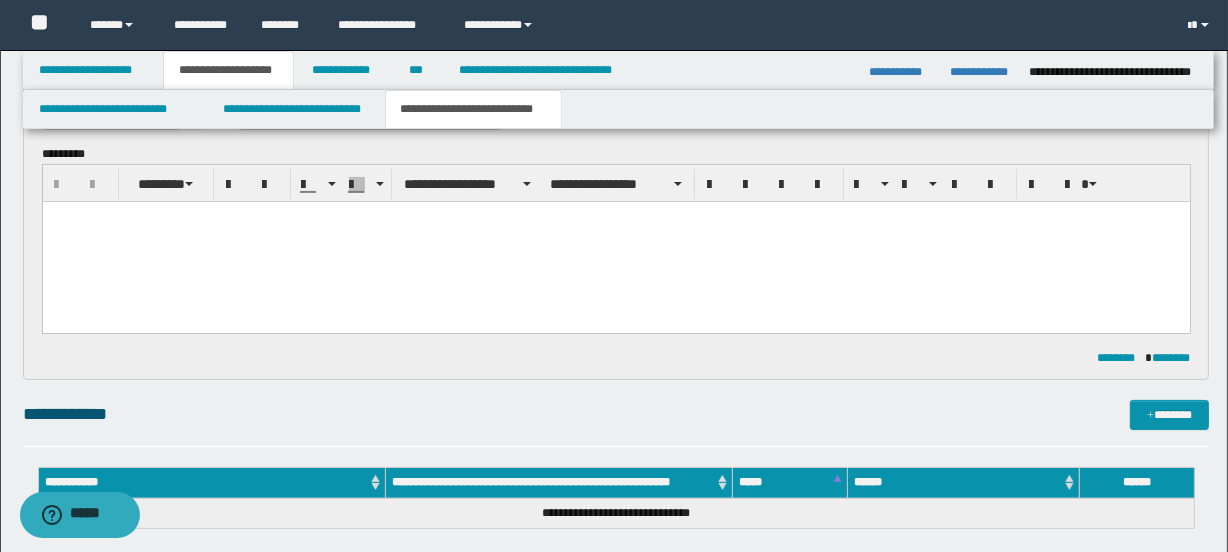 scroll, scrollTop: 0, scrollLeft: 0, axis: both 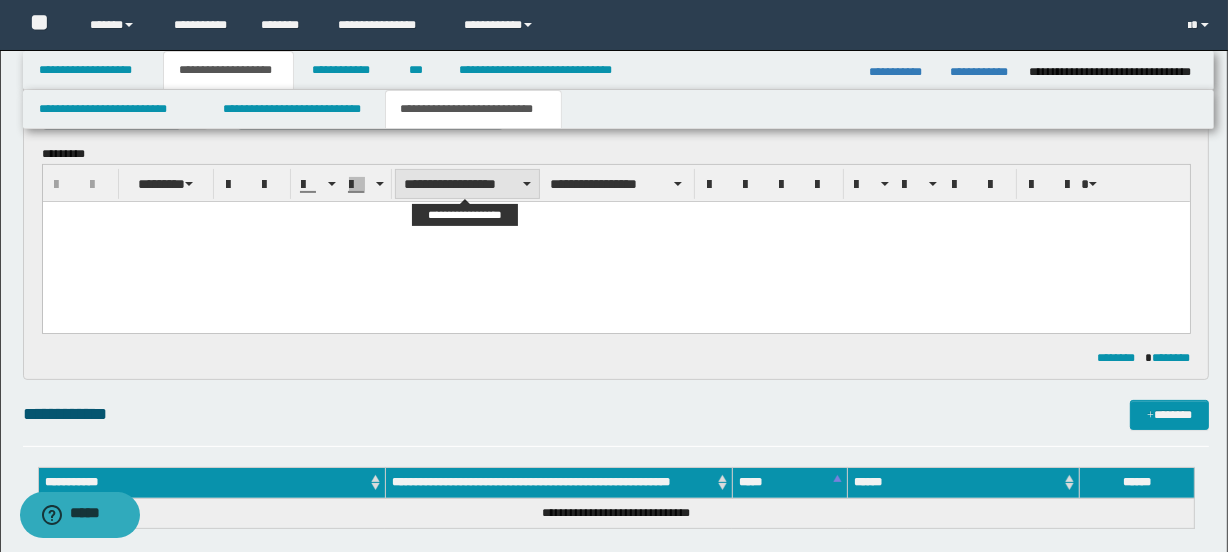 click on "**********" at bounding box center [467, 184] 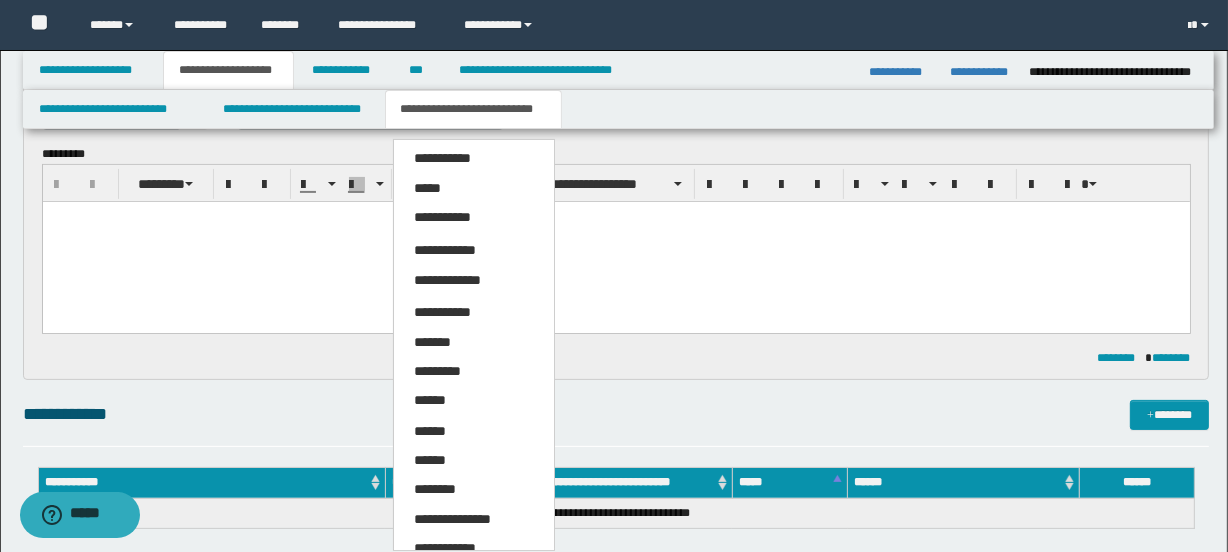 click at bounding box center (615, 242) 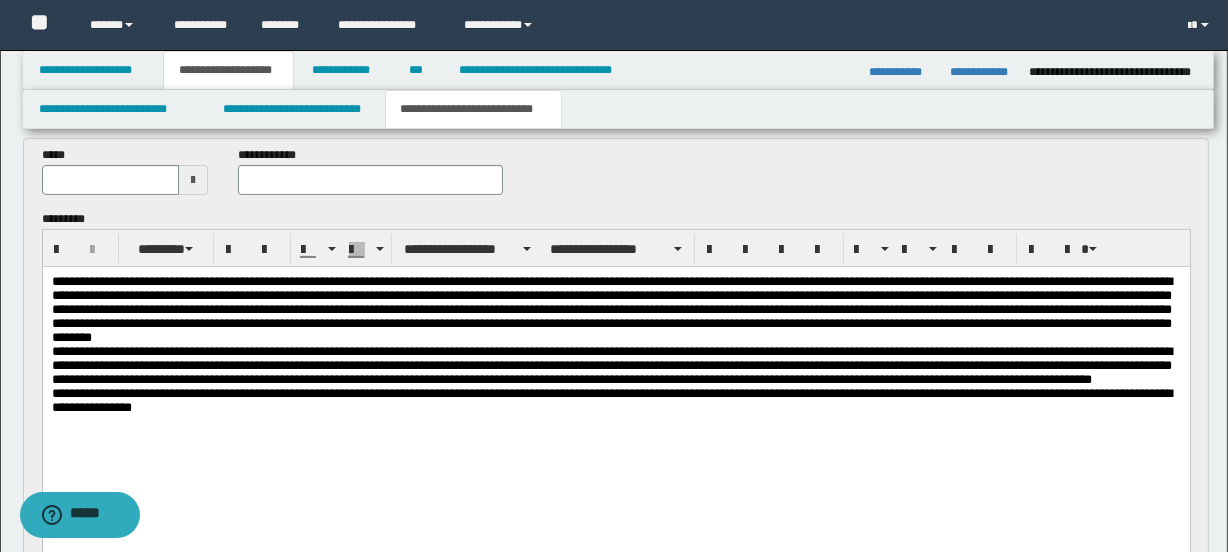 scroll, scrollTop: 324, scrollLeft: 0, axis: vertical 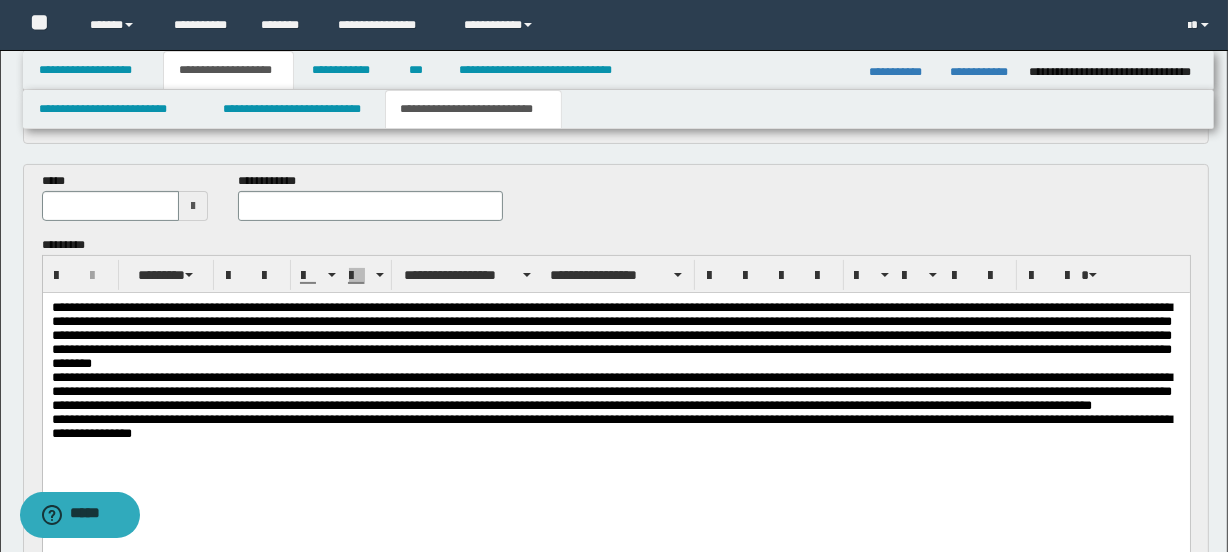click at bounding box center [193, 206] 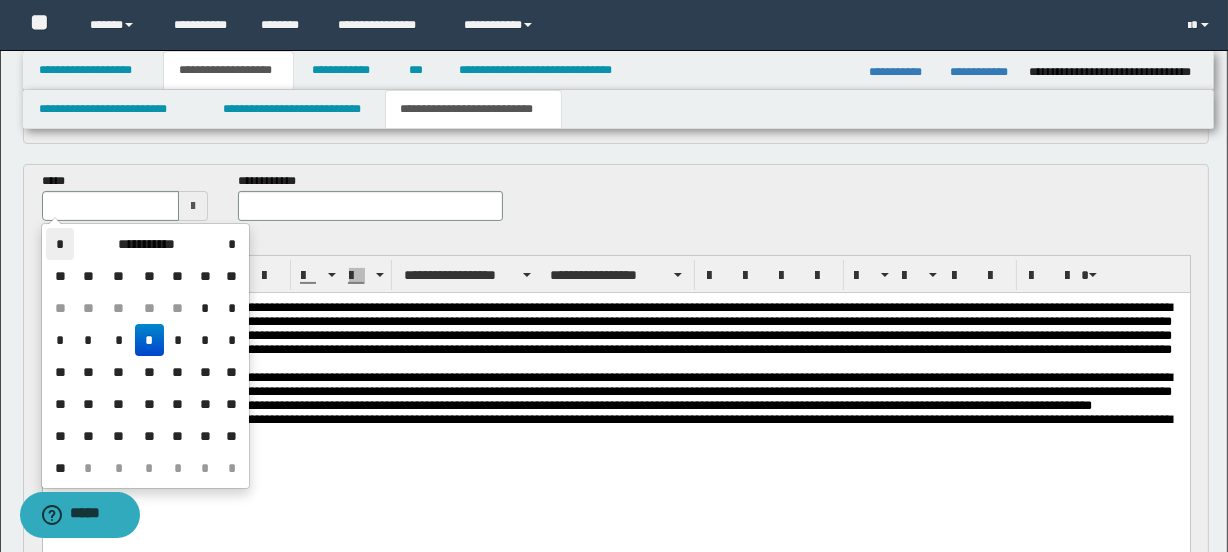 click on "*" at bounding box center [60, 244] 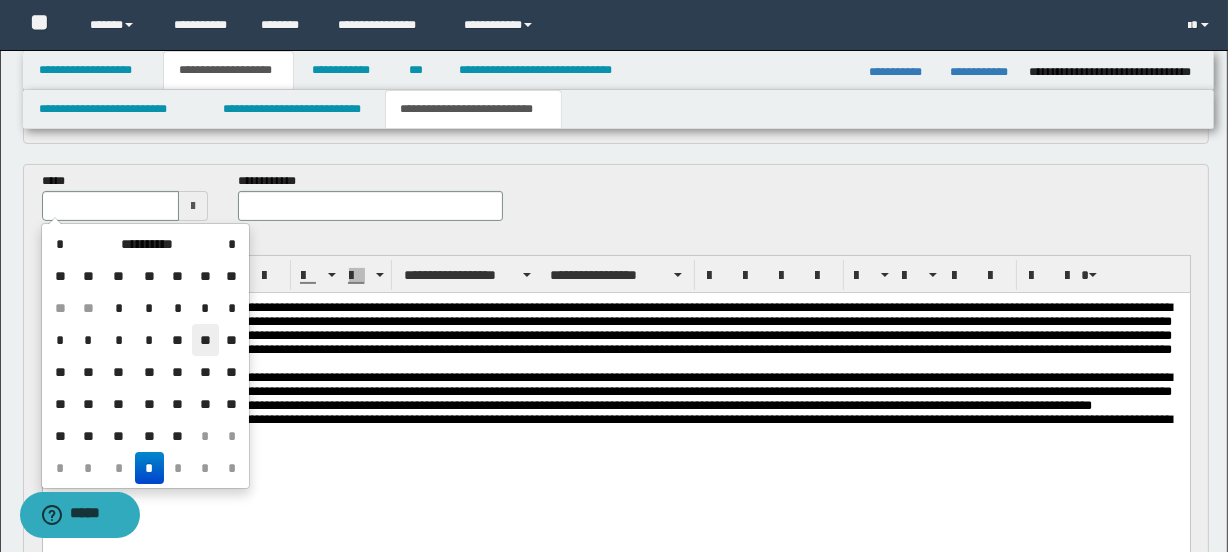 click on "**" at bounding box center [206, 340] 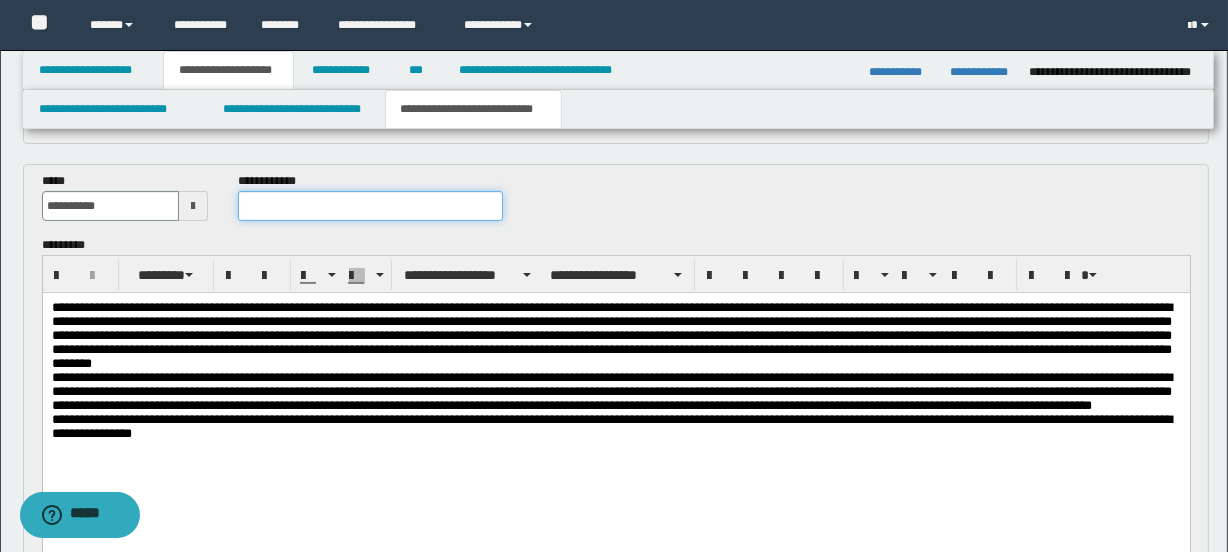 click at bounding box center [370, 206] 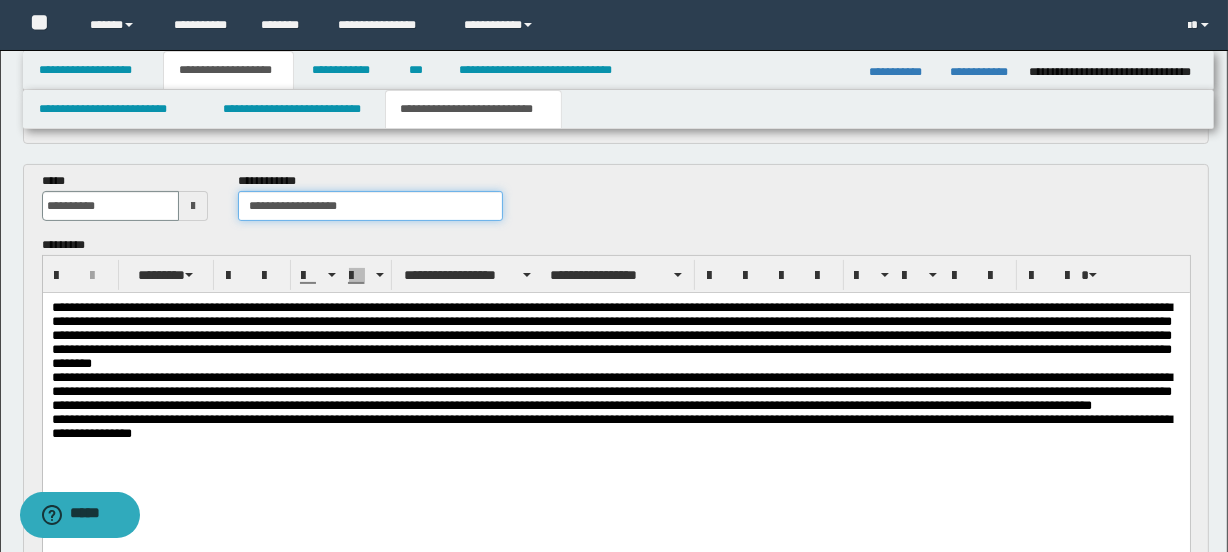 type on "**********" 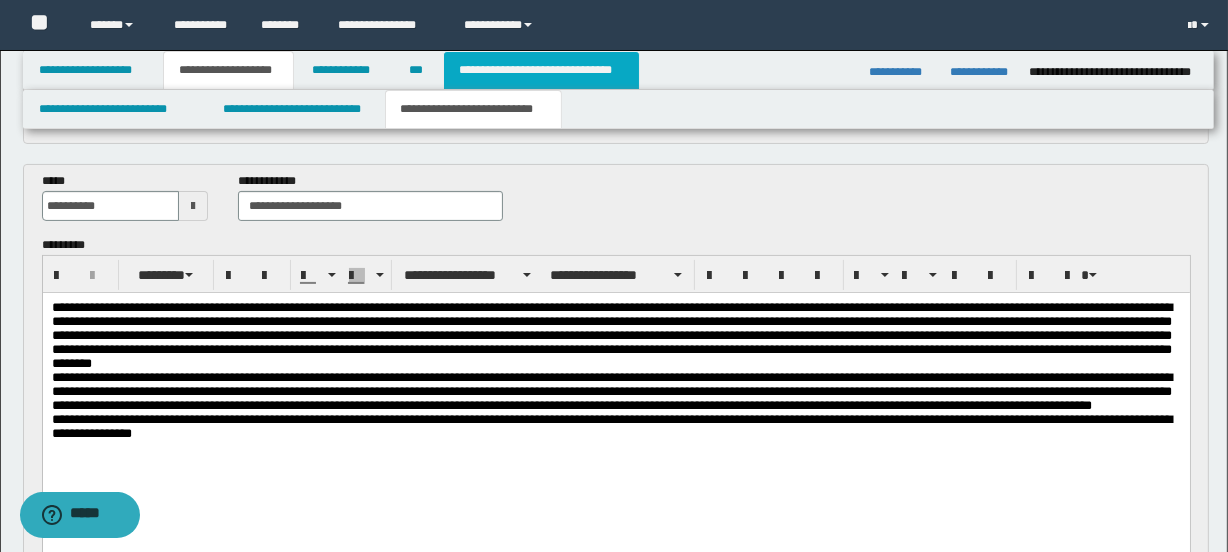 click on "**********" at bounding box center (541, 70) 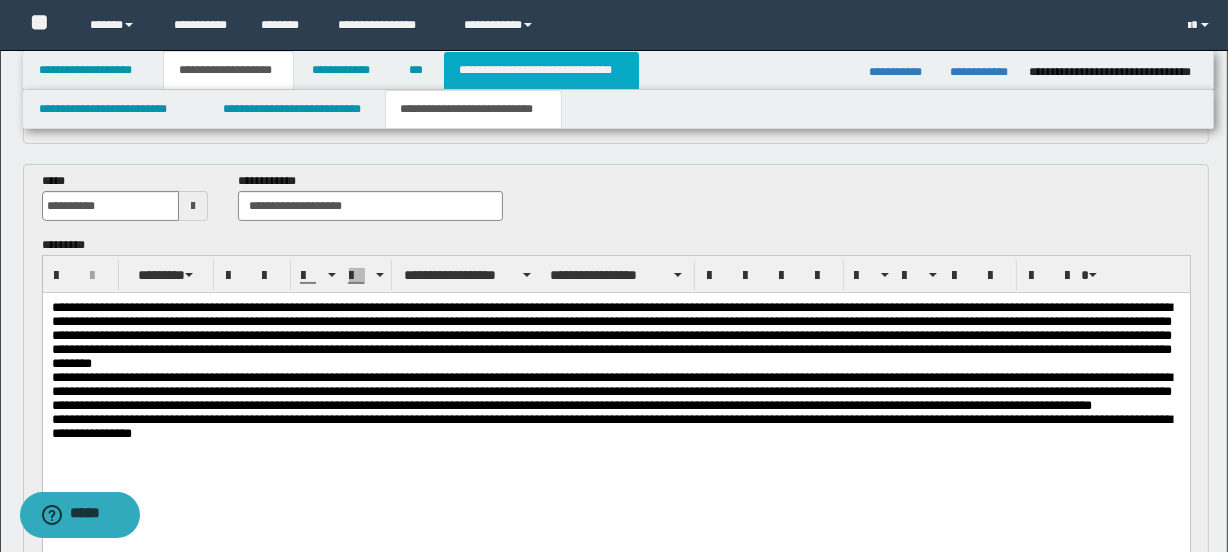 type on "**********" 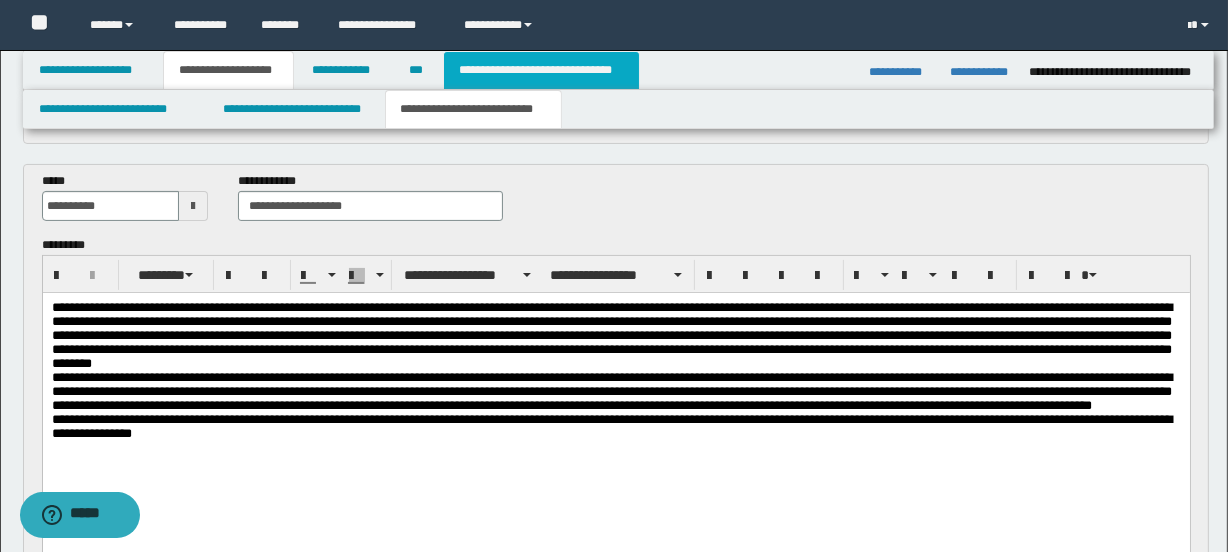 scroll, scrollTop: 293, scrollLeft: 0, axis: vertical 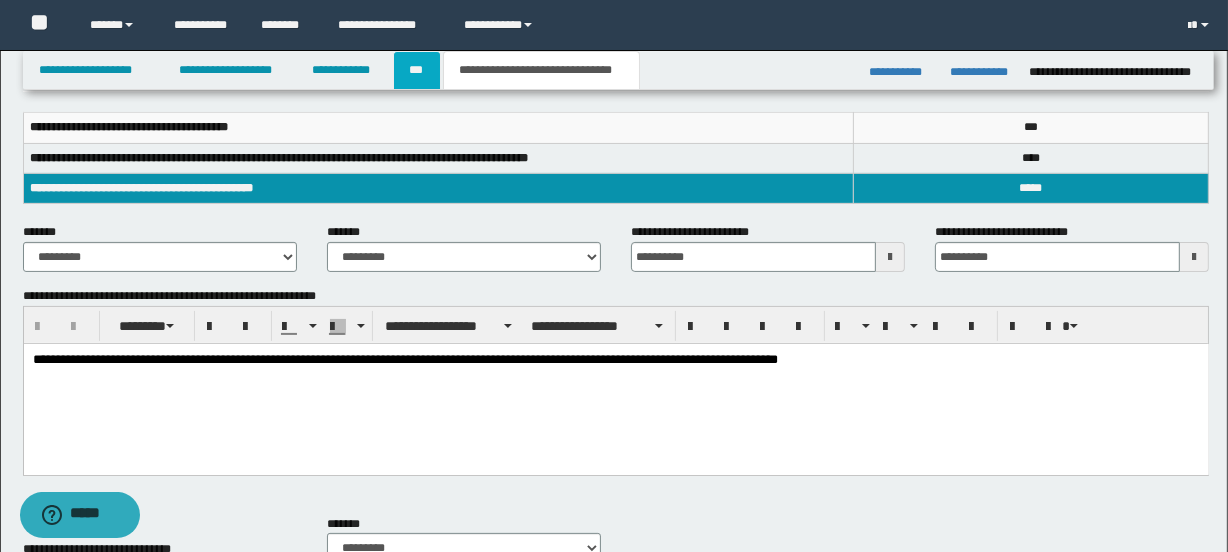 click on "***" at bounding box center [417, 70] 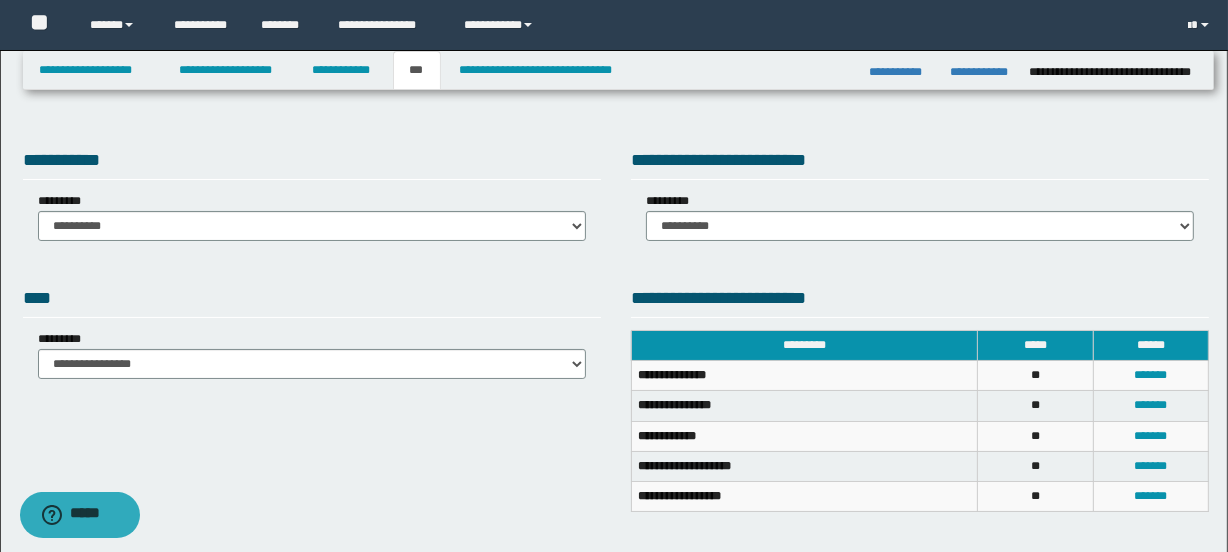 scroll, scrollTop: 0, scrollLeft: 0, axis: both 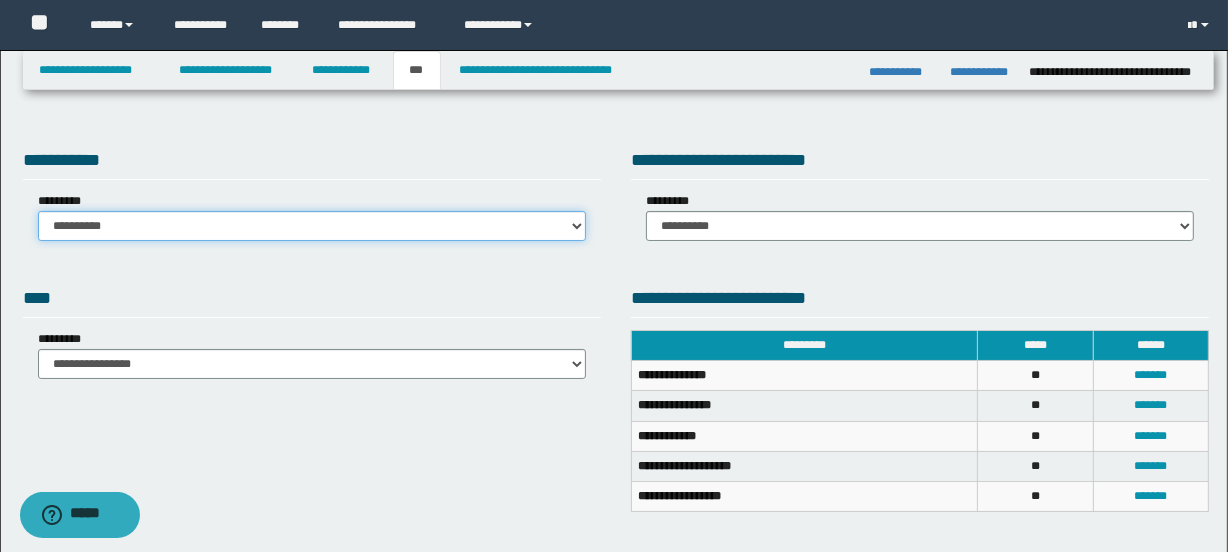 click on "**********" at bounding box center [312, 226] 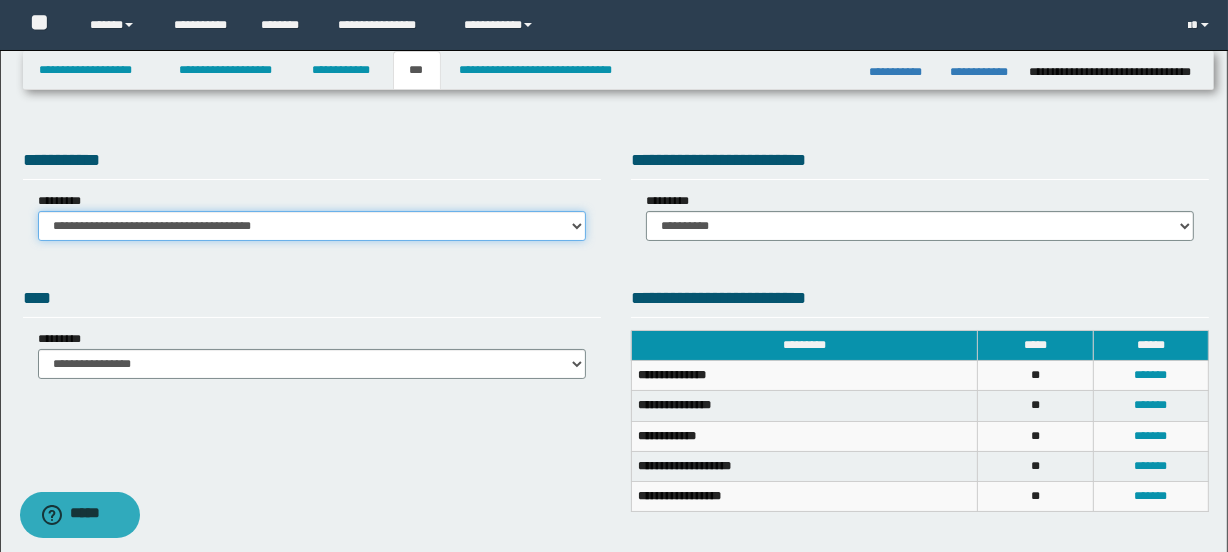 click on "**********" at bounding box center [312, 226] 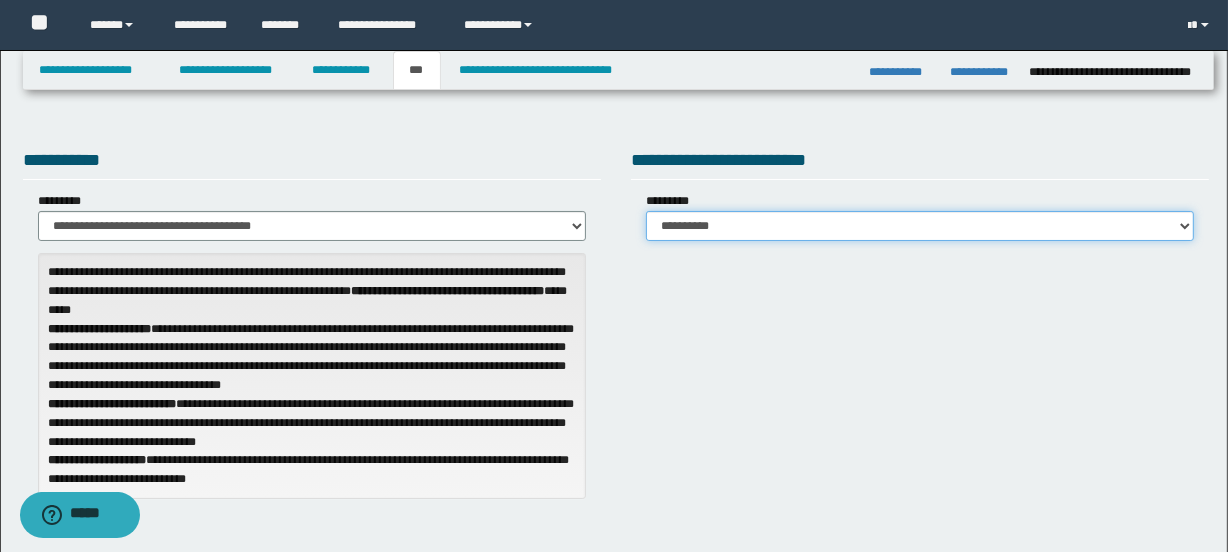 click on "**********" at bounding box center [920, 226] 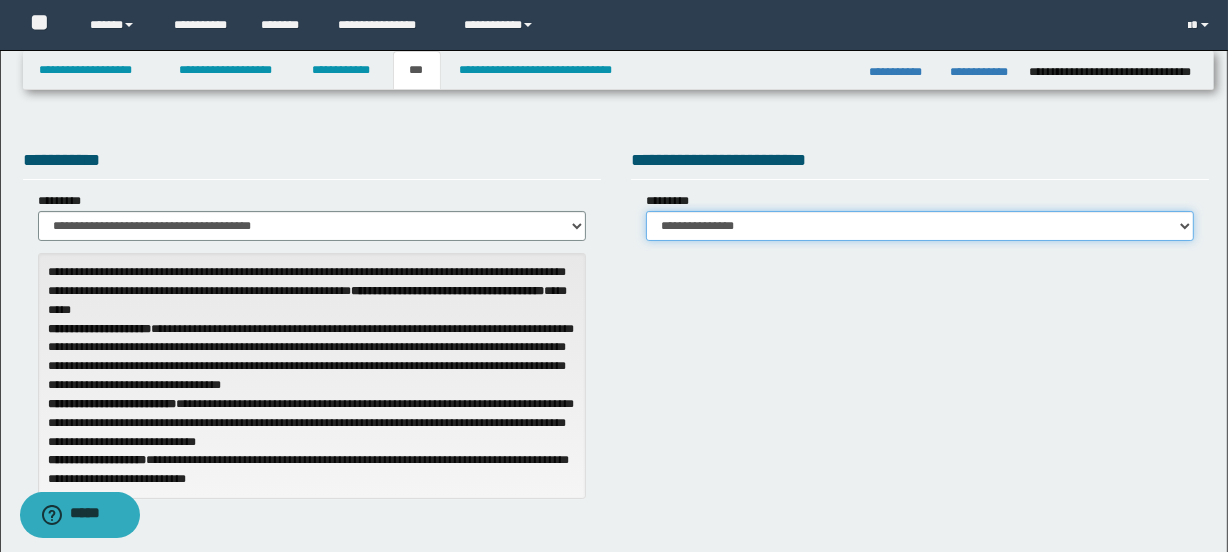 click on "**********" at bounding box center (920, 226) 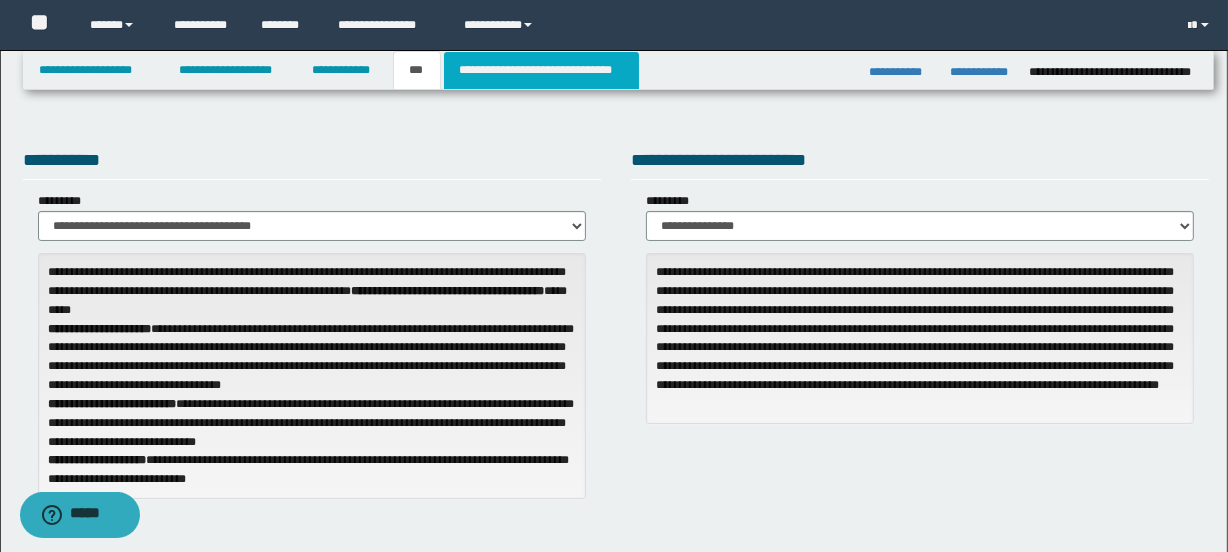 click on "**********" at bounding box center (541, 70) 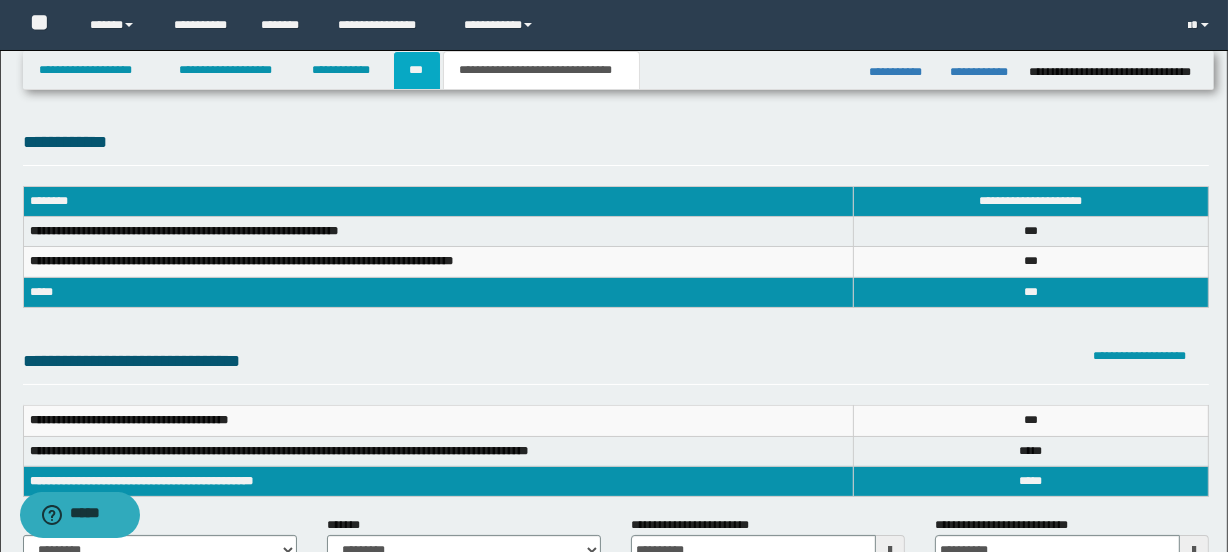 click on "***" at bounding box center (417, 70) 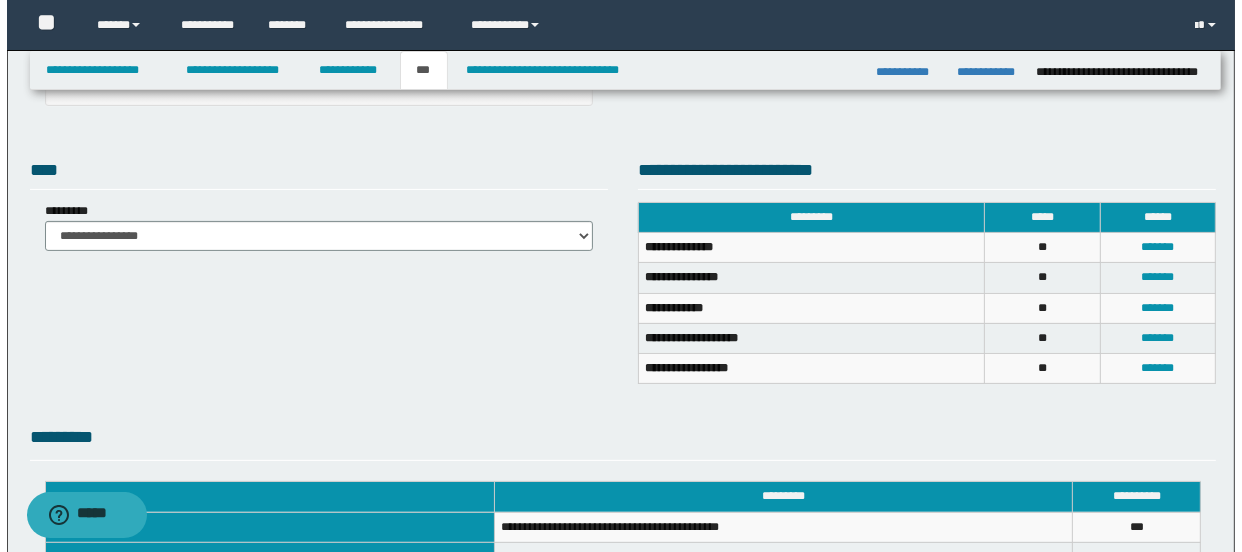 scroll, scrollTop: 430, scrollLeft: 0, axis: vertical 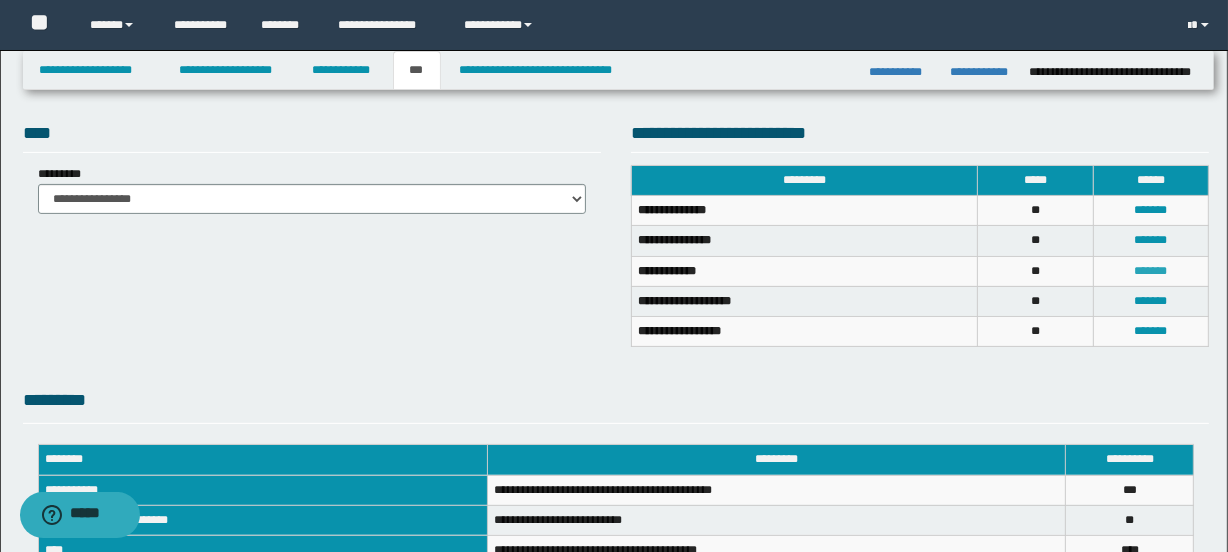 click on "*******" at bounding box center (1151, 271) 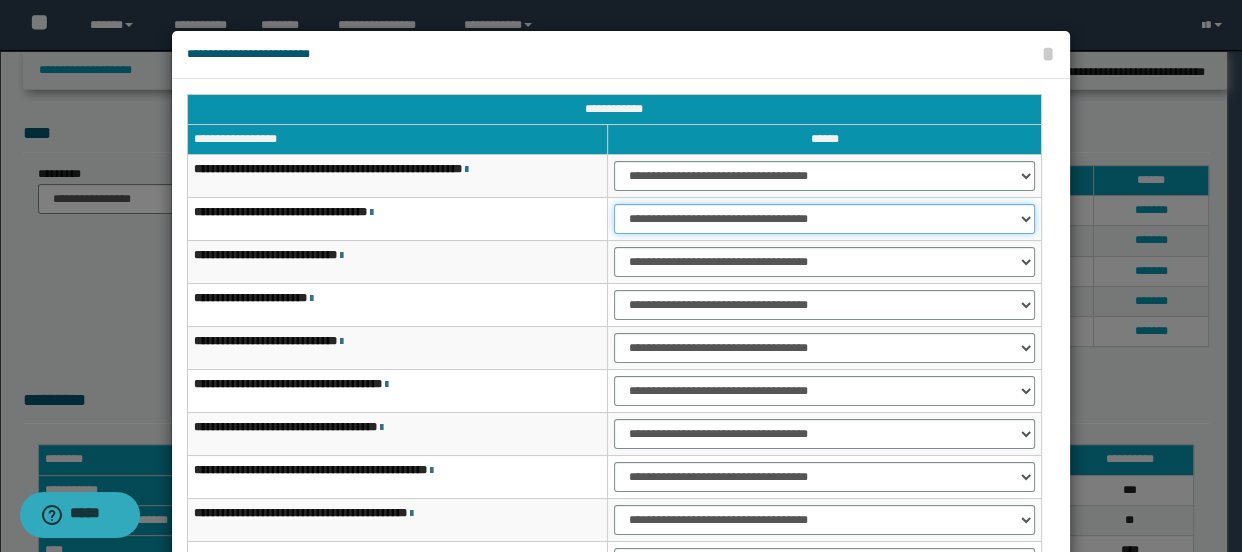 click on "**********" at bounding box center [824, 219] 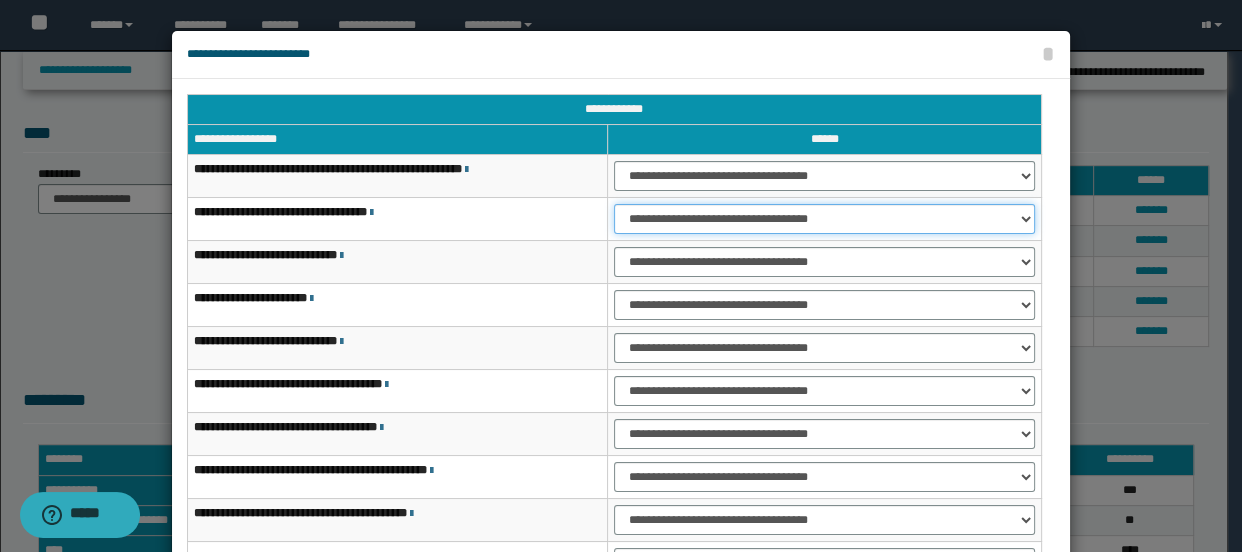 select on "***" 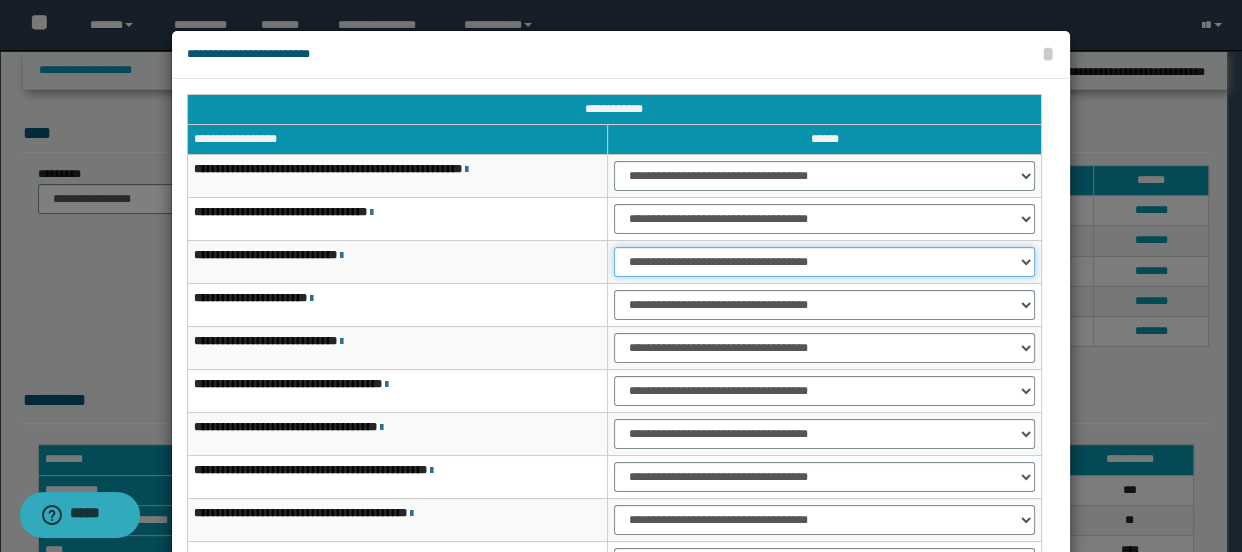 click on "**********" at bounding box center [824, 262] 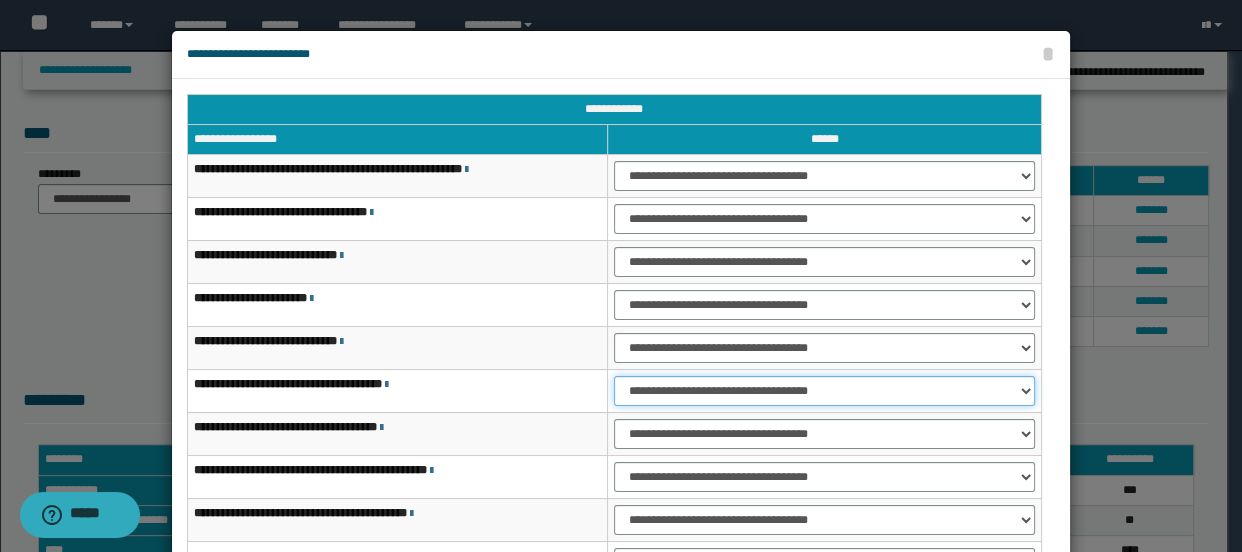 click on "**********" at bounding box center (824, 391) 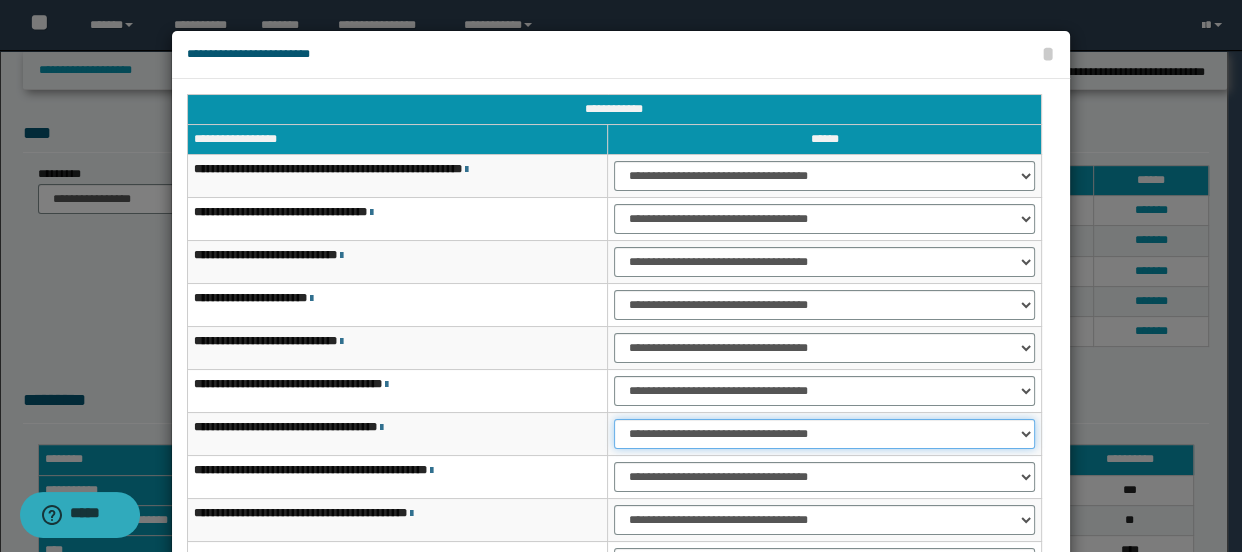 click on "**********" at bounding box center [824, 434] 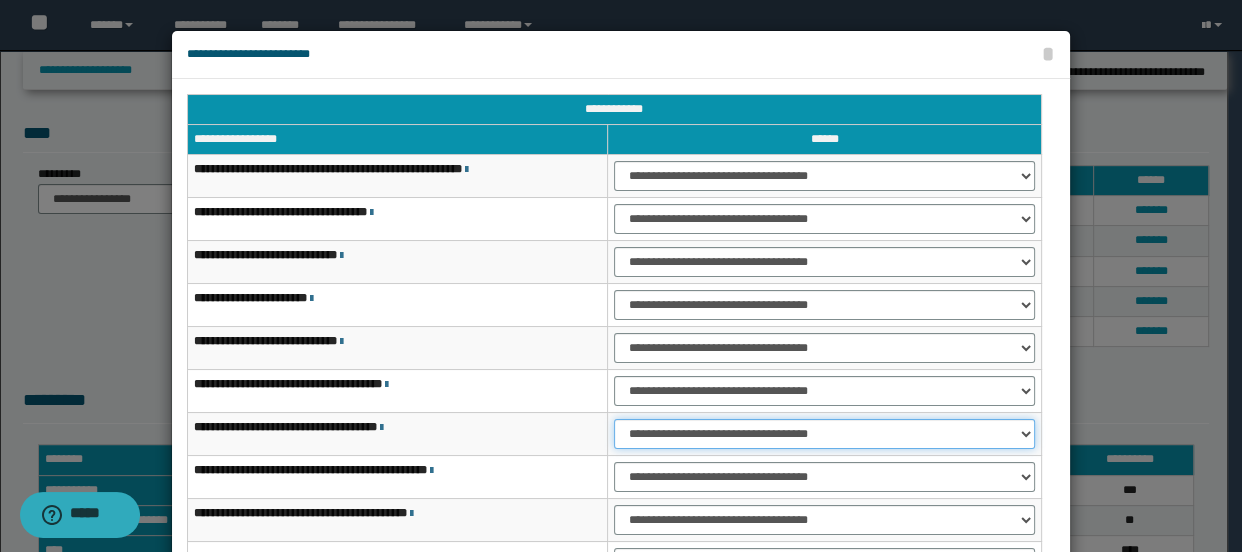 select on "***" 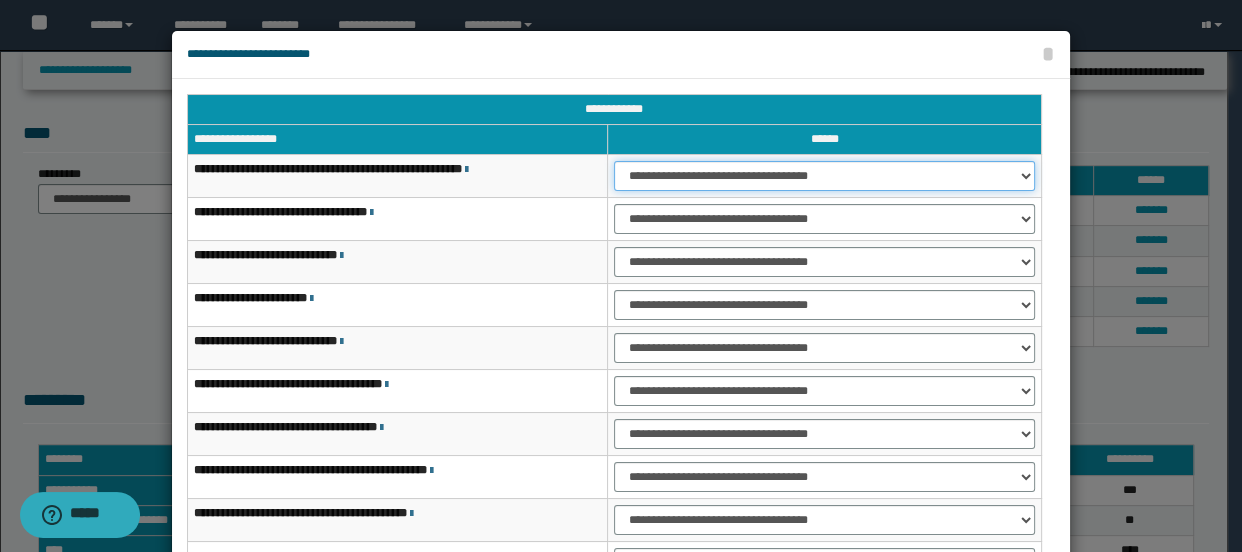 click on "**********" at bounding box center (824, 176) 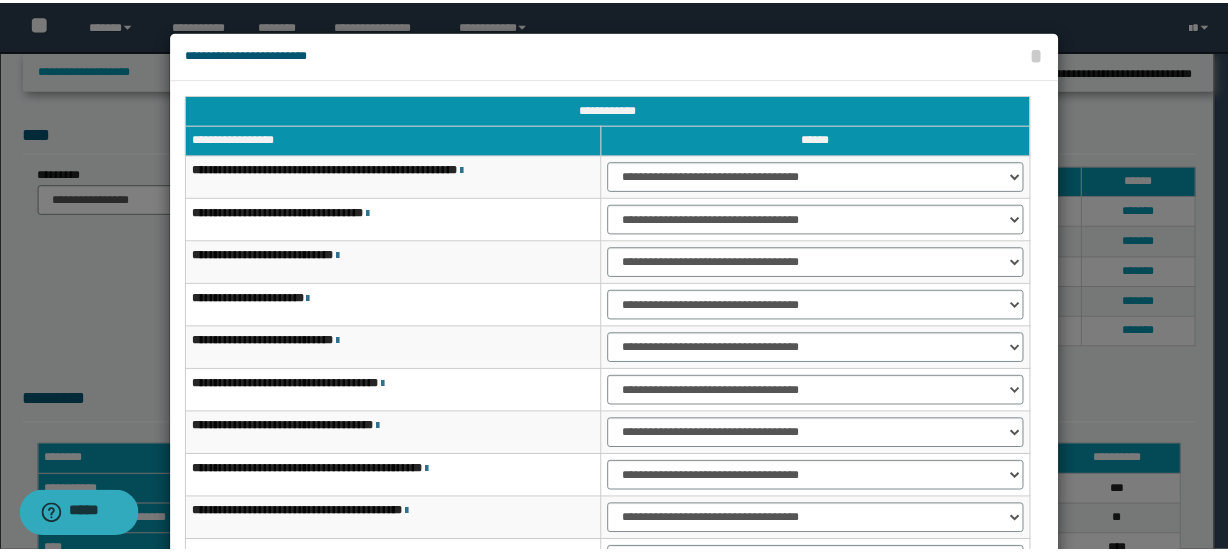 scroll, scrollTop: 99, scrollLeft: 0, axis: vertical 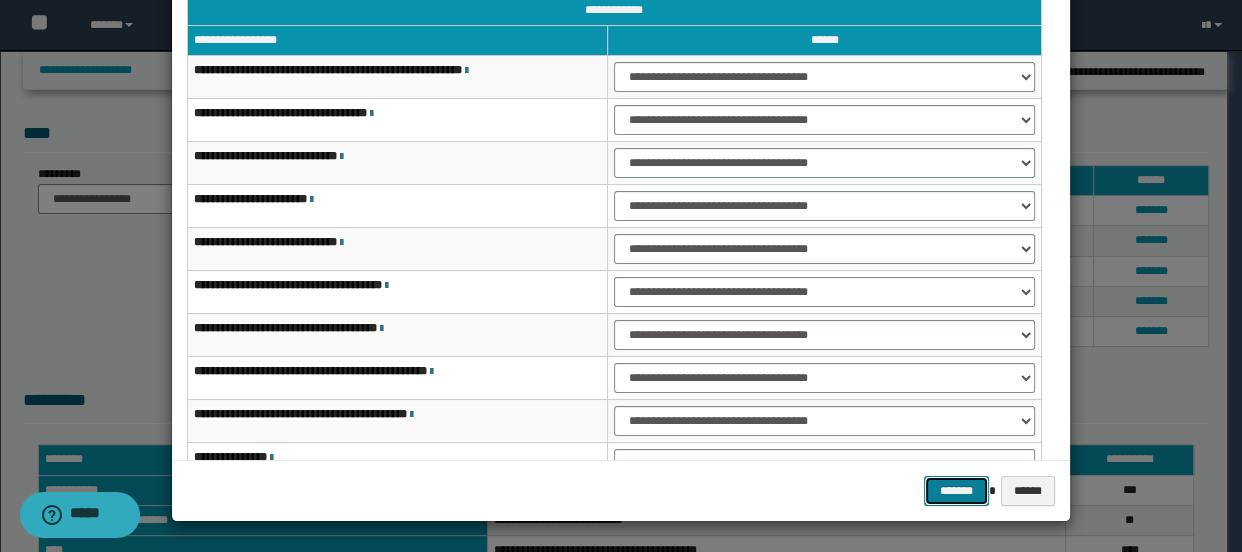 click on "*******" at bounding box center (956, 491) 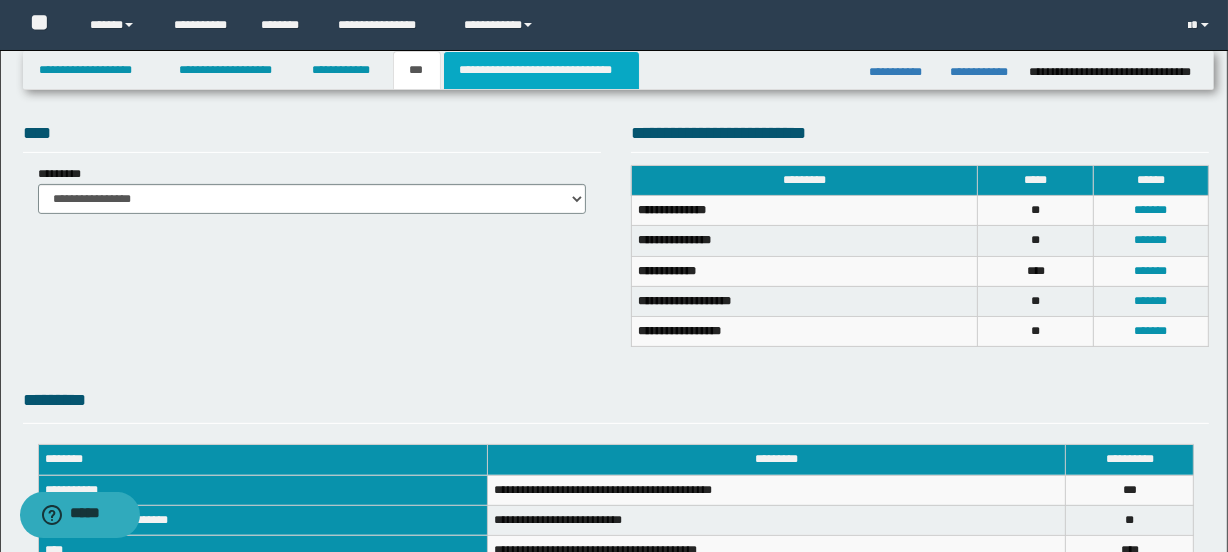 click on "**********" at bounding box center [541, 70] 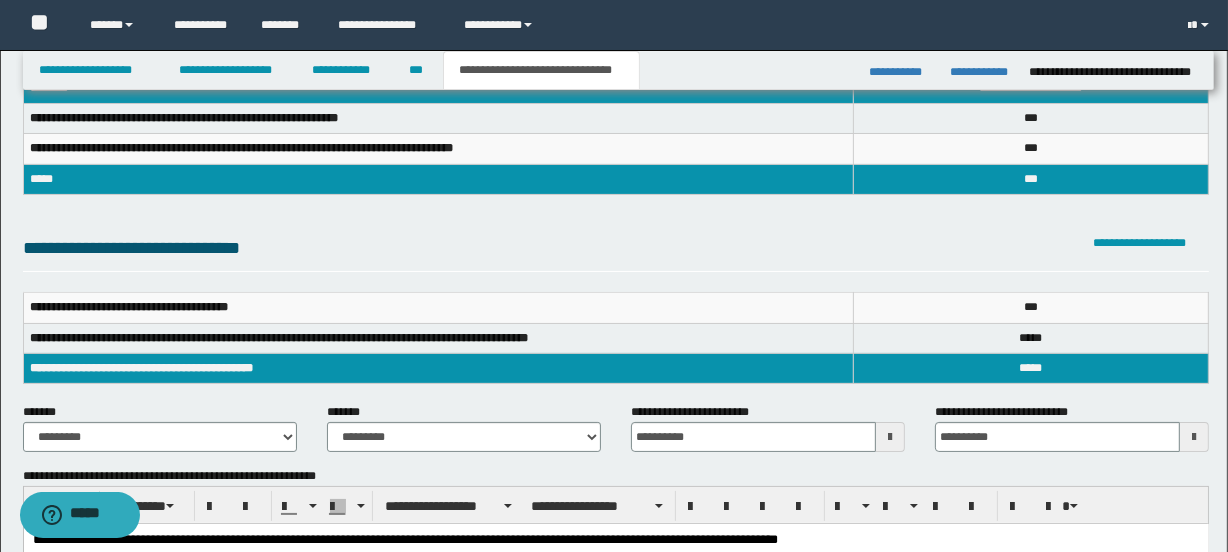 scroll, scrollTop: 93, scrollLeft: 0, axis: vertical 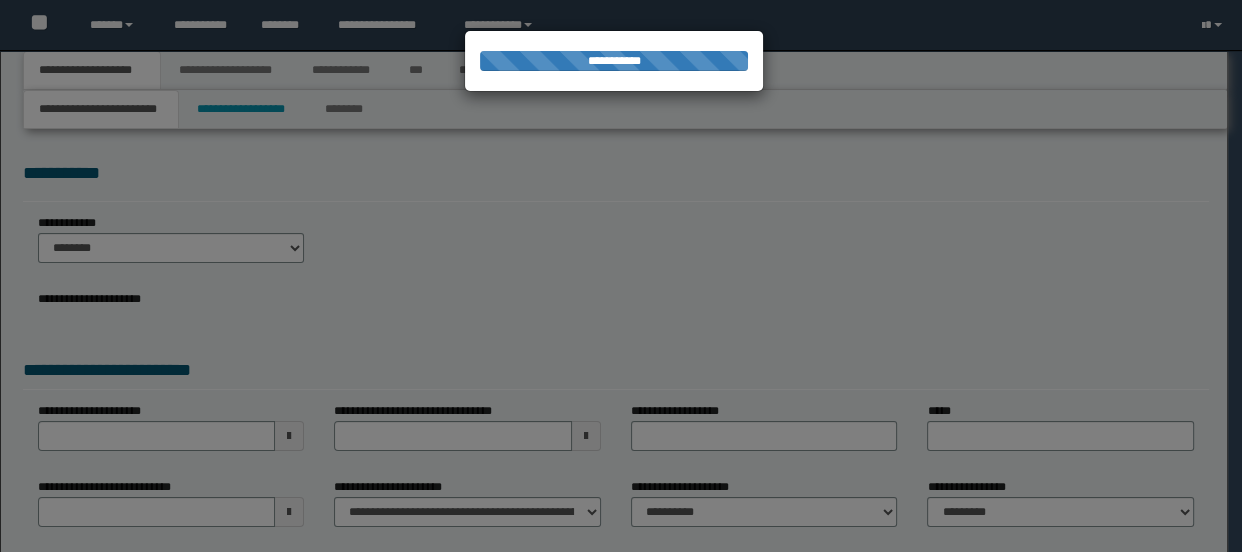 select on "*" 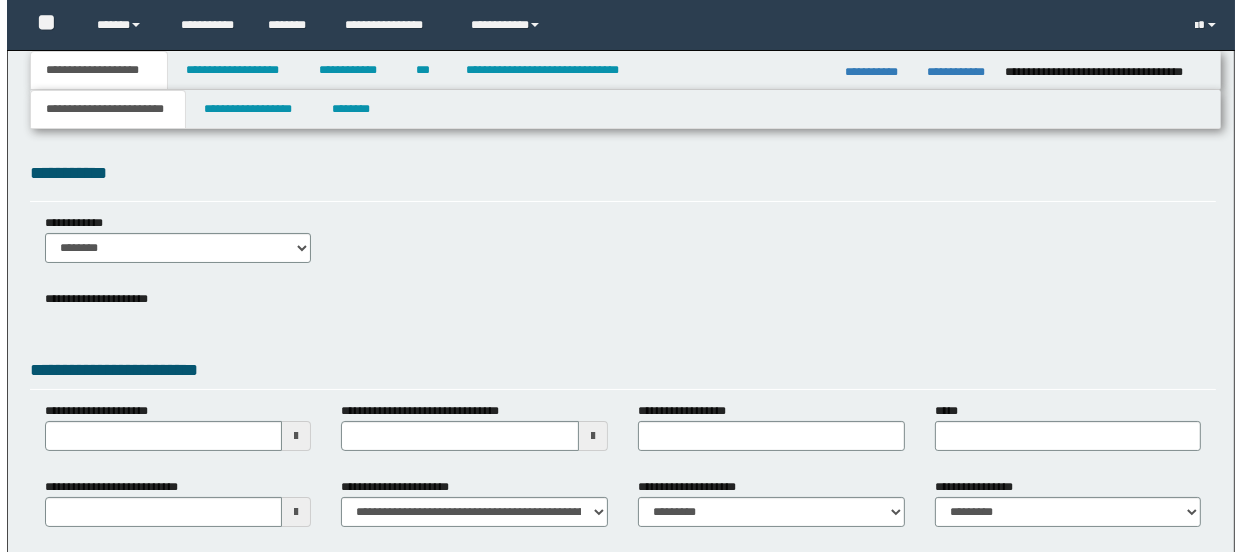 scroll, scrollTop: 0, scrollLeft: 0, axis: both 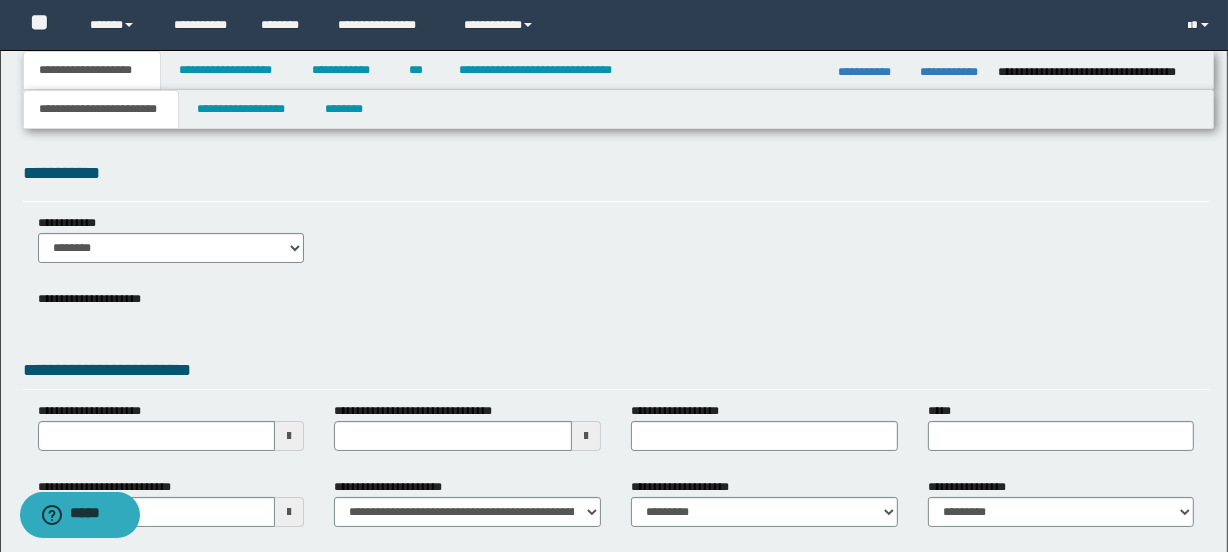 click on "**********" at bounding box center (614, 25) 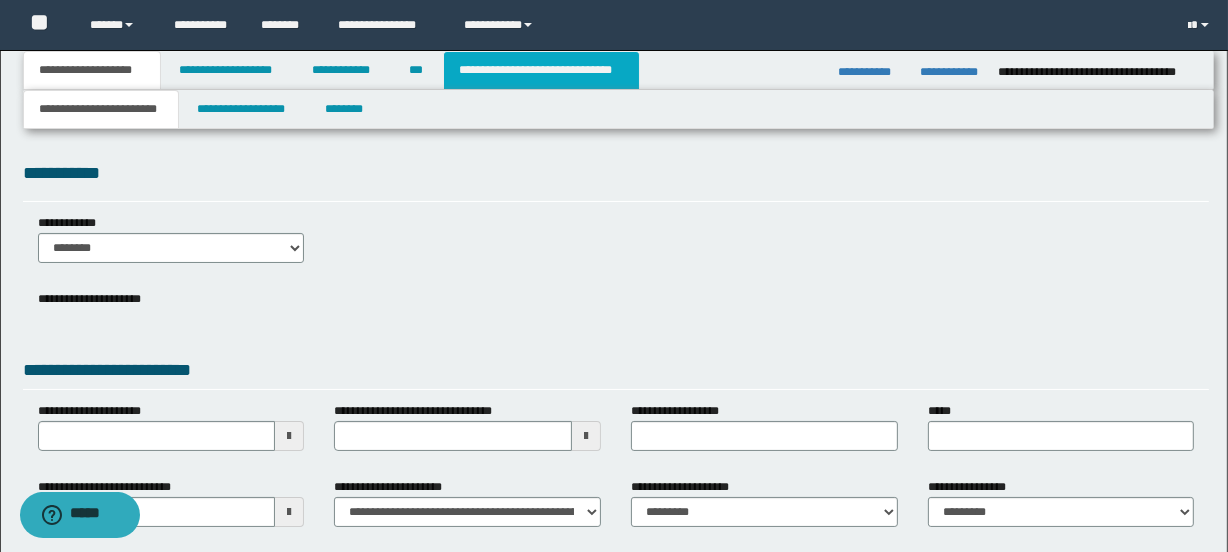 click on "**********" at bounding box center (541, 70) 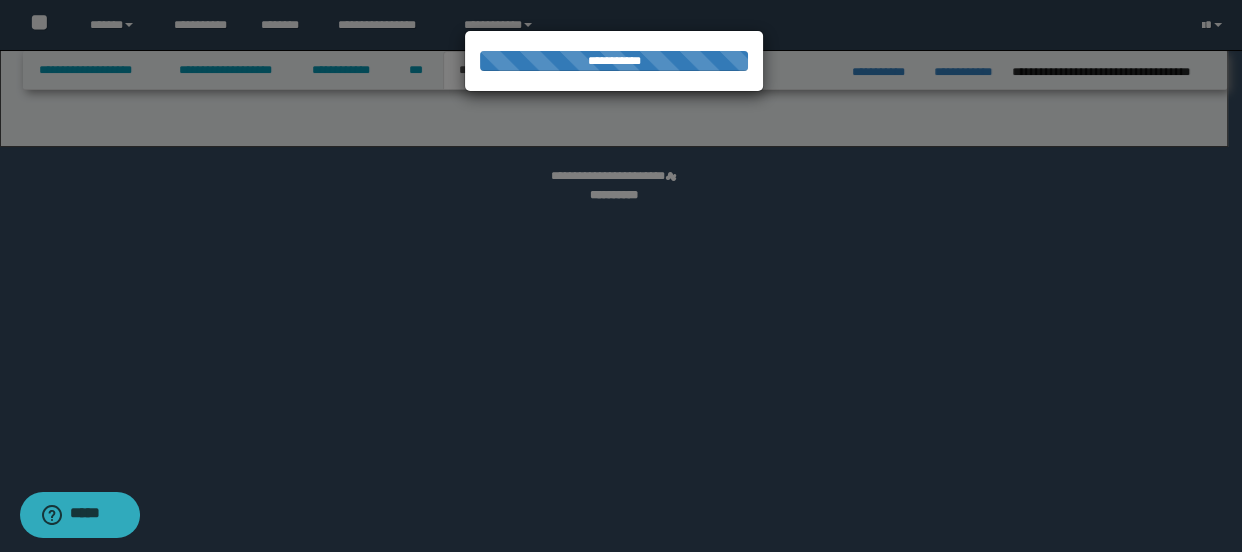 select on "*" 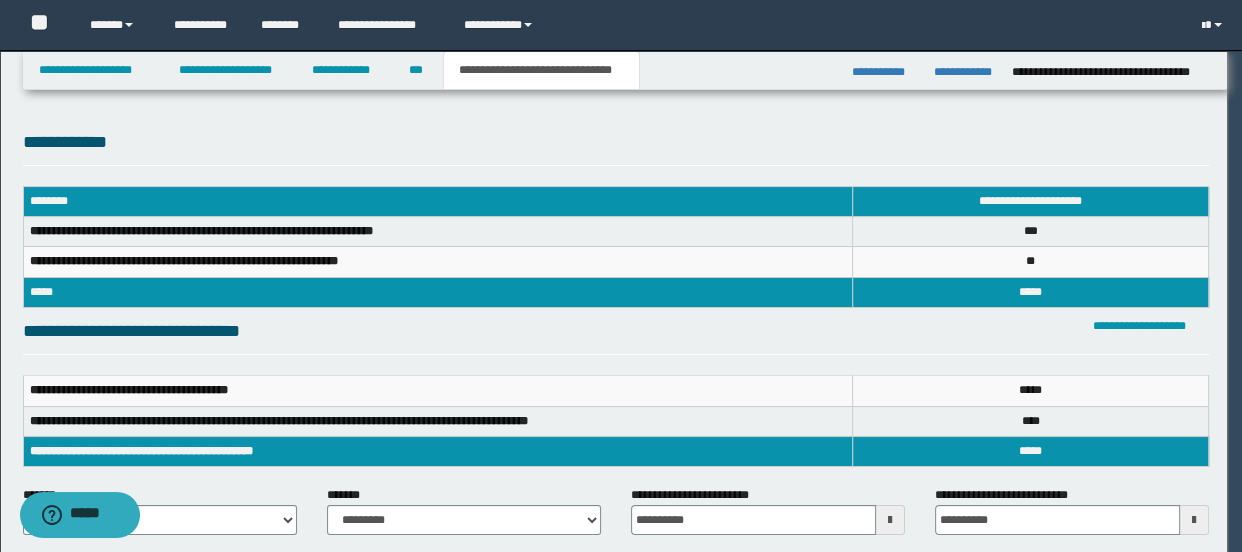 scroll, scrollTop: 0, scrollLeft: 0, axis: both 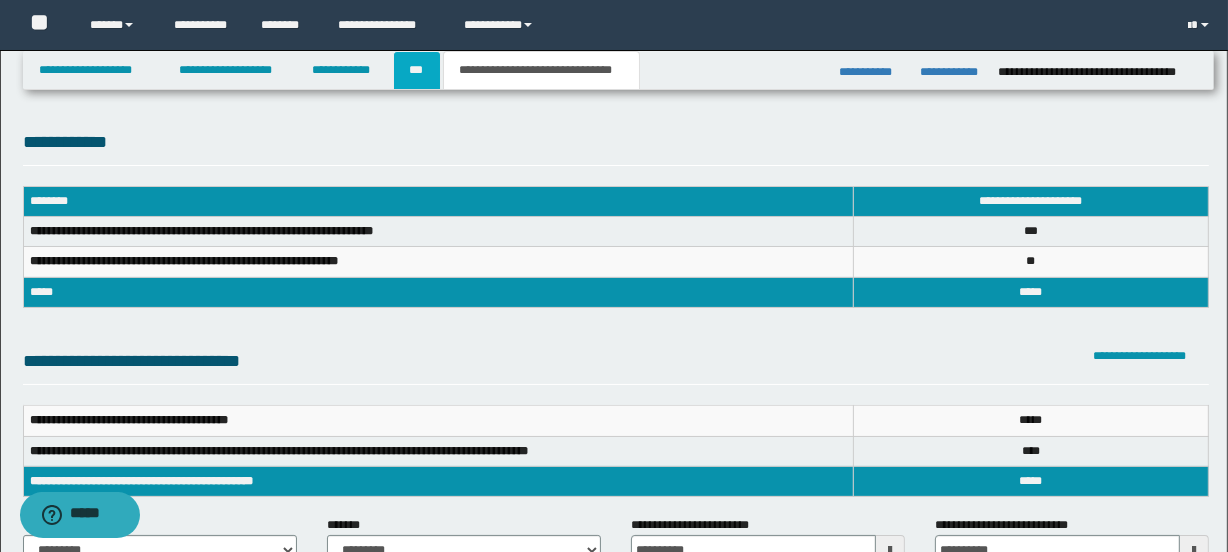 click on "***" at bounding box center [417, 70] 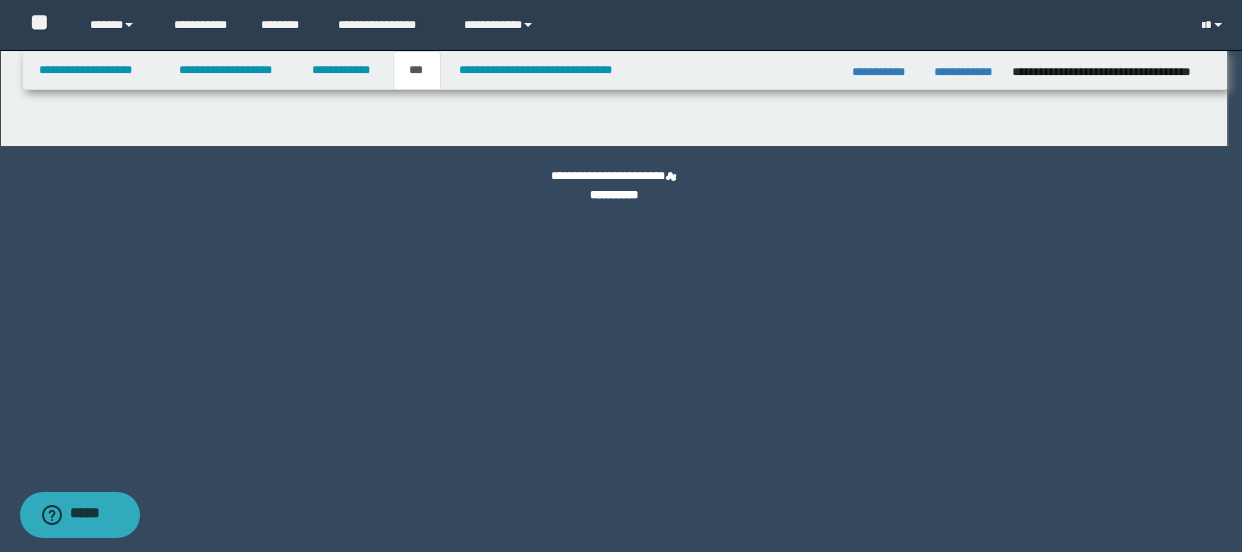 select on "***" 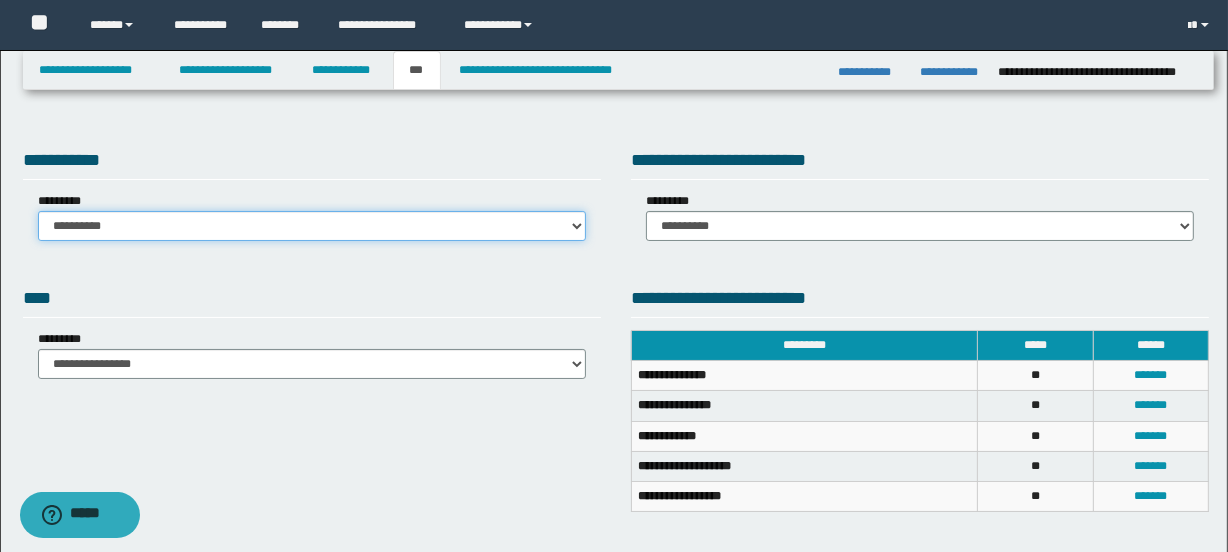 click on "**********" at bounding box center (312, 226) 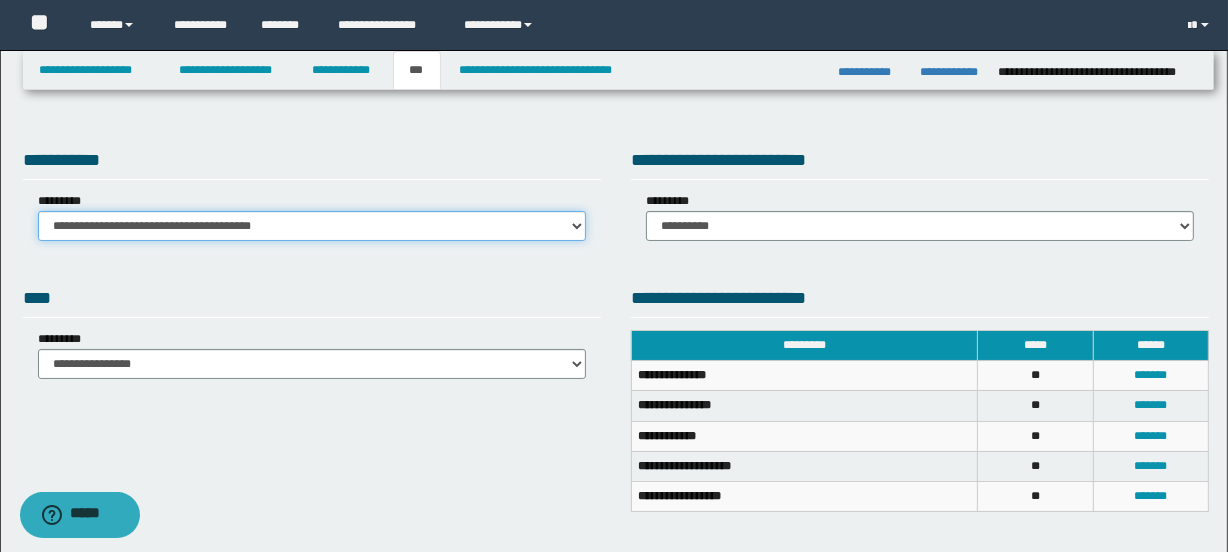 click on "**********" at bounding box center (312, 226) 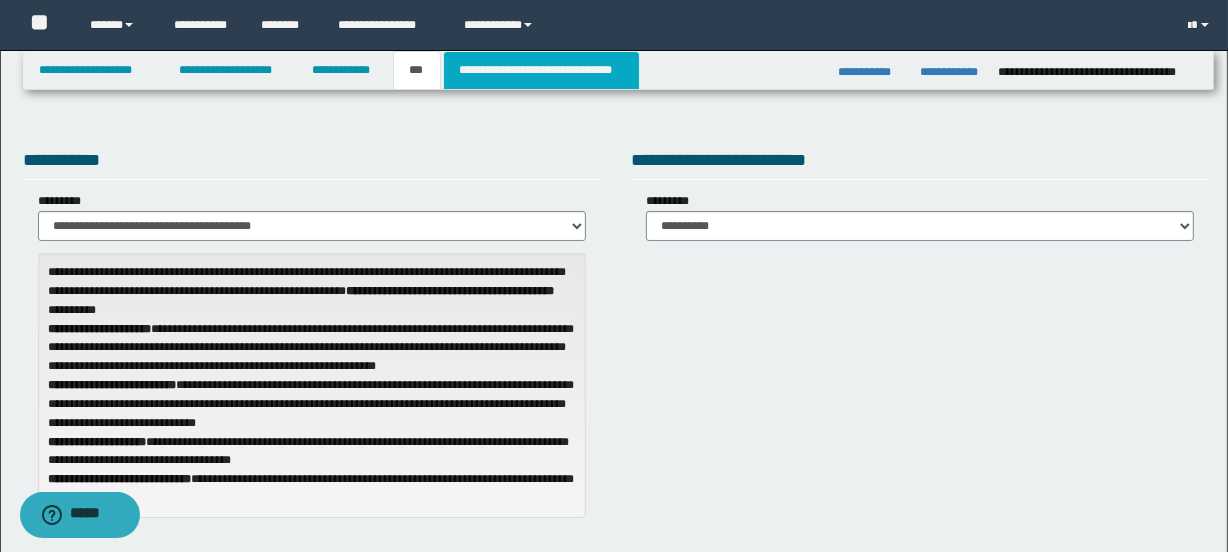 click on "**********" at bounding box center [541, 70] 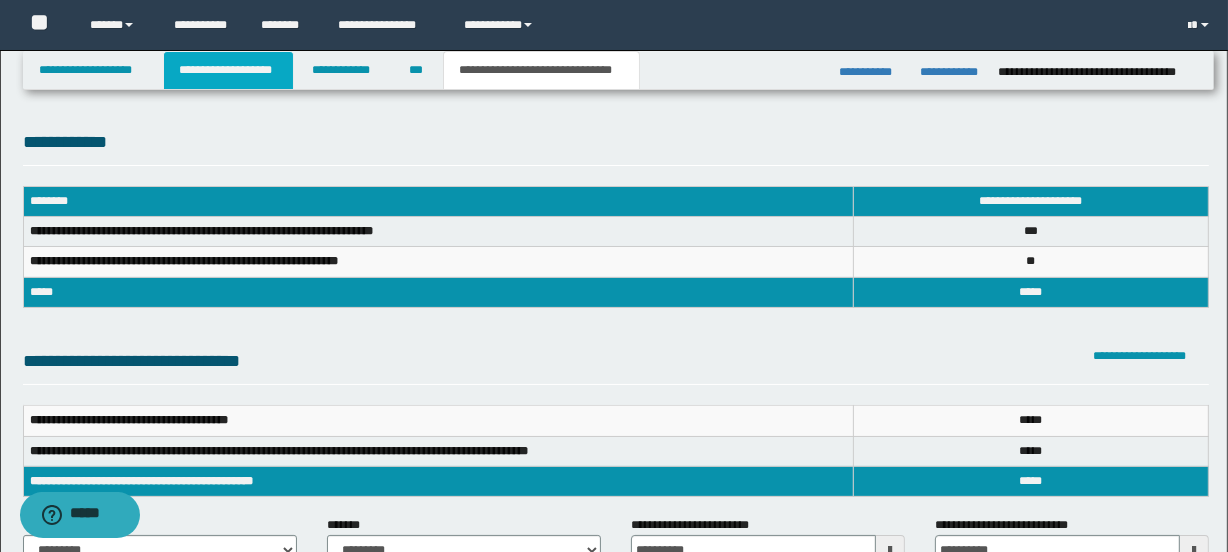 click on "**********" at bounding box center (228, 70) 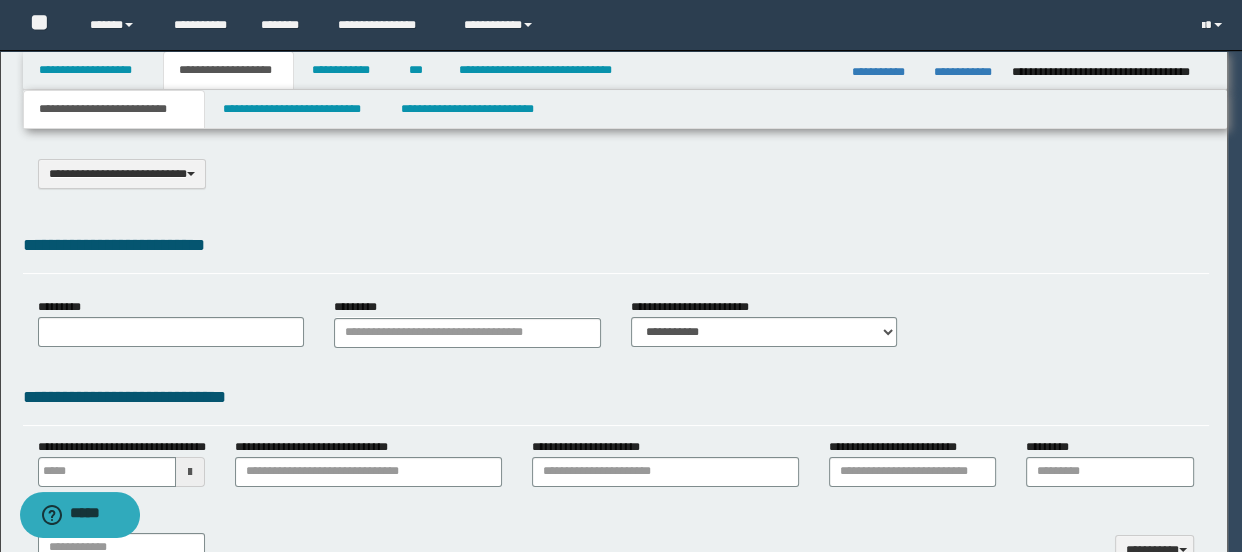 click on "**********" at bounding box center [621, 276] 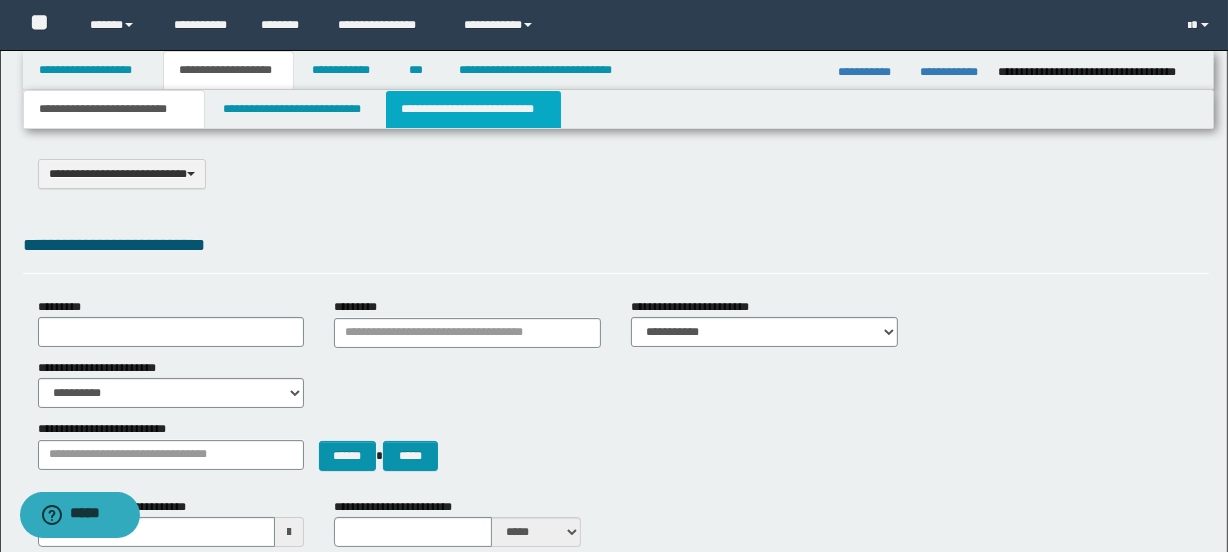 click on "**********" at bounding box center (473, 109) 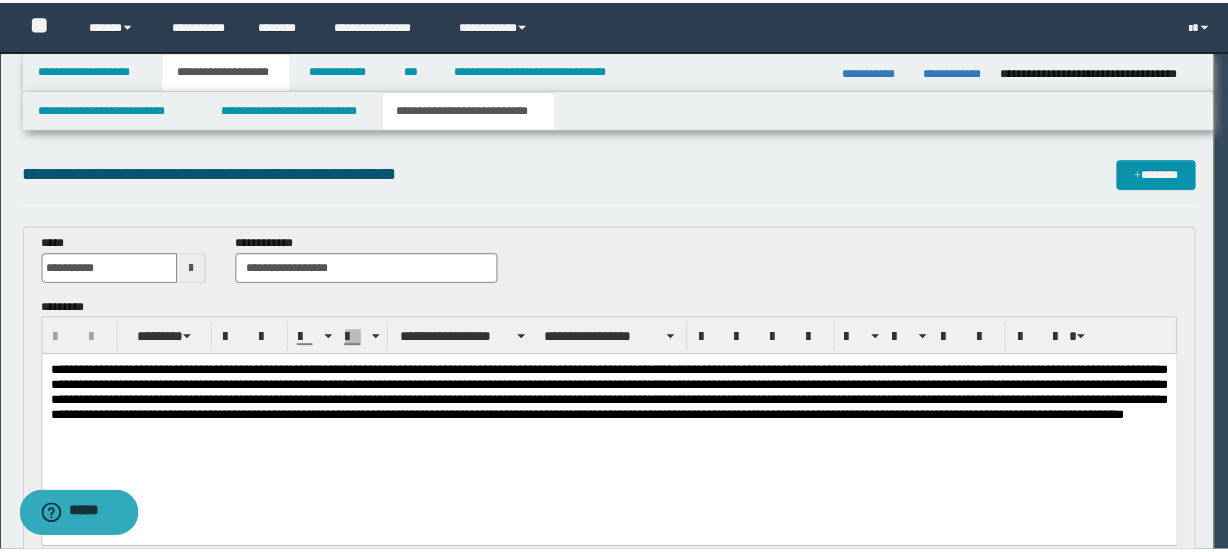 scroll, scrollTop: 0, scrollLeft: 0, axis: both 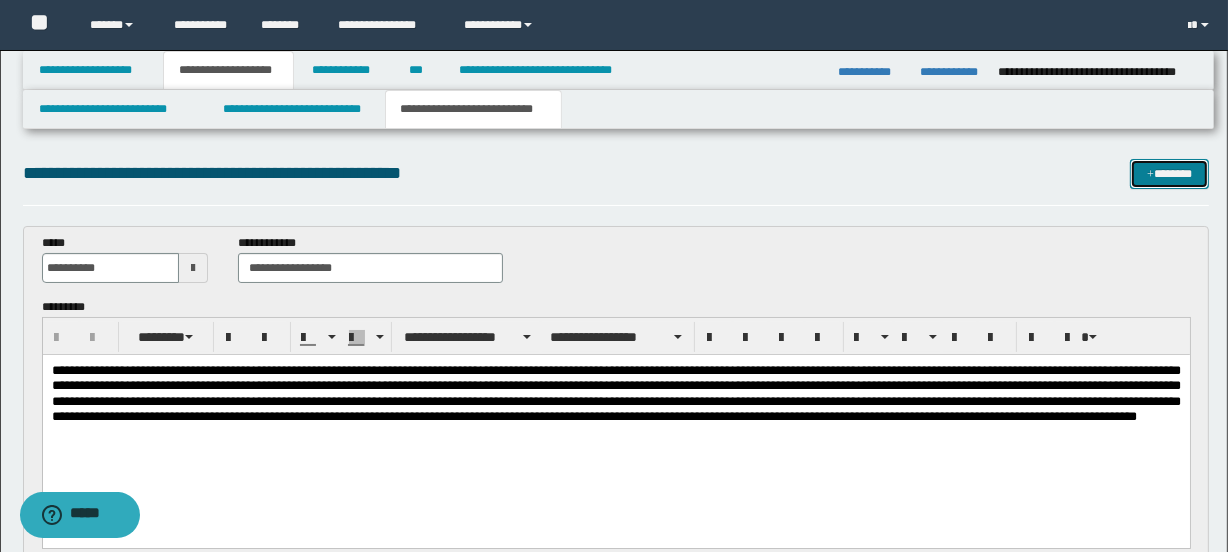 click on "*******" at bounding box center [1170, 174] 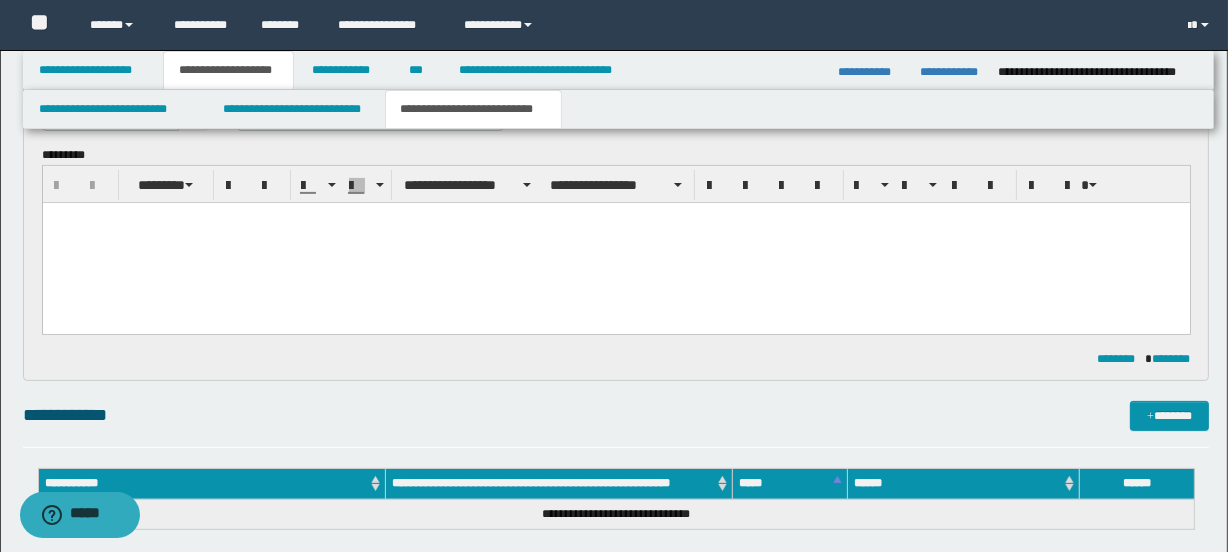 scroll, scrollTop: 0, scrollLeft: 0, axis: both 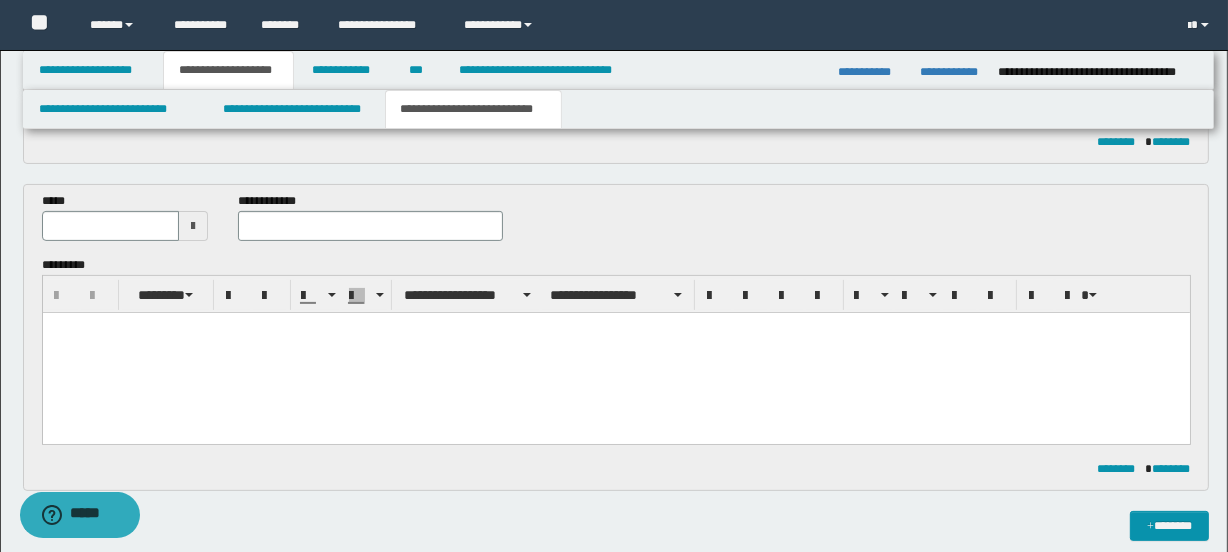 click at bounding box center (193, 226) 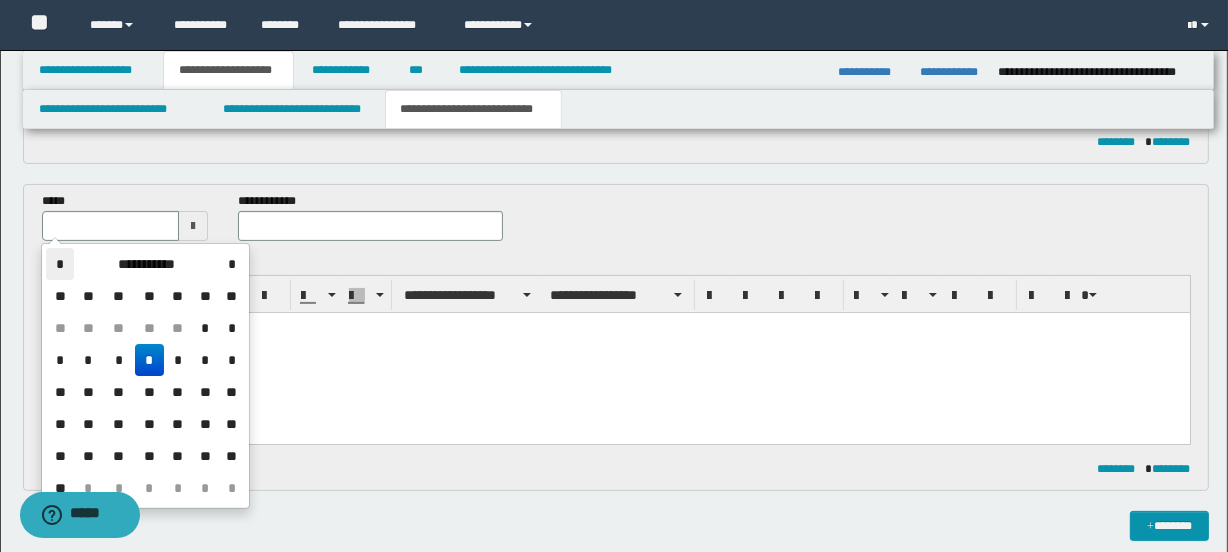 click on "*" at bounding box center [60, 264] 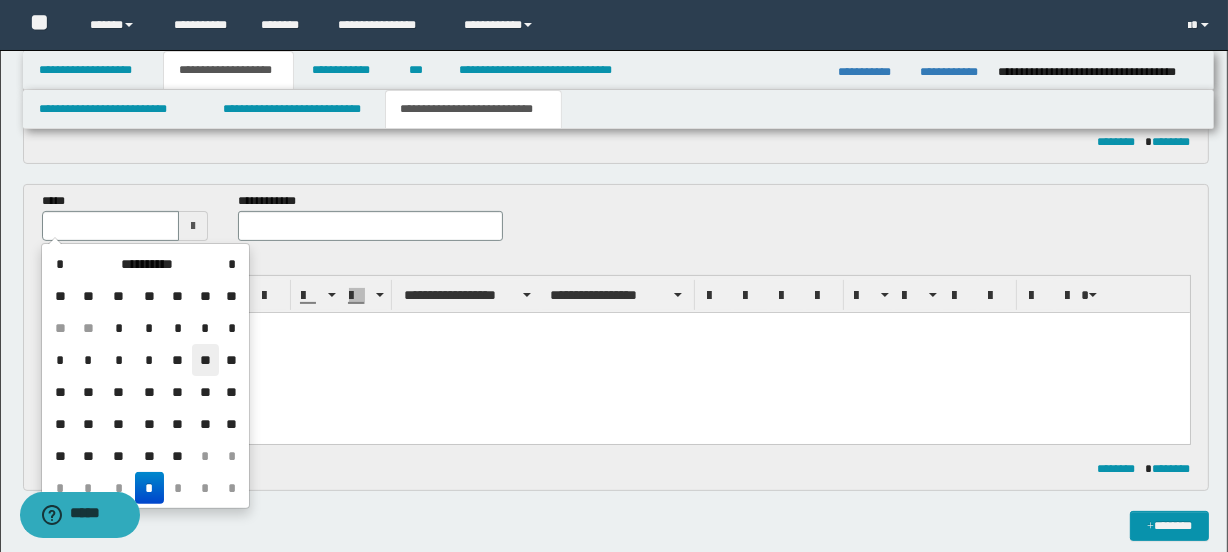 click on "**" at bounding box center [206, 360] 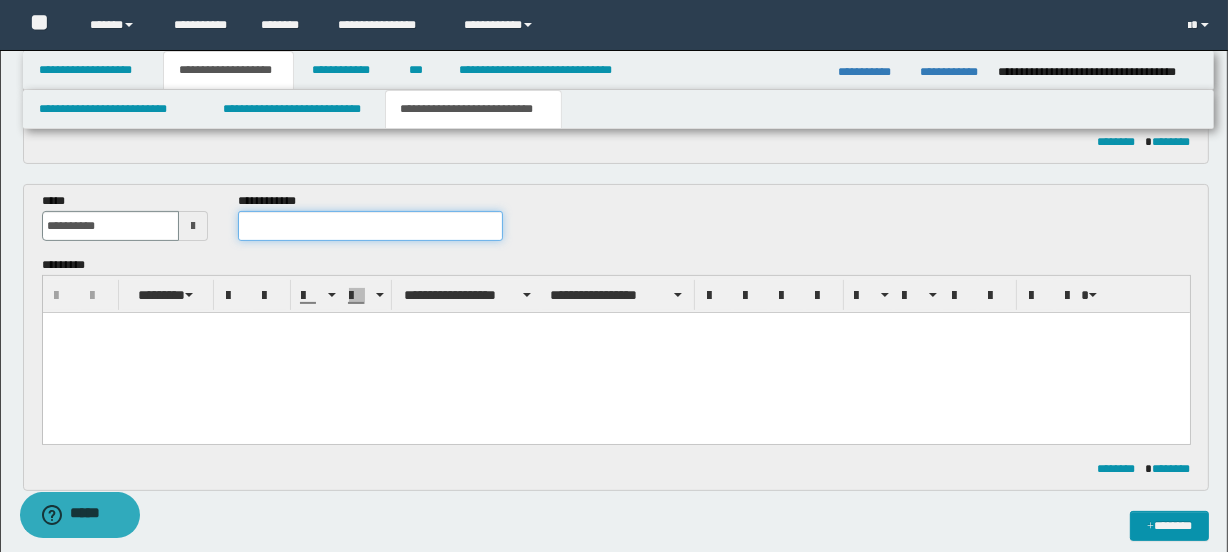 click at bounding box center (370, 226) 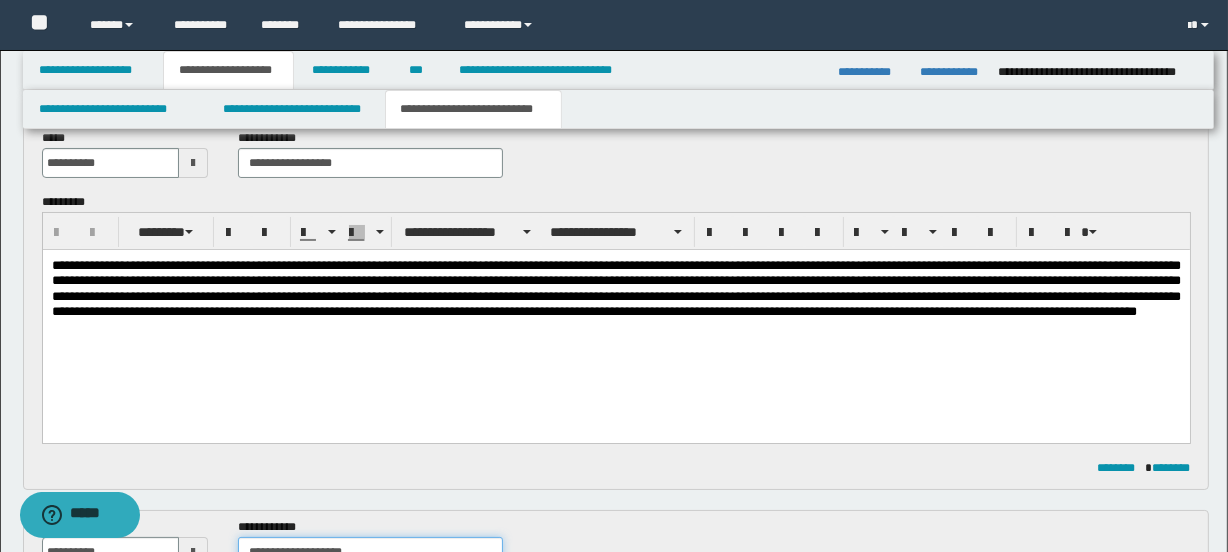 scroll, scrollTop: 102, scrollLeft: 0, axis: vertical 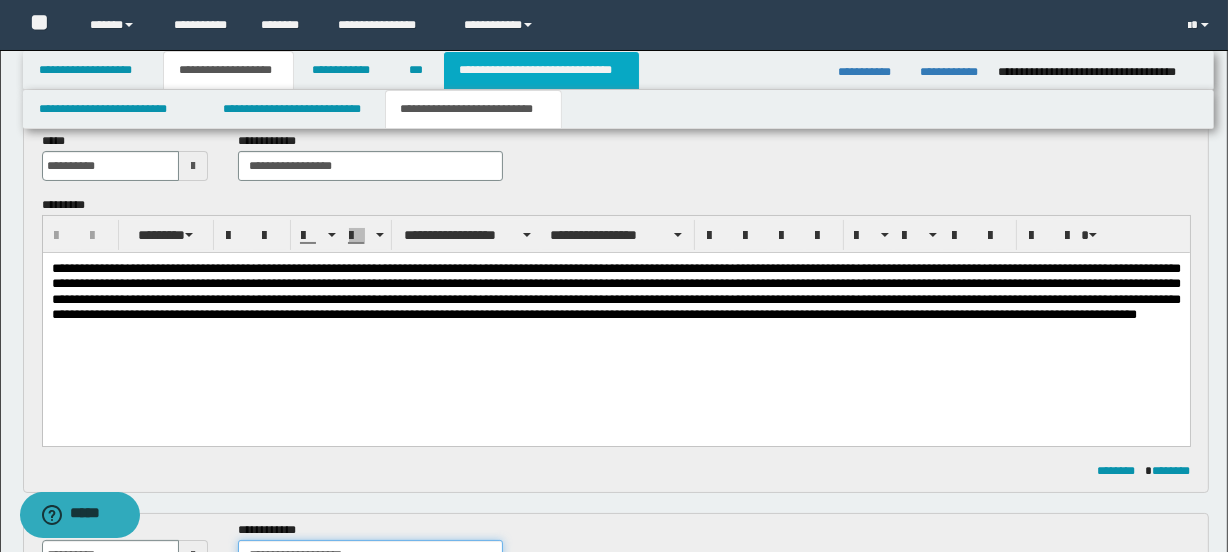 type on "**********" 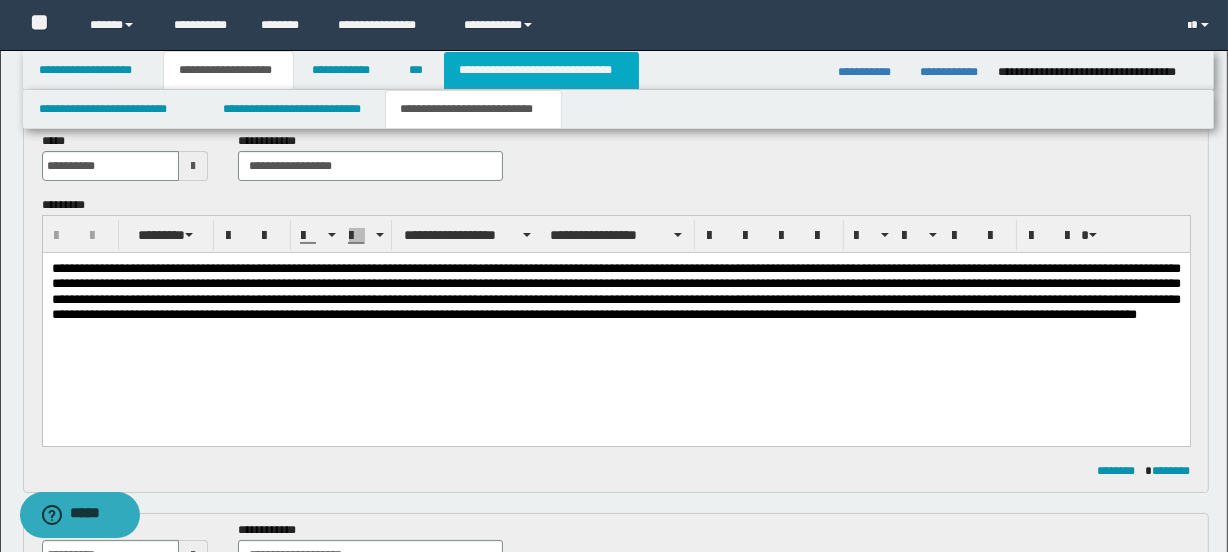 click on "**********" at bounding box center [541, 70] 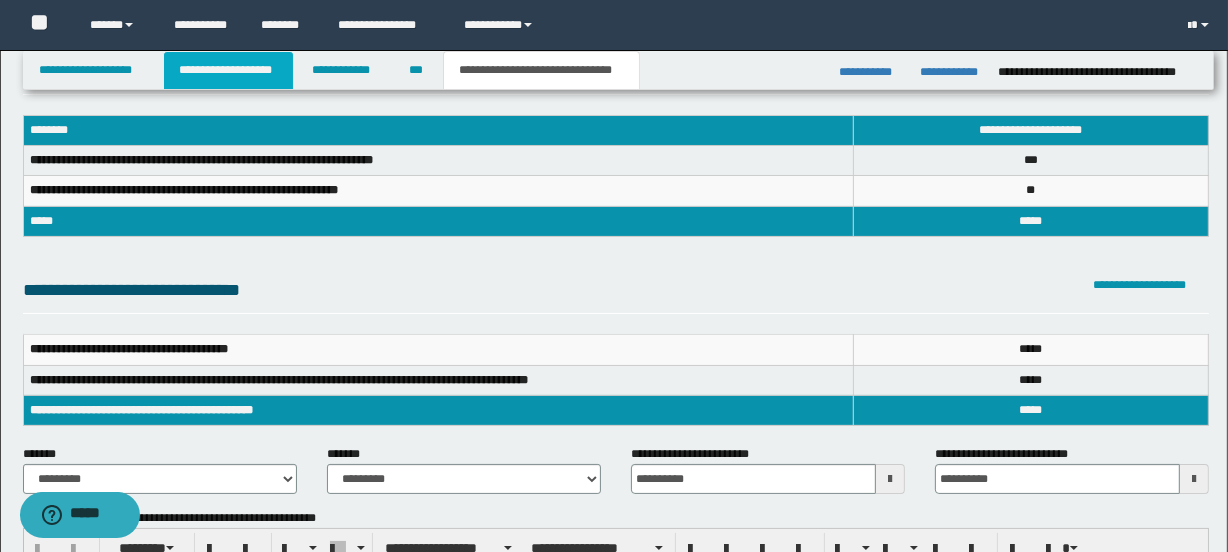 click on "**********" at bounding box center (228, 70) 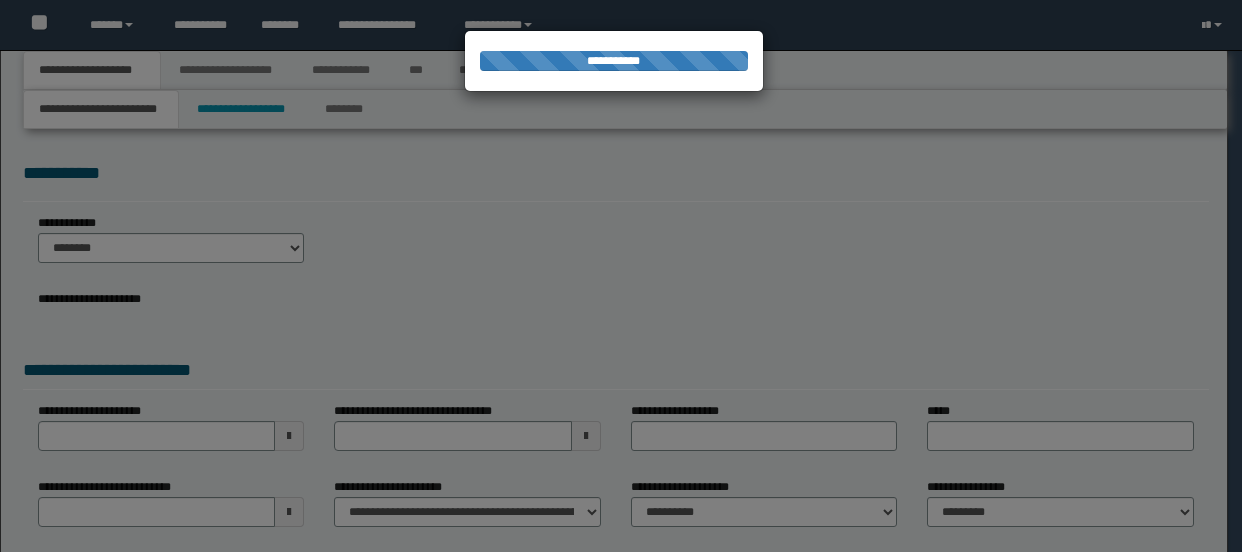 scroll, scrollTop: 0, scrollLeft: 0, axis: both 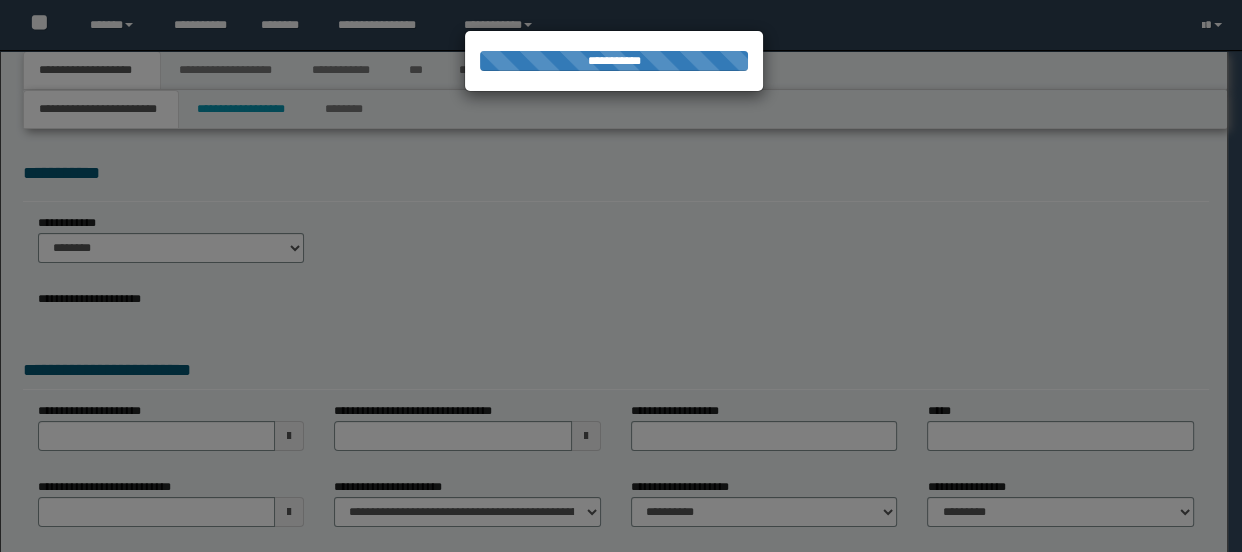select on "*" 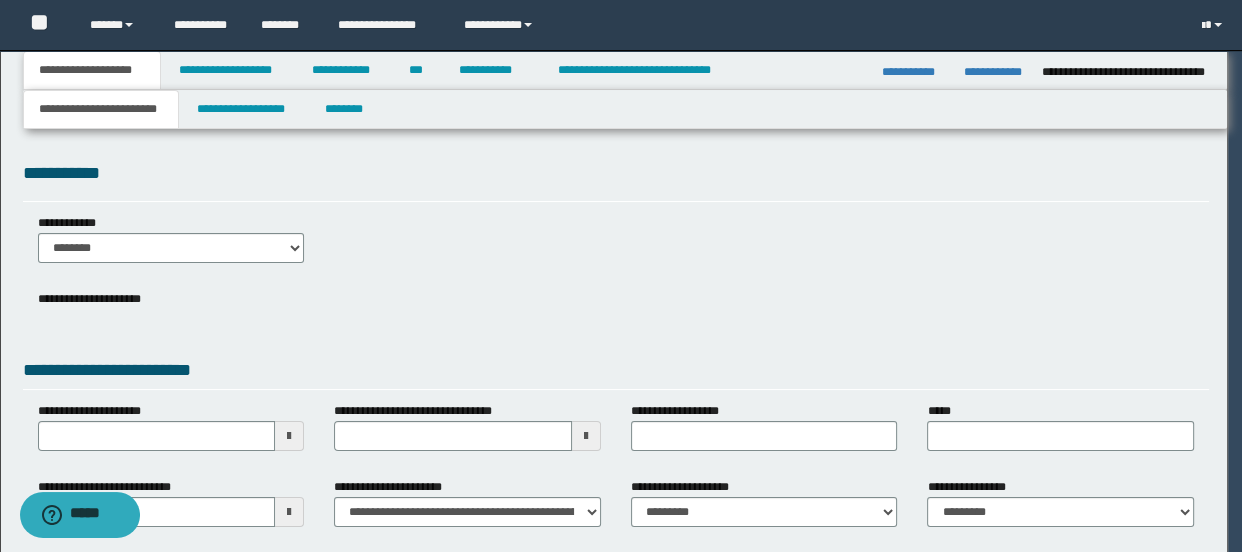 scroll, scrollTop: 0, scrollLeft: 0, axis: both 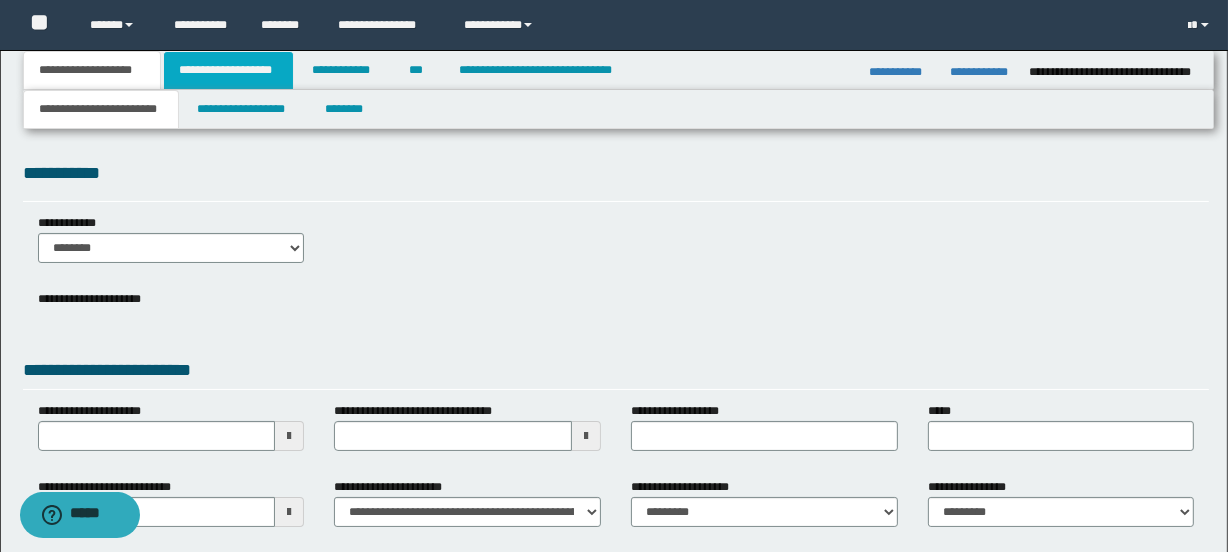 click on "**********" at bounding box center [228, 70] 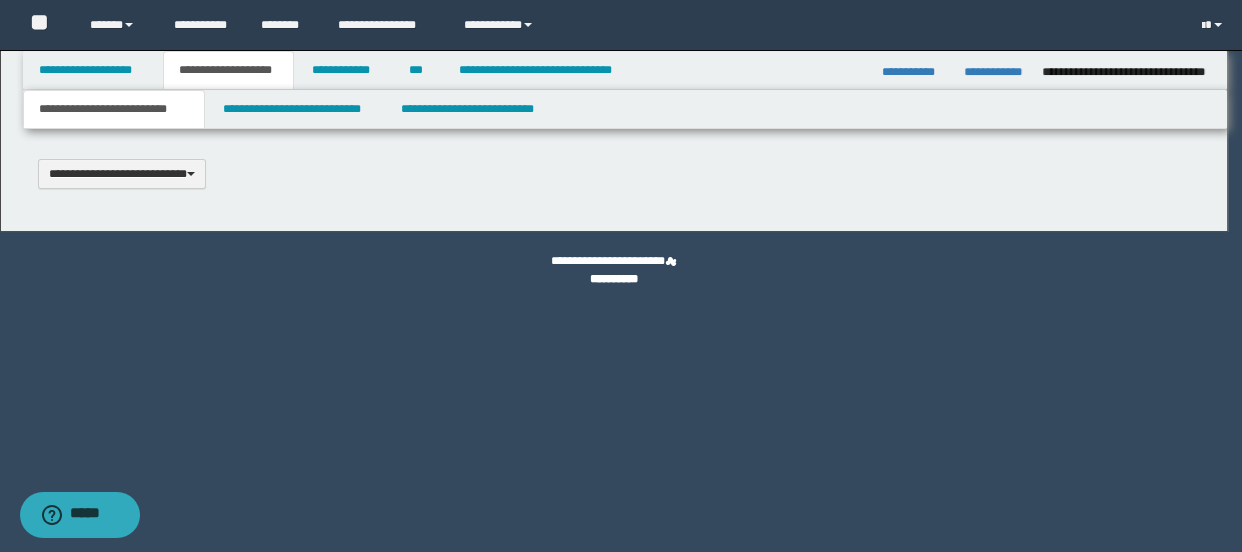 type 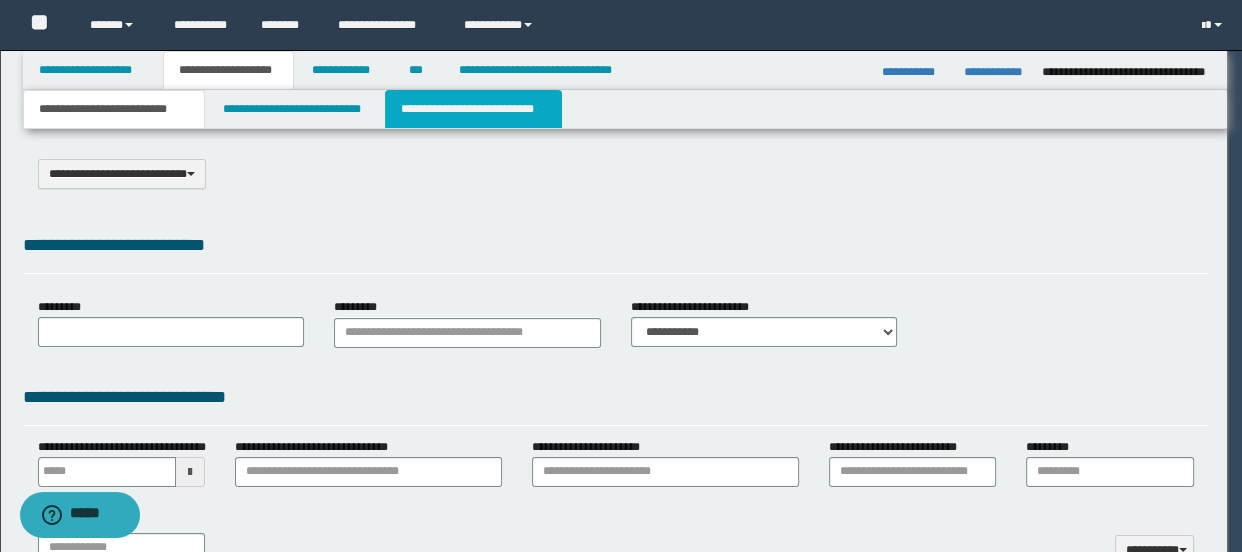 click on "**********" at bounding box center [473, 109] 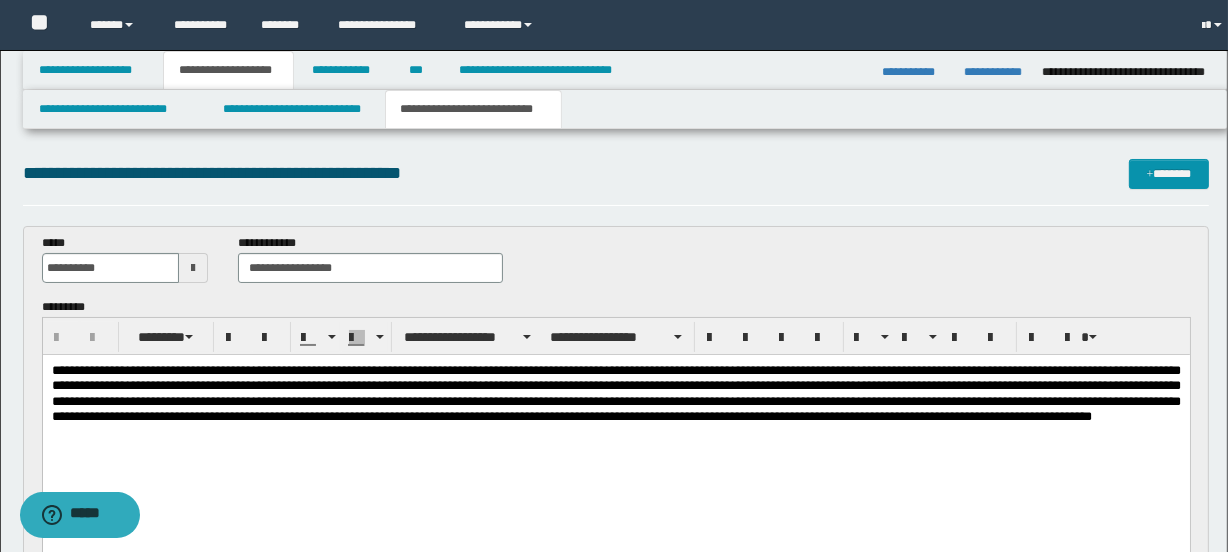 scroll, scrollTop: 0, scrollLeft: 0, axis: both 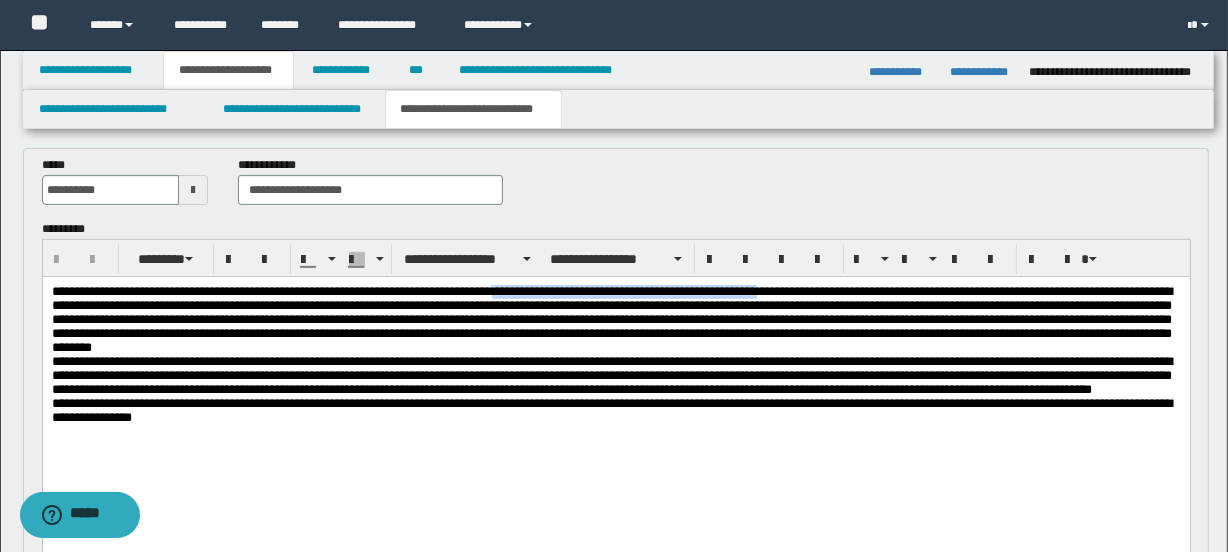 drag, startPoint x: 516, startPoint y: 292, endPoint x: 778, endPoint y: 292, distance: 262 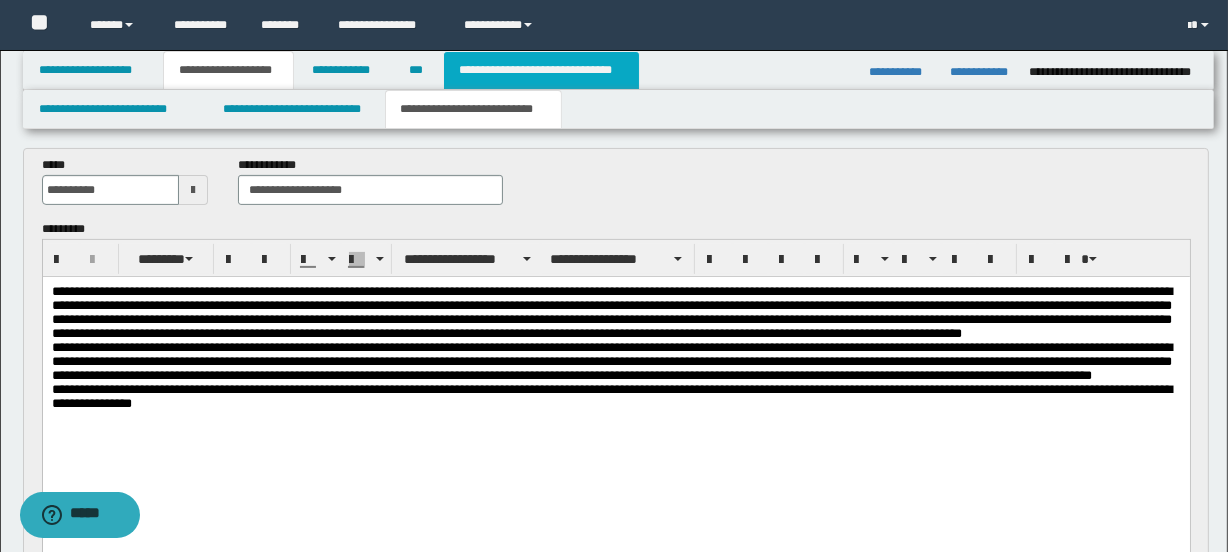 click on "**********" at bounding box center (541, 70) 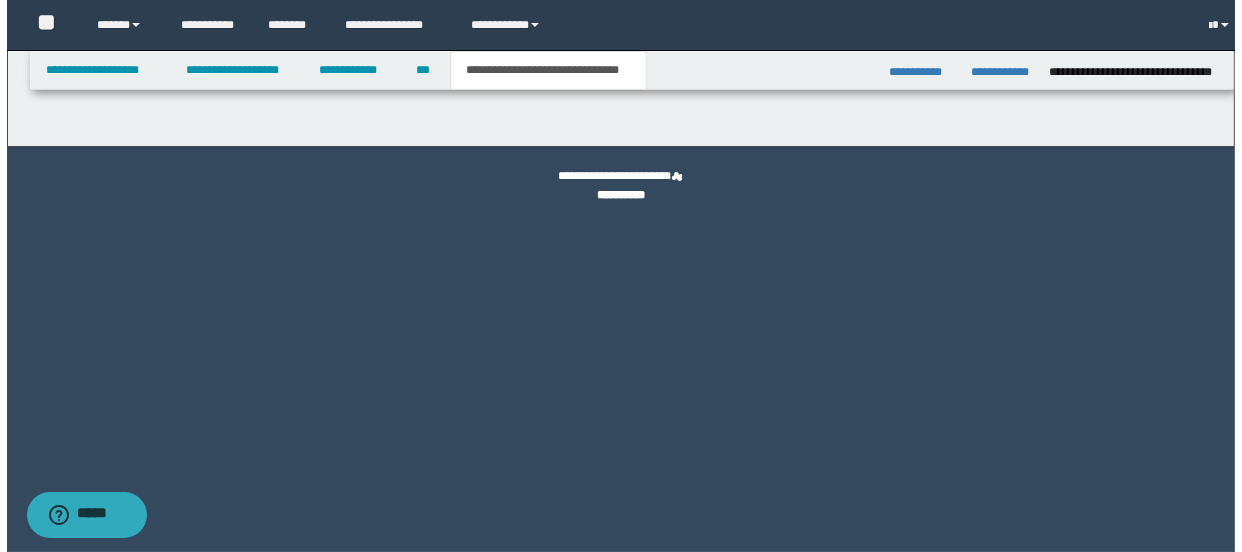 scroll, scrollTop: 0, scrollLeft: 0, axis: both 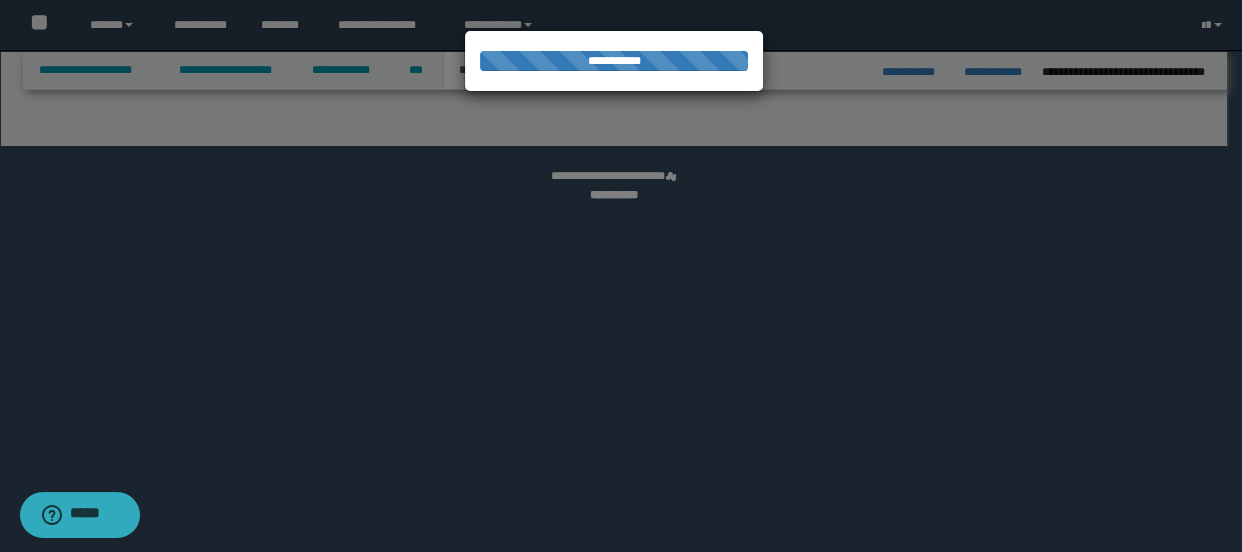 select on "*" 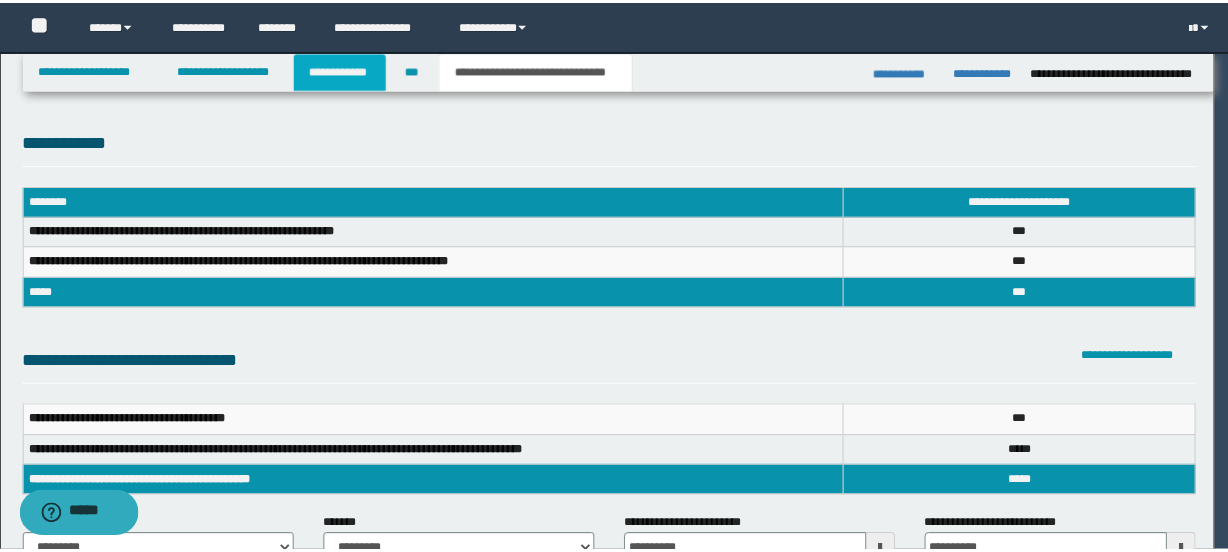 scroll, scrollTop: 0, scrollLeft: 0, axis: both 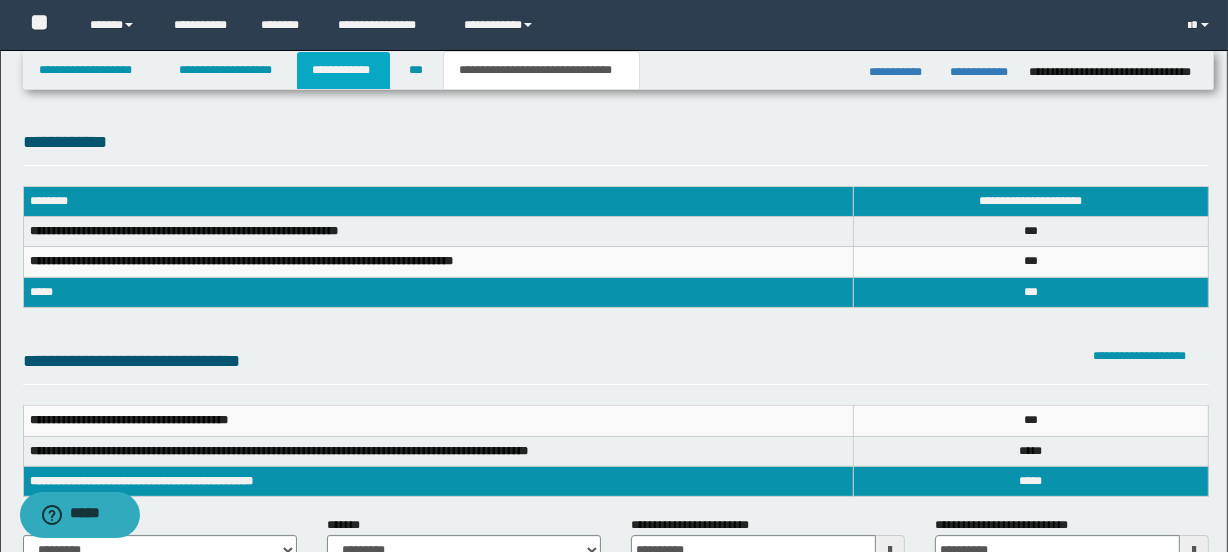click on "**********" at bounding box center [343, 70] 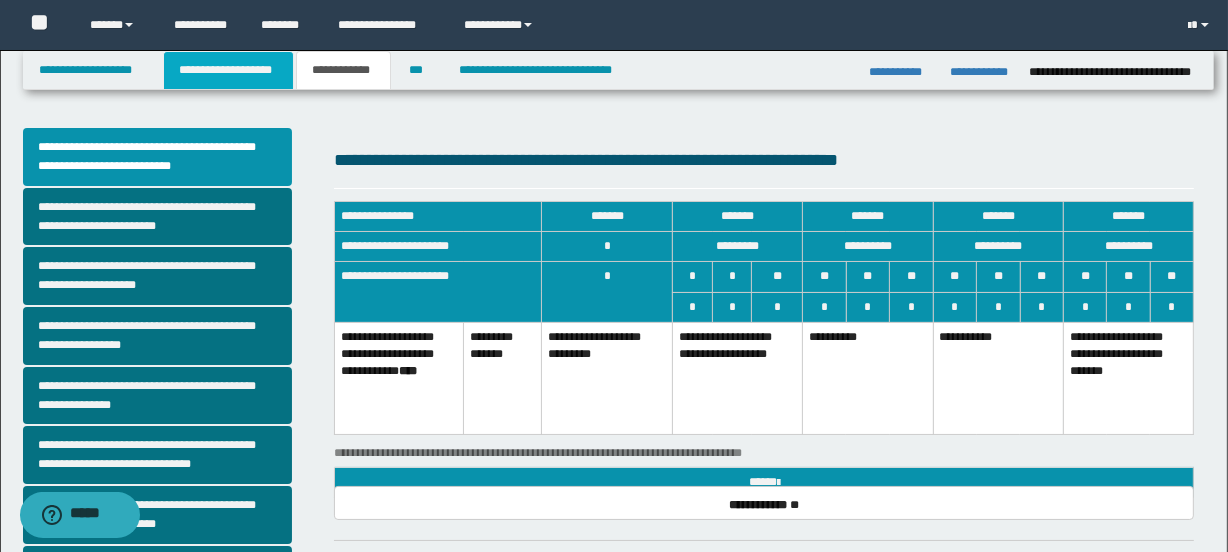 click on "**********" at bounding box center (228, 70) 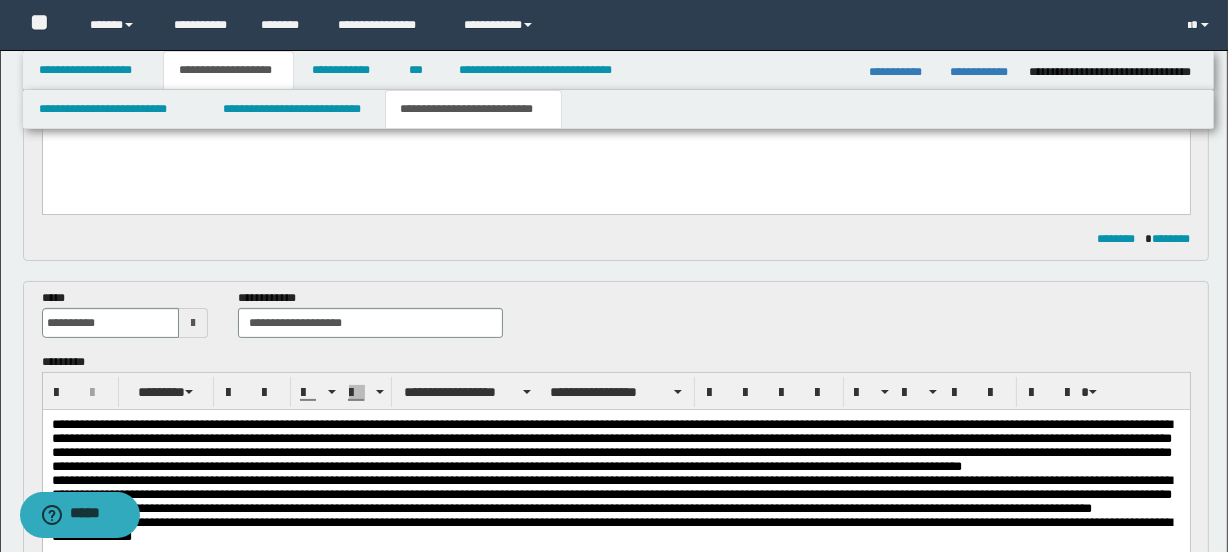 scroll, scrollTop: 365, scrollLeft: 0, axis: vertical 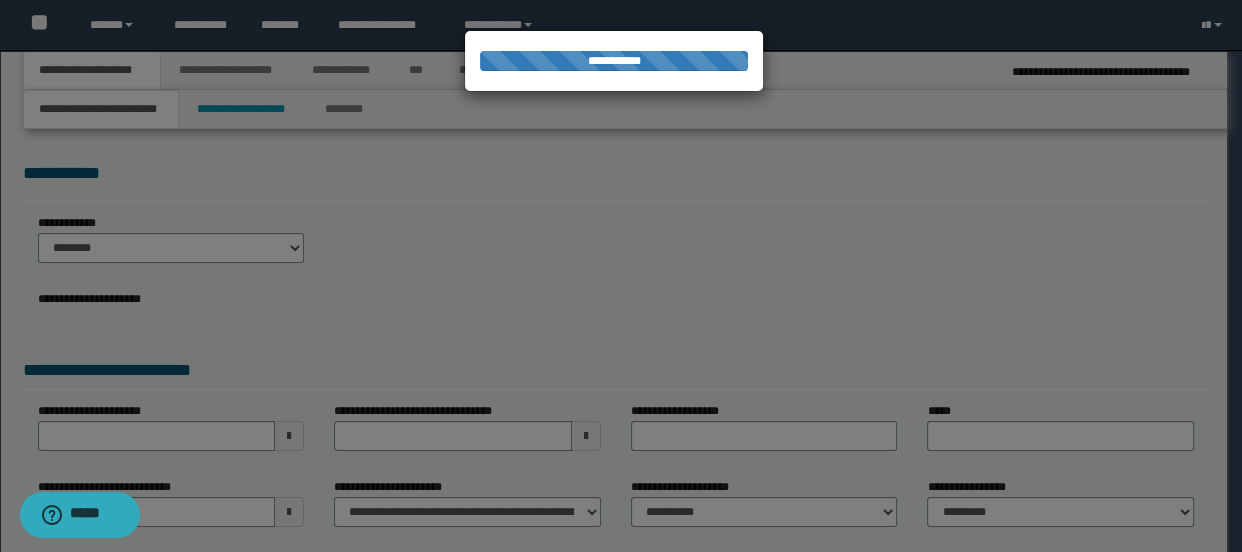 select on "*" 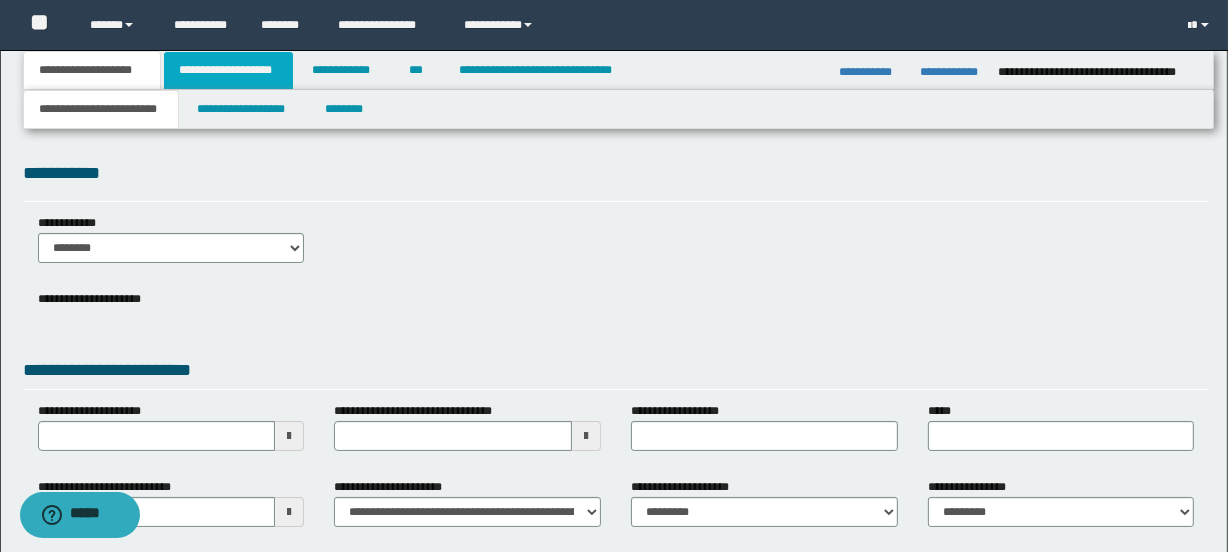 click on "**********" at bounding box center (228, 70) 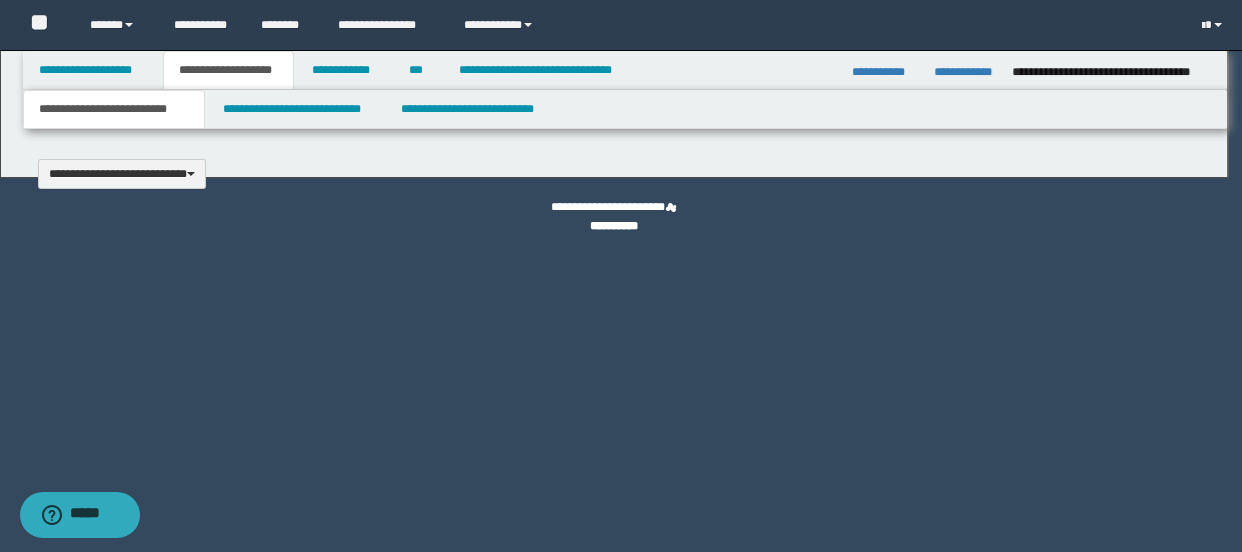 type 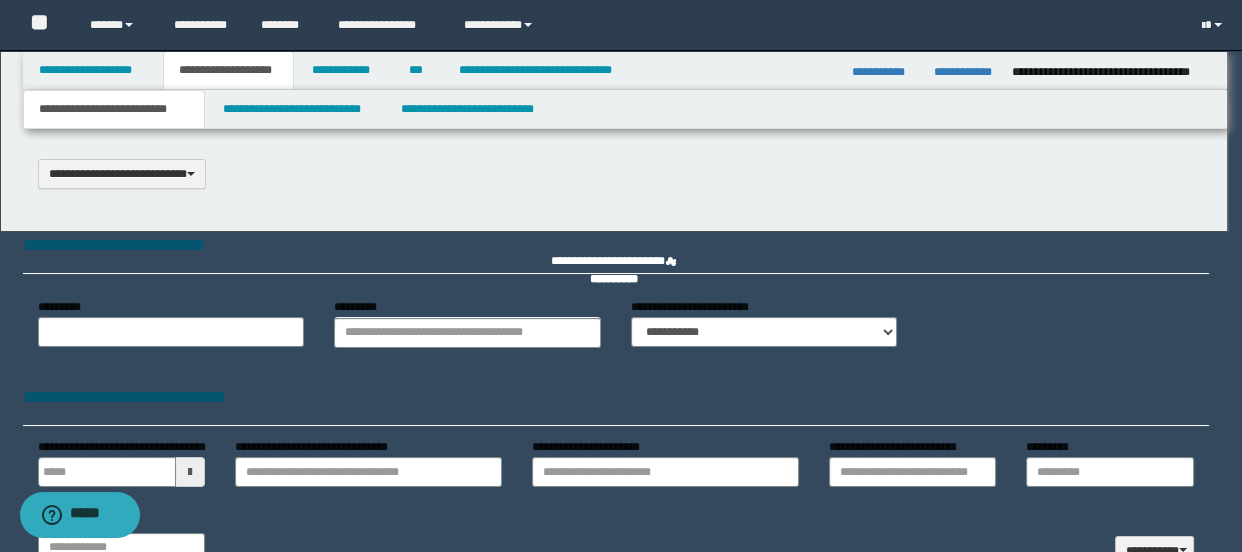 scroll, scrollTop: 0, scrollLeft: 0, axis: both 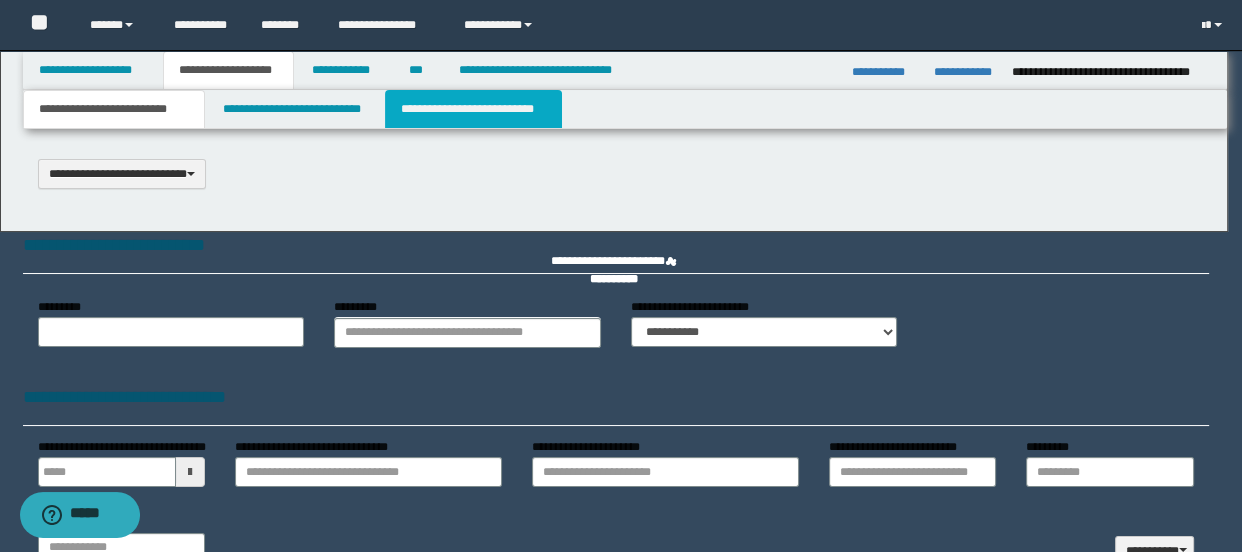 click on "**********" at bounding box center [473, 109] 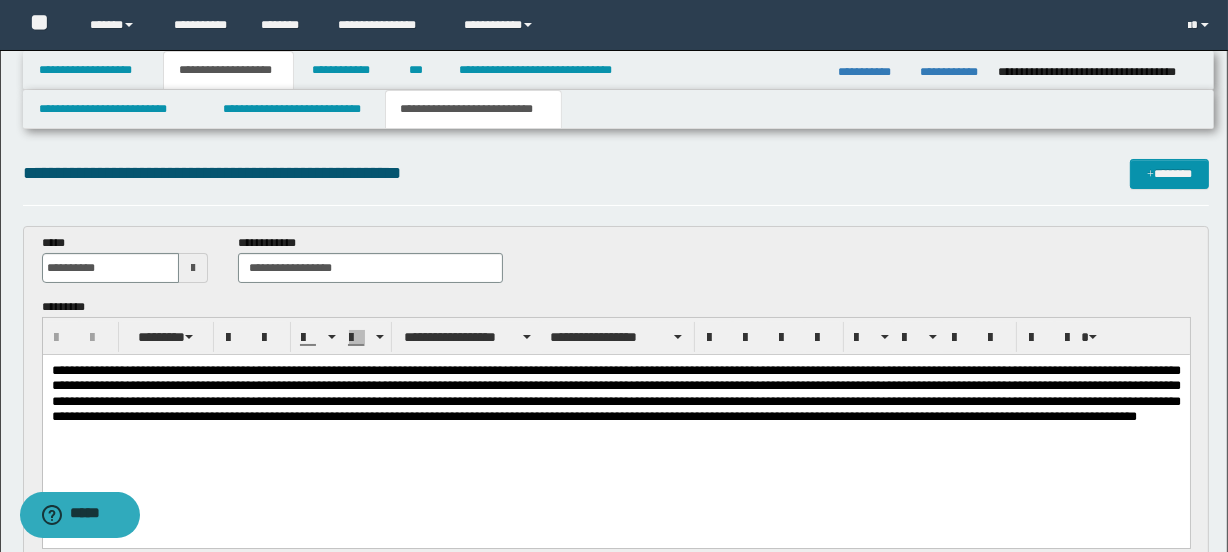 scroll, scrollTop: 0, scrollLeft: 0, axis: both 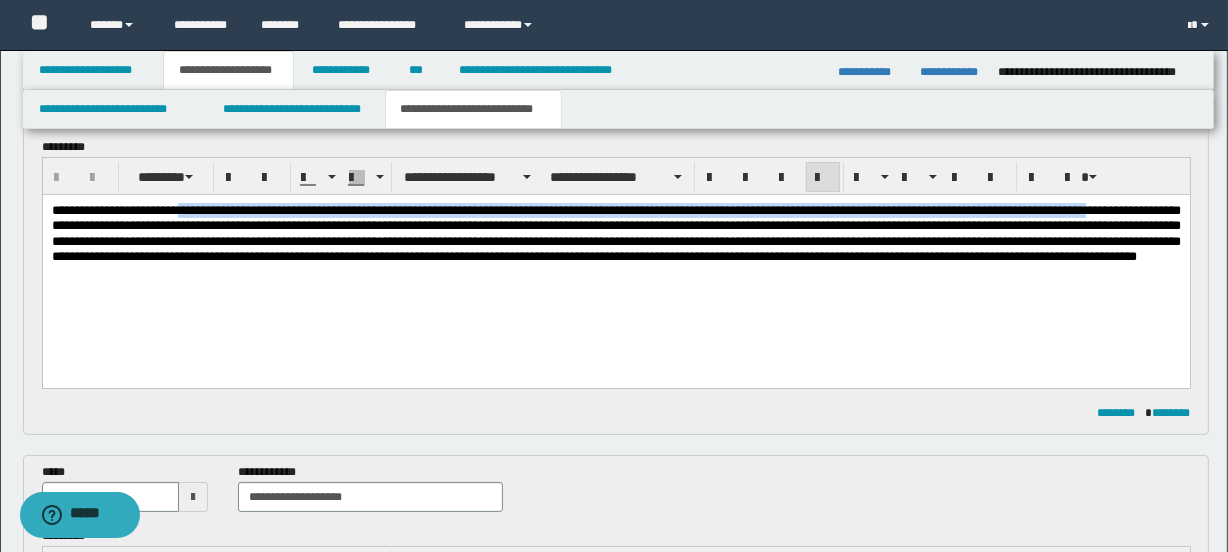 drag, startPoint x: 190, startPoint y: 210, endPoint x: 1183, endPoint y: 214, distance: 993.00806 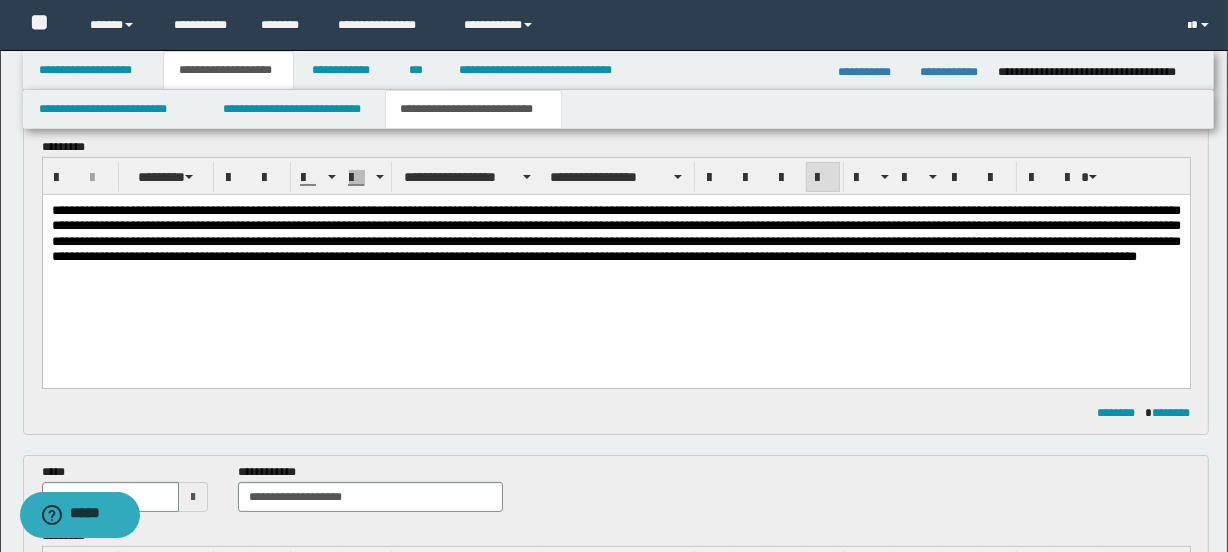 click on "**********" at bounding box center [615, 266] 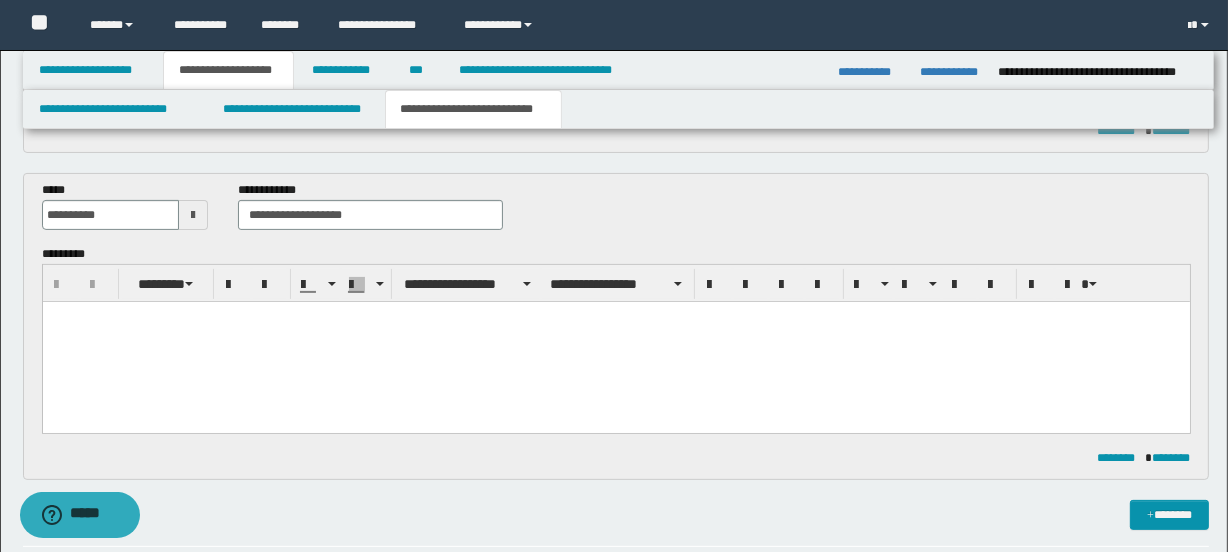 scroll, scrollTop: 459, scrollLeft: 0, axis: vertical 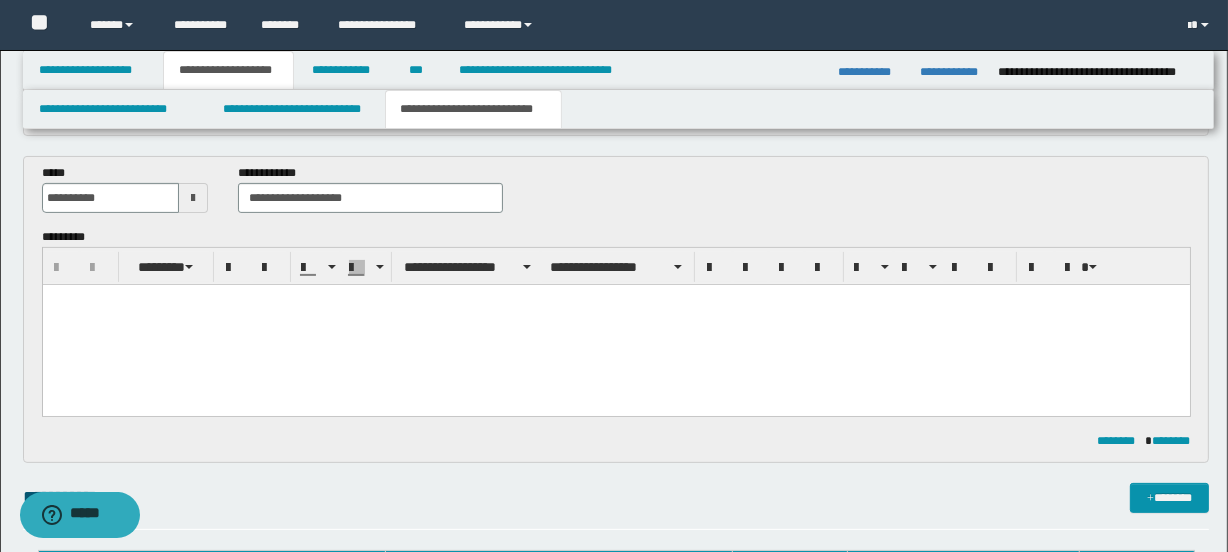 click at bounding box center [615, 300] 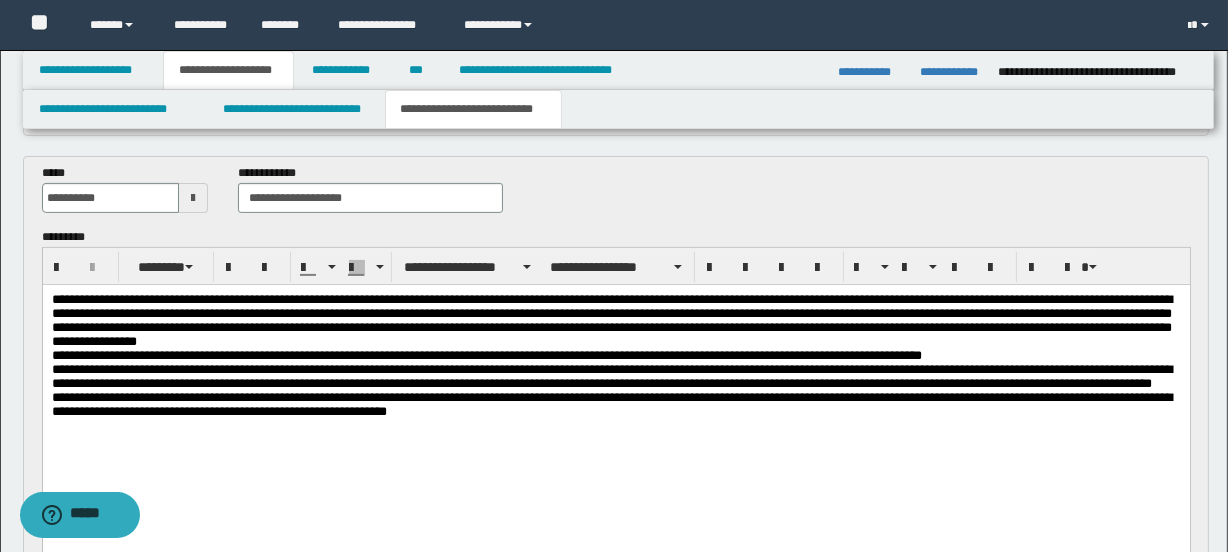 click on "**********" at bounding box center (615, 370) 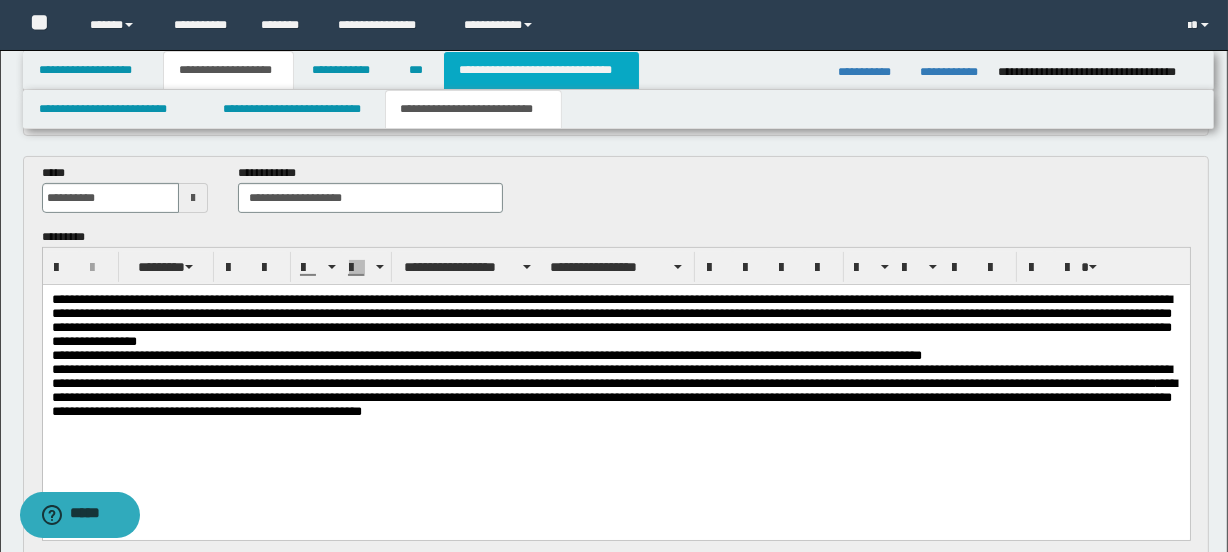click on "**********" at bounding box center (541, 70) 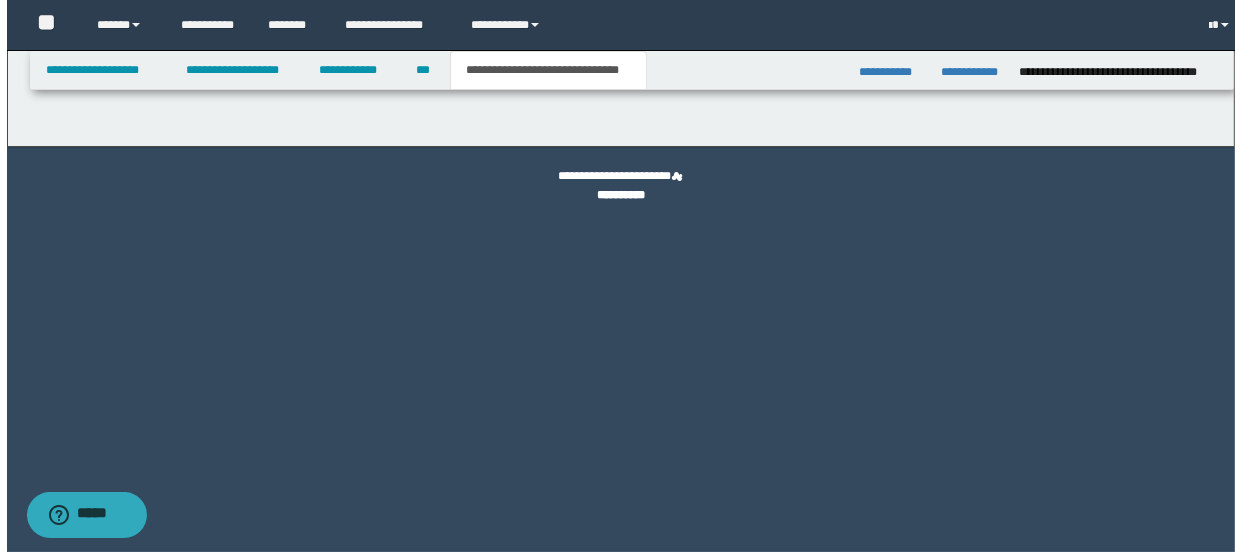 scroll, scrollTop: 0, scrollLeft: 0, axis: both 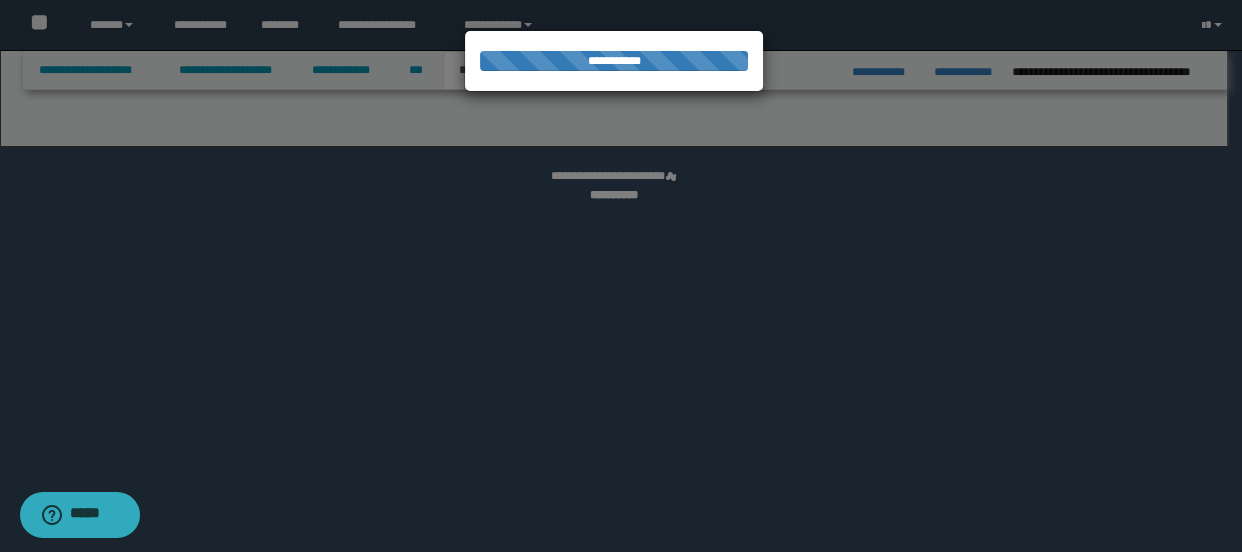 select on "*" 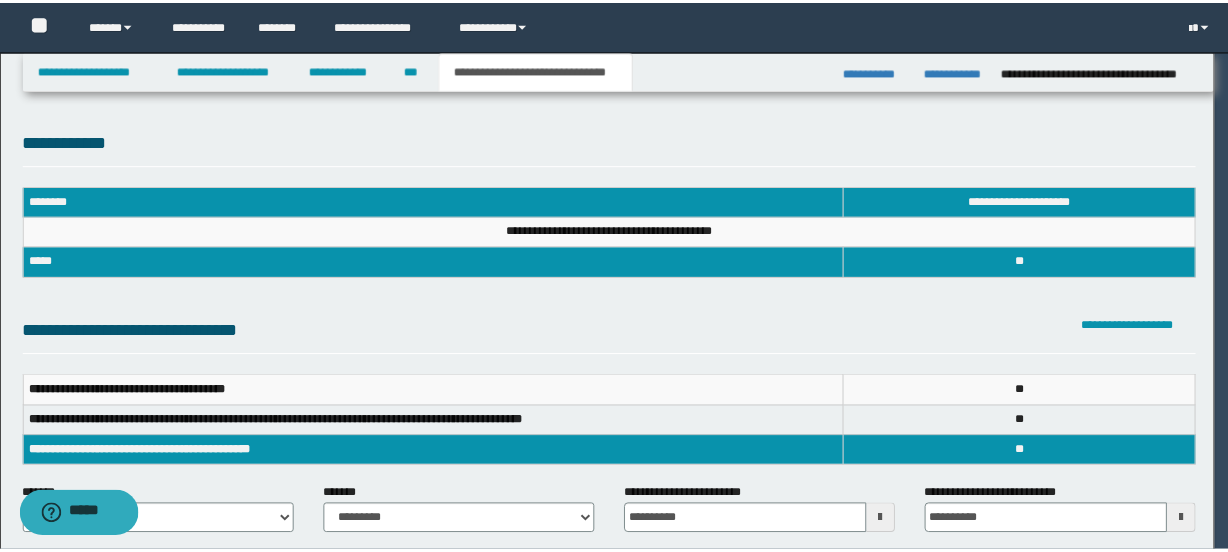 scroll, scrollTop: 0, scrollLeft: 0, axis: both 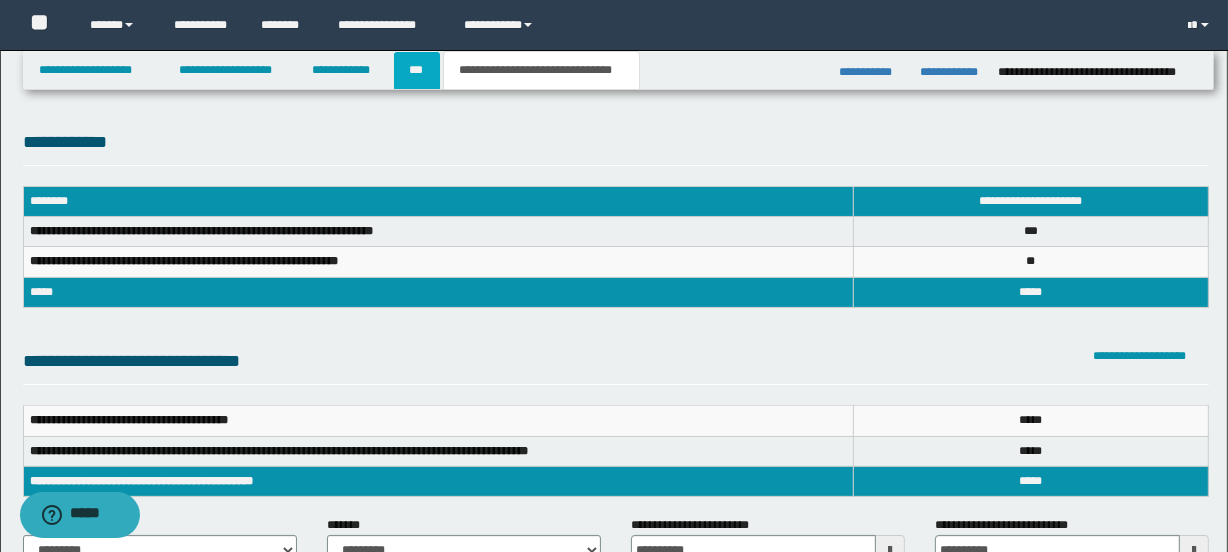 click on "***" at bounding box center [417, 70] 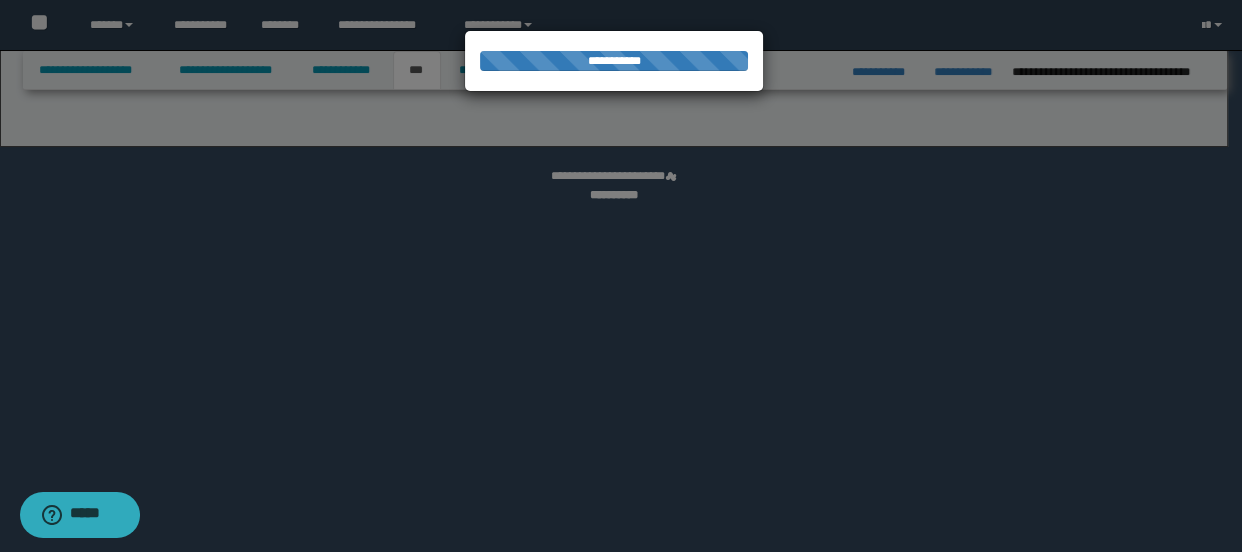 select on "**" 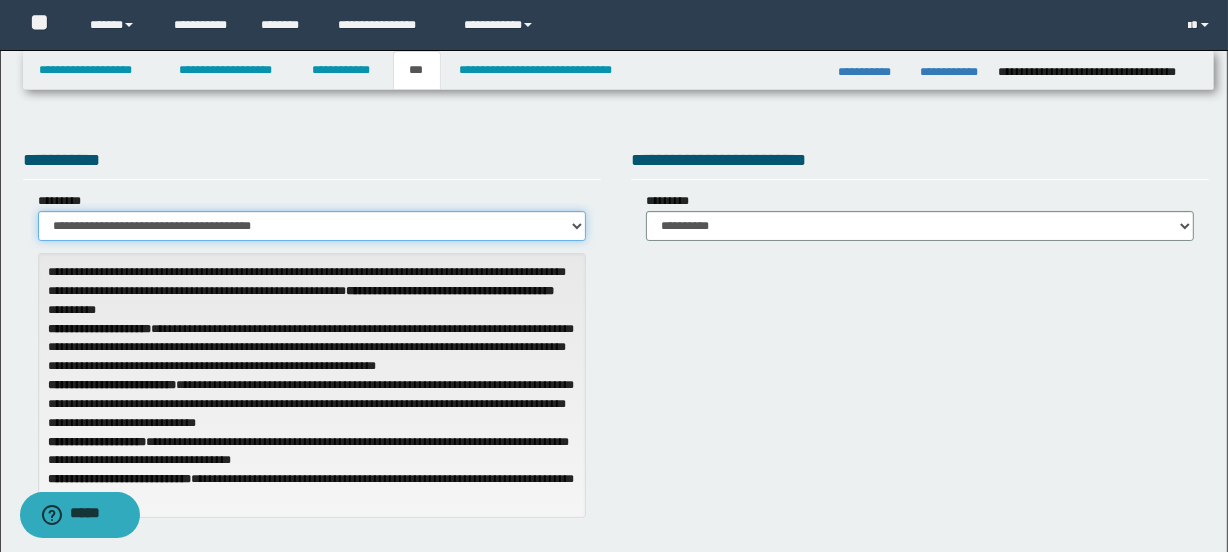 click on "**********" at bounding box center [312, 226] 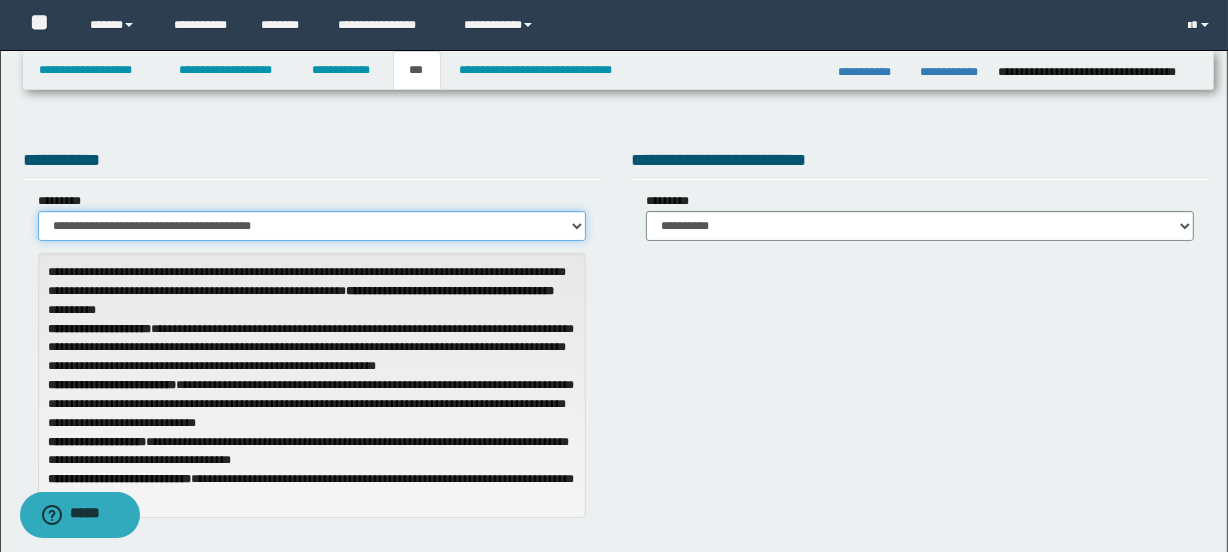 select on "**" 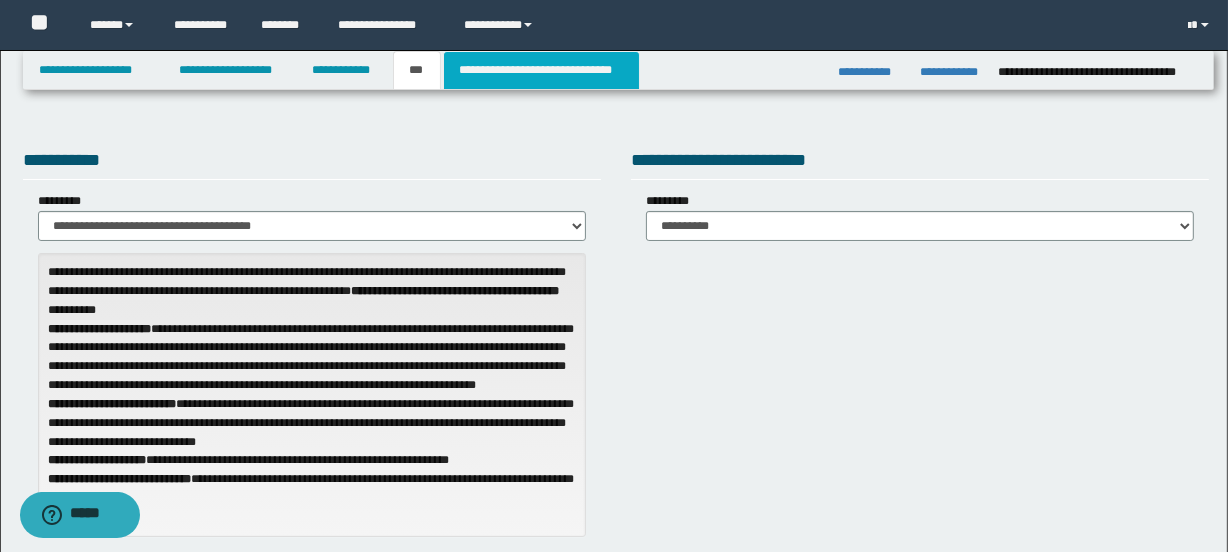 click on "**********" at bounding box center (541, 70) 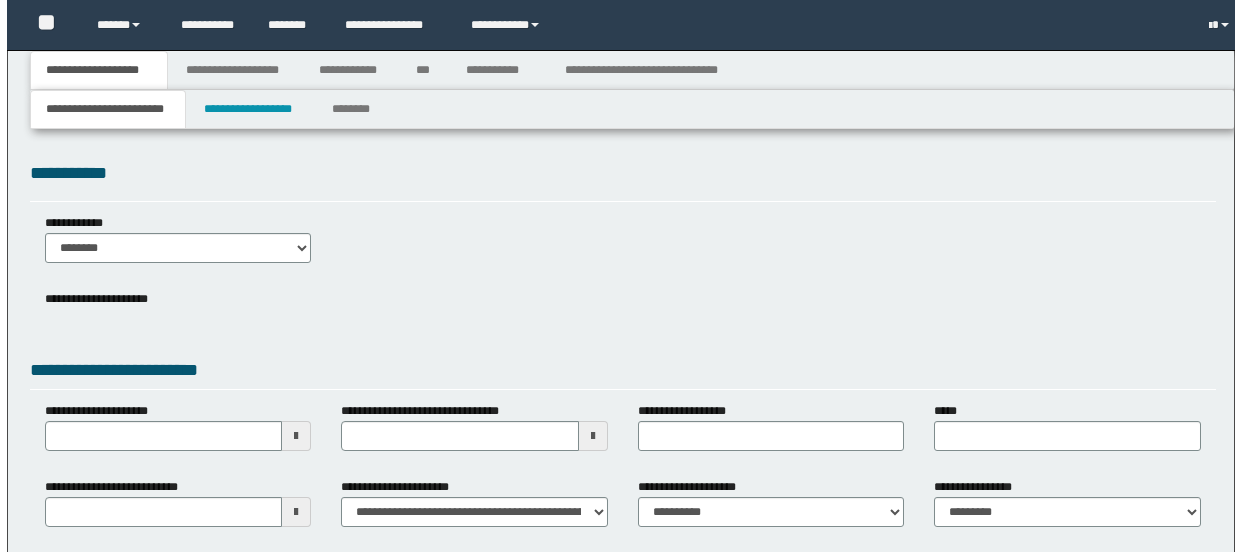 scroll, scrollTop: 0, scrollLeft: 0, axis: both 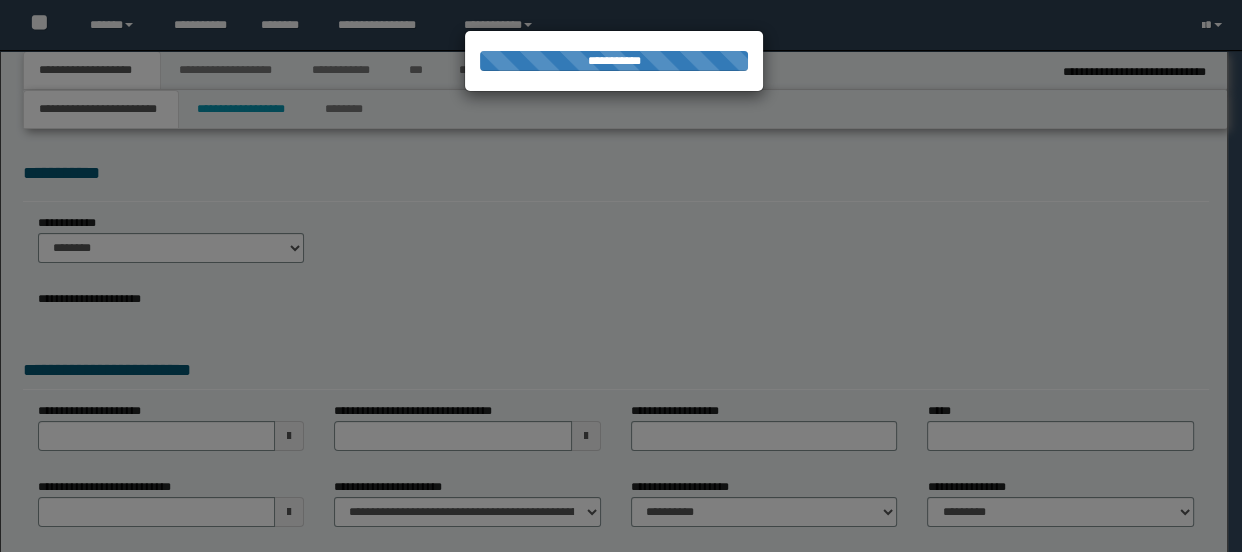select on "*" 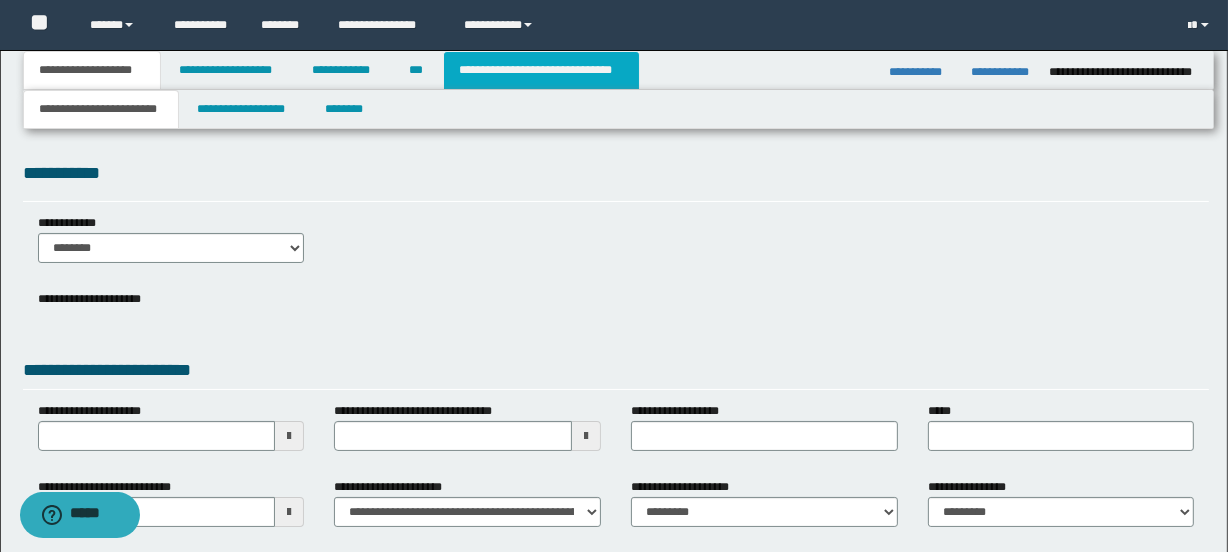 click on "**********" at bounding box center (541, 70) 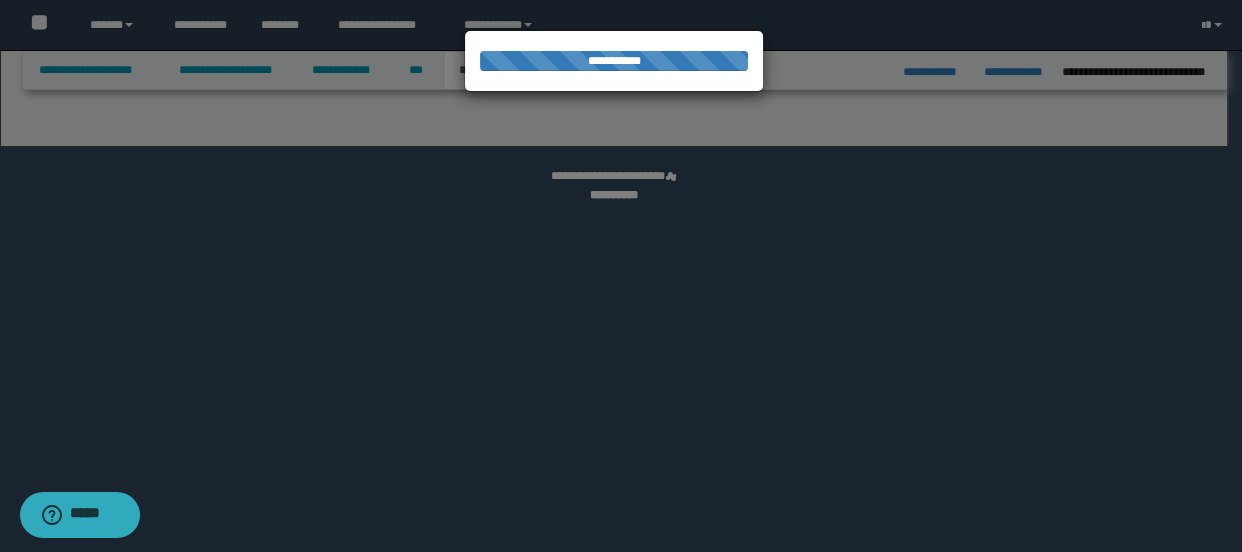 select on "*" 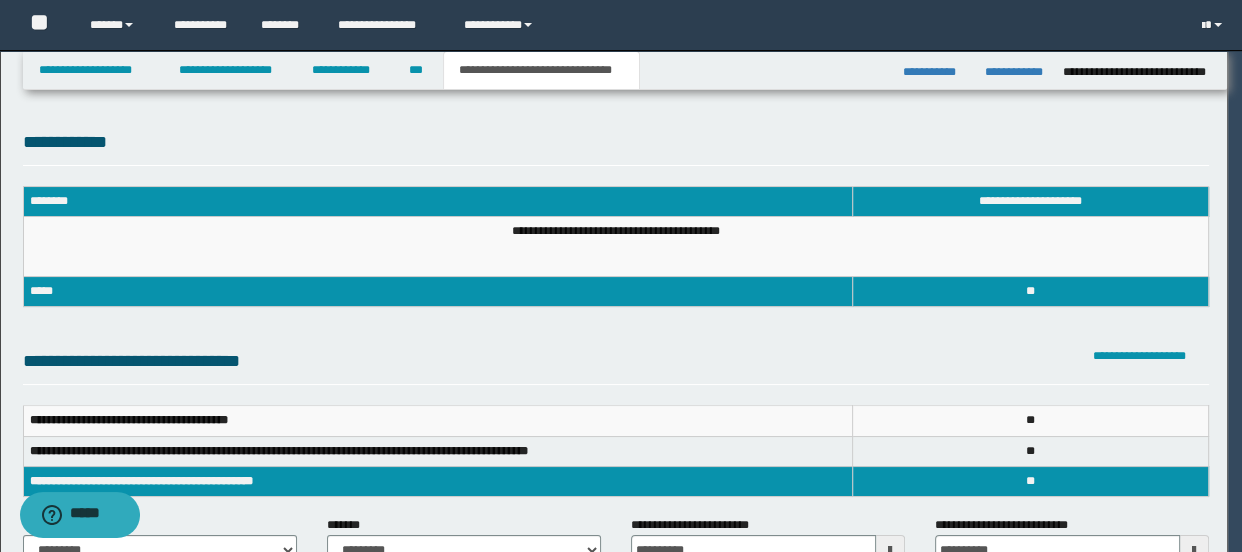 scroll, scrollTop: 0, scrollLeft: 0, axis: both 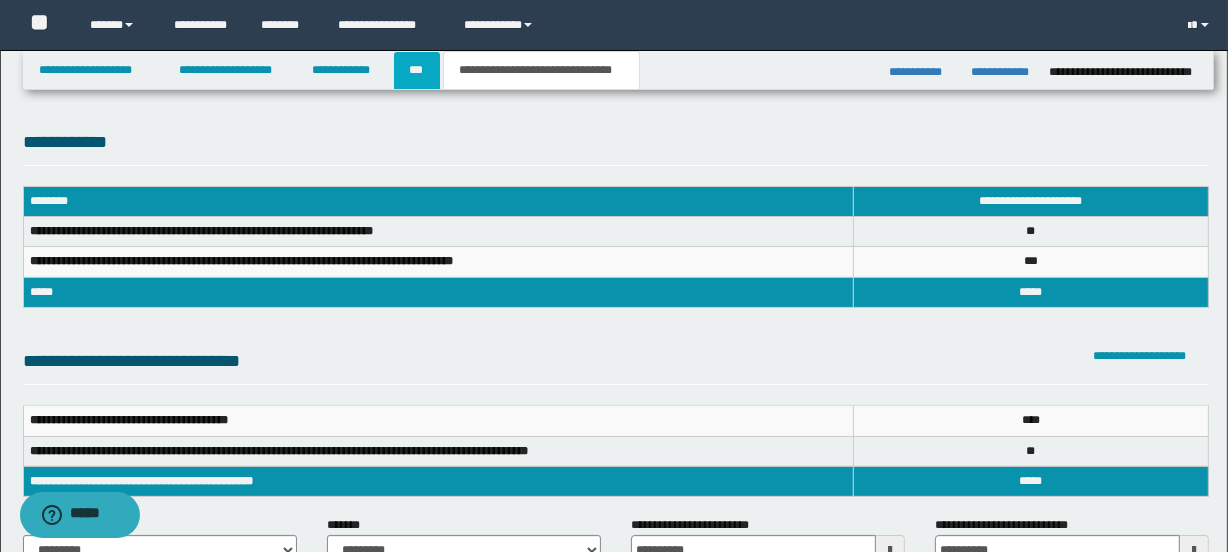click on "***" at bounding box center (417, 70) 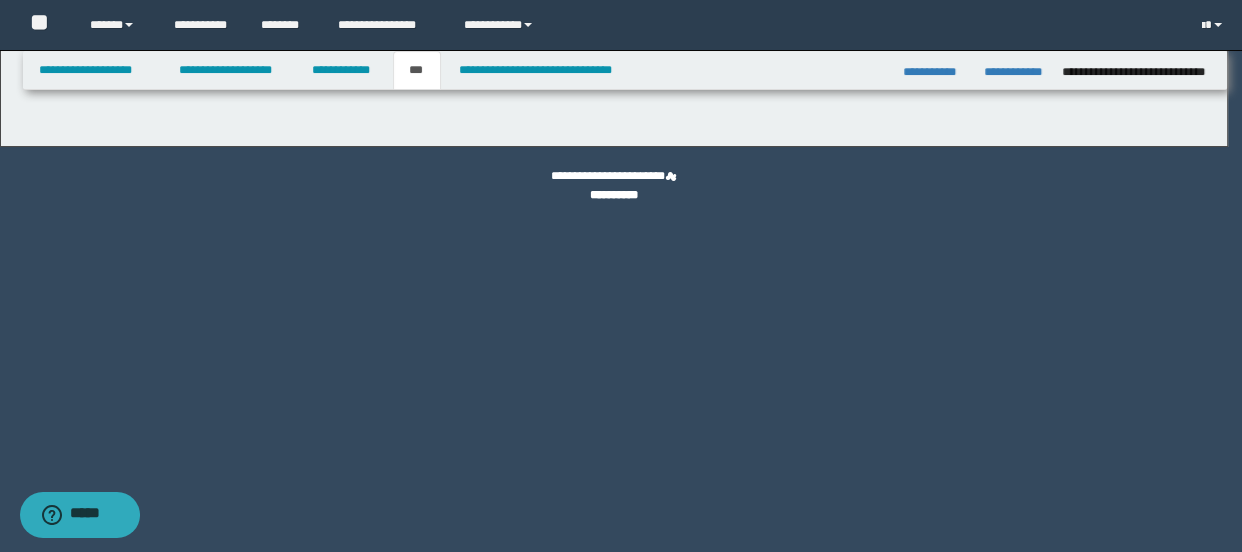 select on "*" 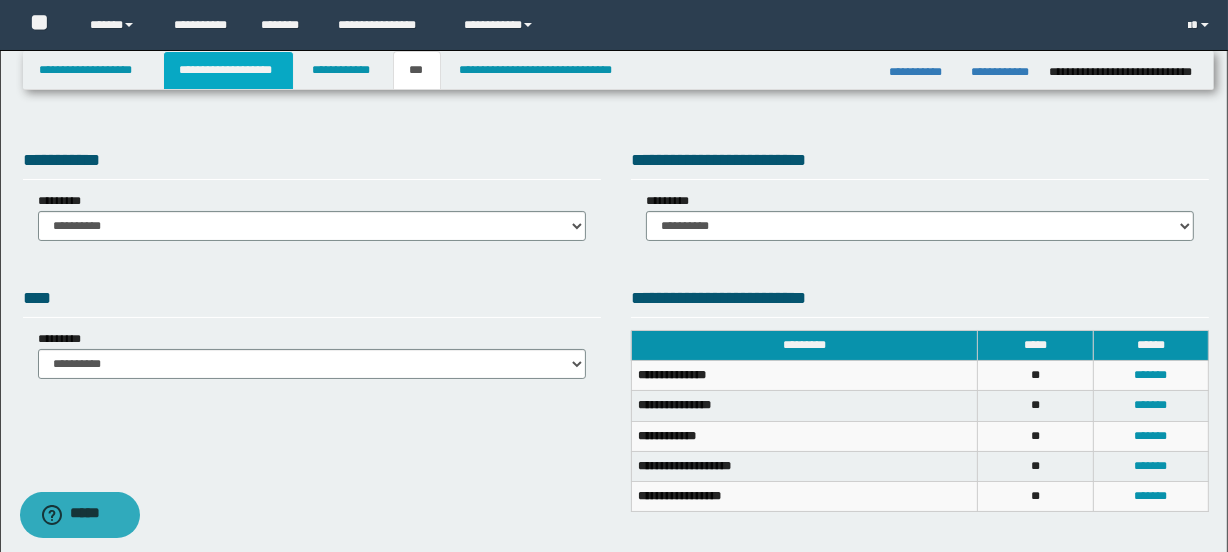 click on "**********" at bounding box center [228, 70] 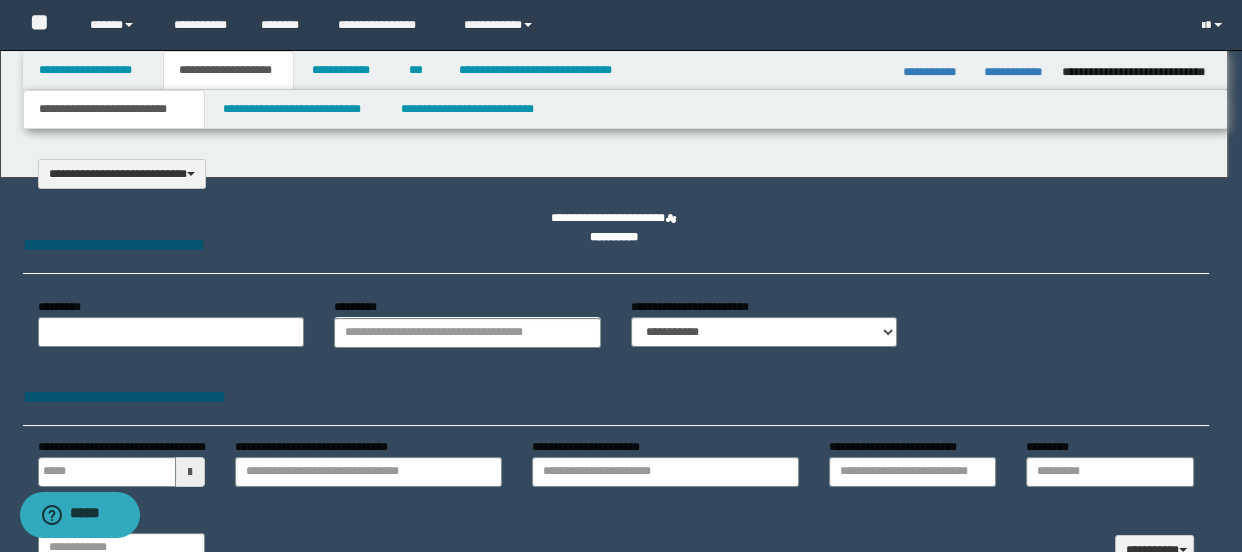 select on "*" 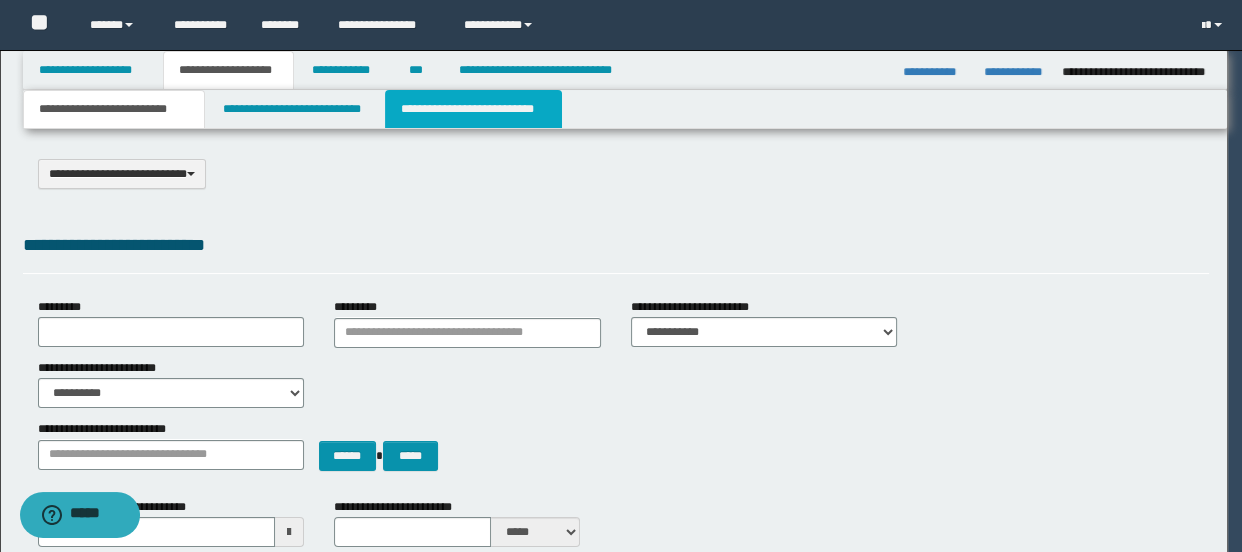 click on "**********" at bounding box center [473, 109] 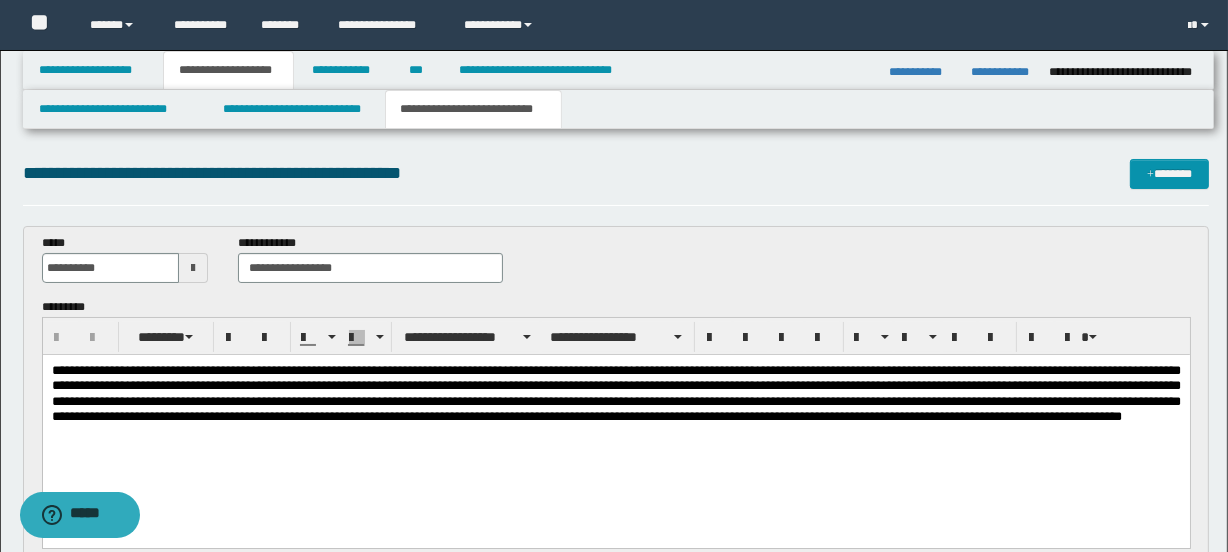 scroll, scrollTop: 0, scrollLeft: 0, axis: both 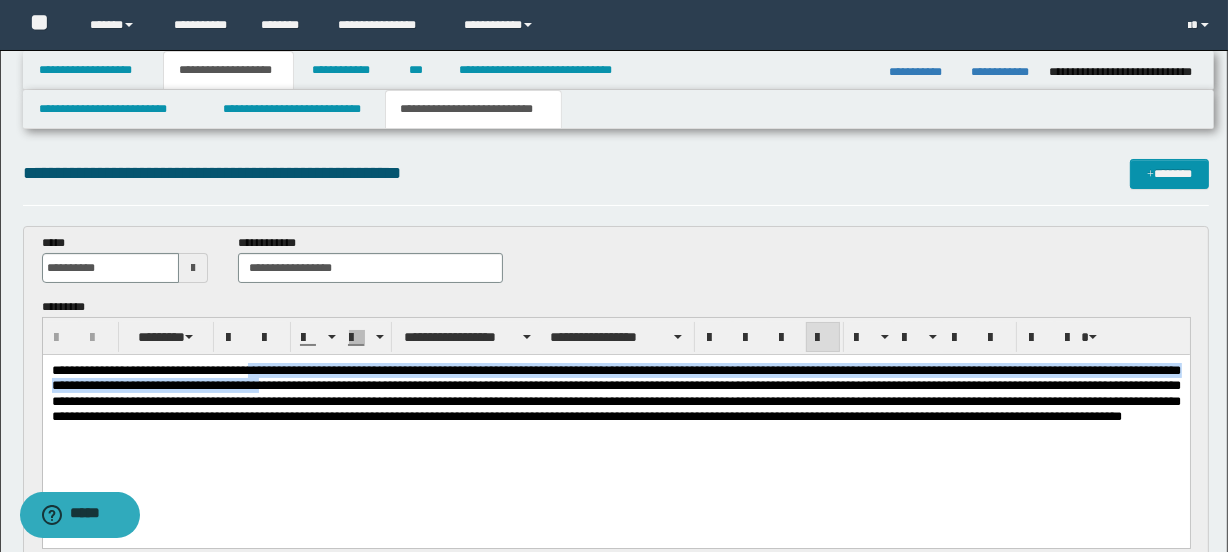 drag, startPoint x: 275, startPoint y: 370, endPoint x: 417, endPoint y: 388, distance: 143.13629 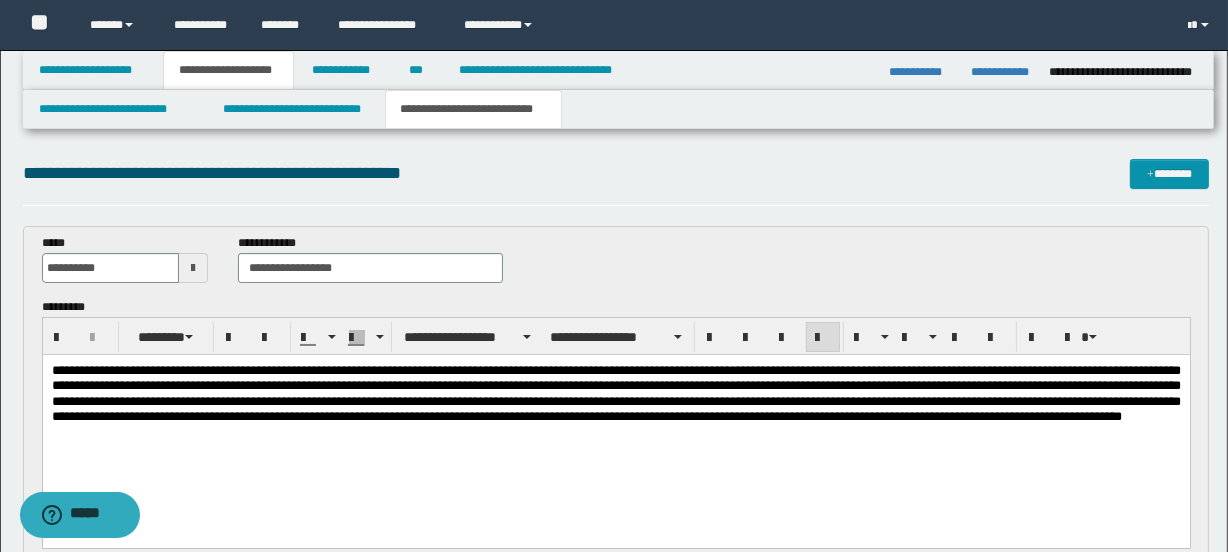 click on "**********" at bounding box center (615, 426) 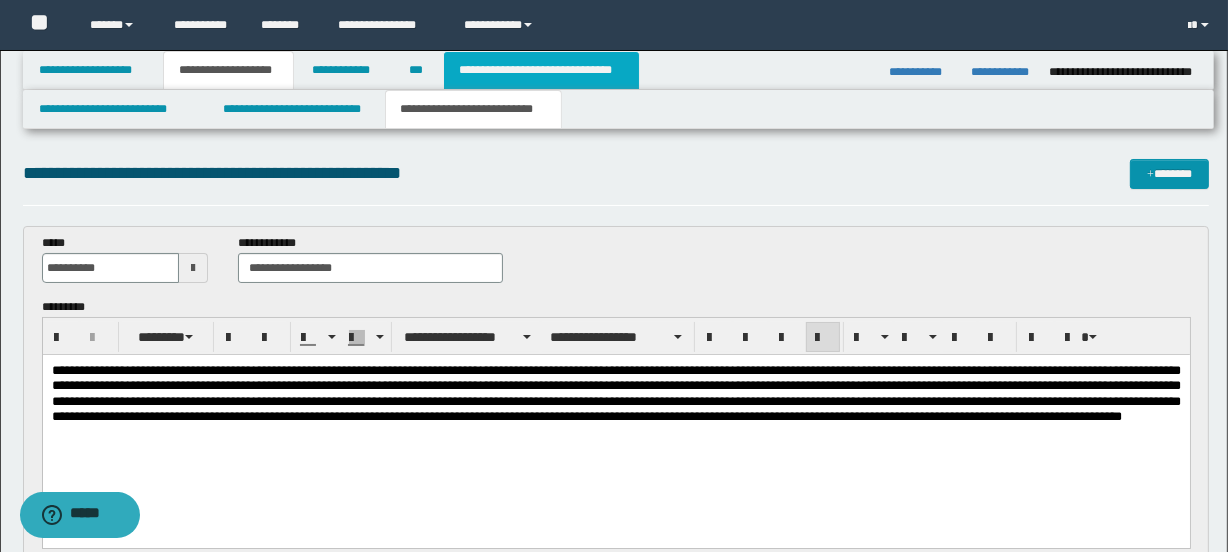 click on "**********" at bounding box center (541, 70) 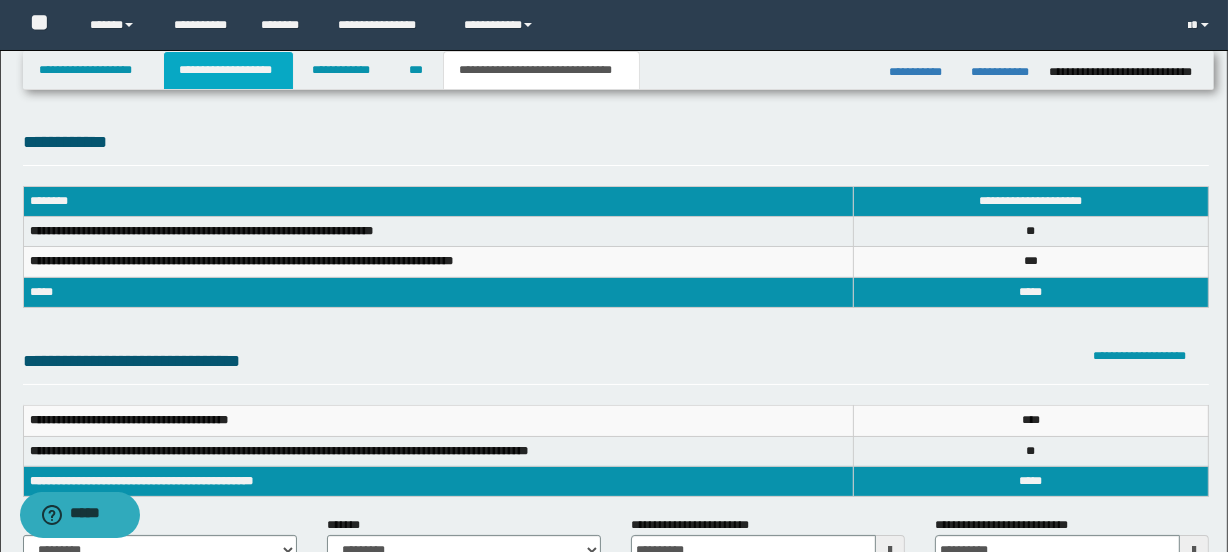 click on "**********" at bounding box center (228, 70) 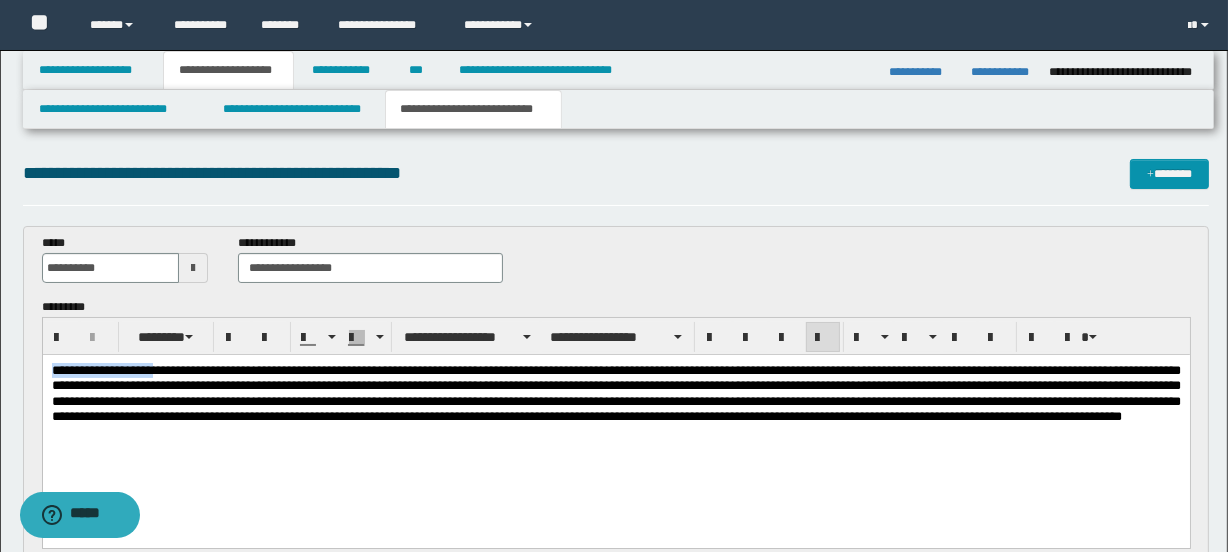 drag, startPoint x: 166, startPoint y: 374, endPoint x: 52, endPoint y: 375, distance: 114.00439 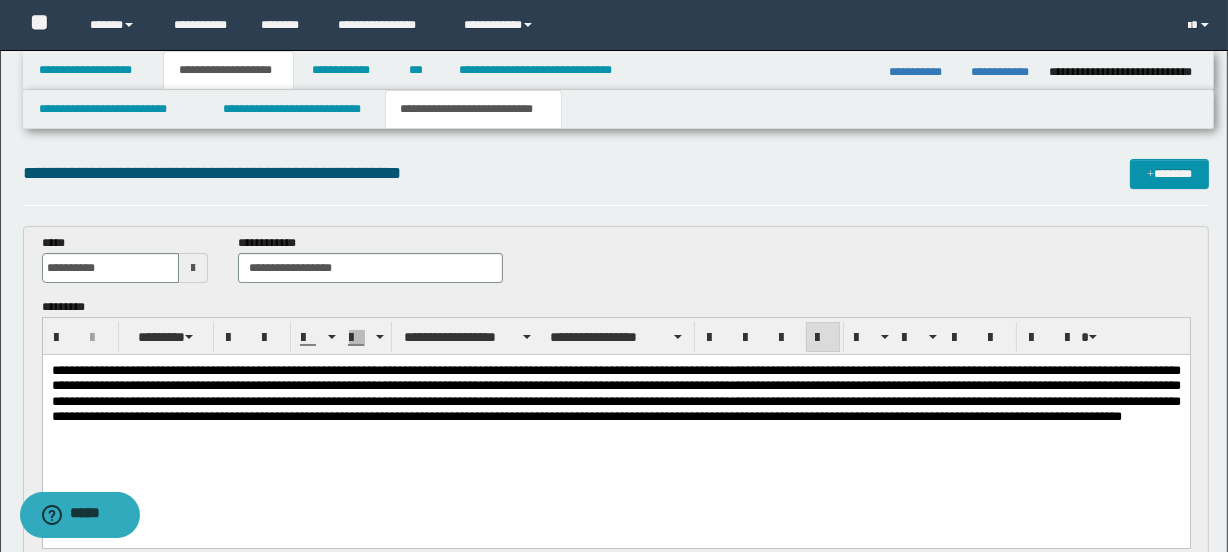 click on "**********" at bounding box center (615, 426) 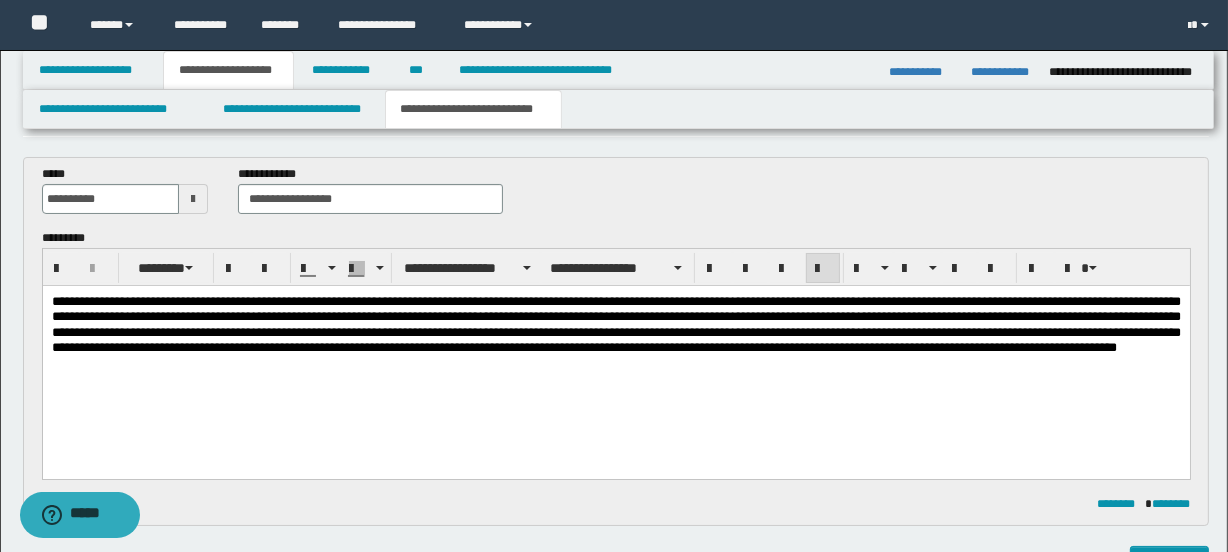 scroll, scrollTop: 55, scrollLeft: 0, axis: vertical 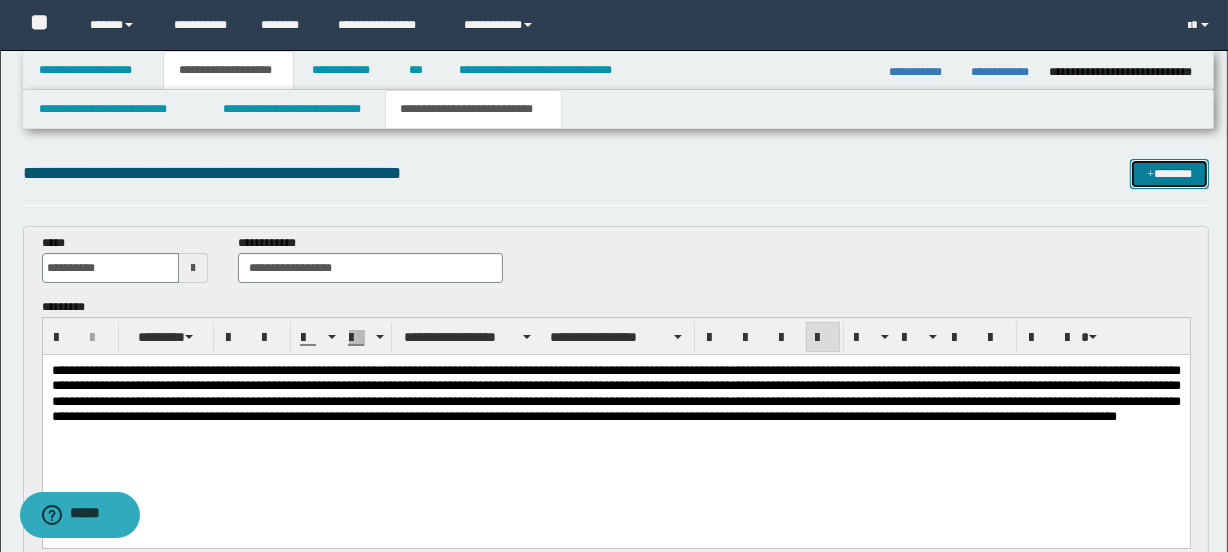 click on "*******" at bounding box center (1170, 174) 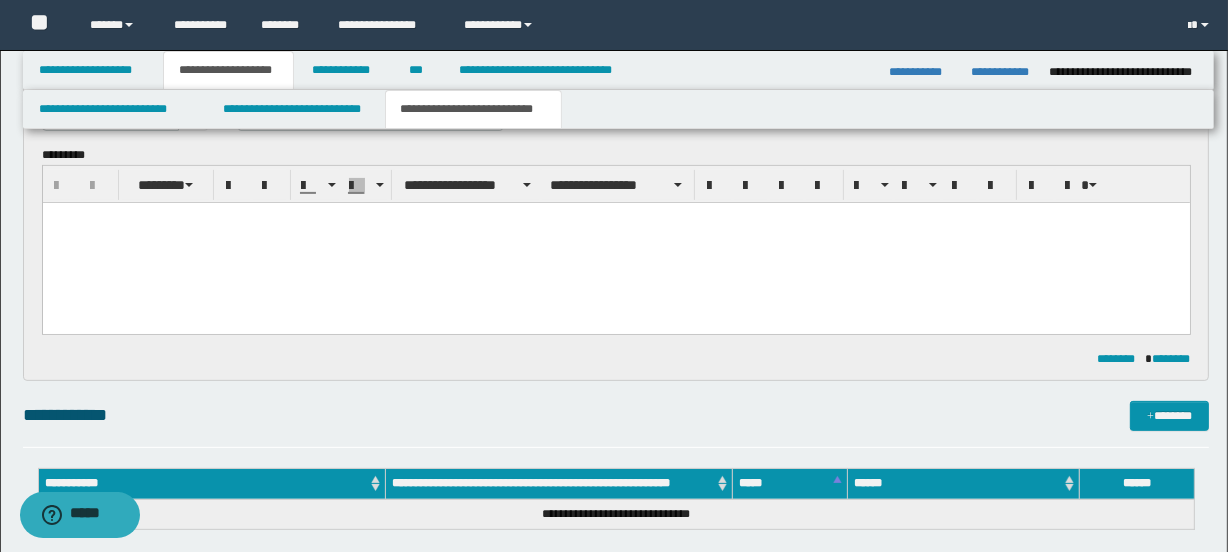 scroll, scrollTop: 0, scrollLeft: 0, axis: both 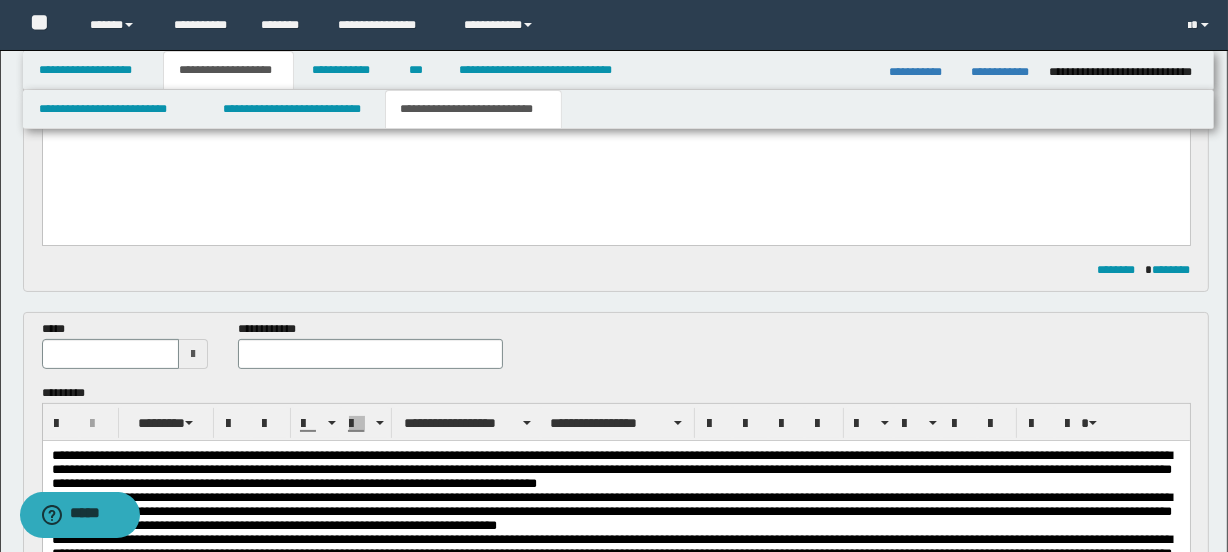 click at bounding box center (193, 354) 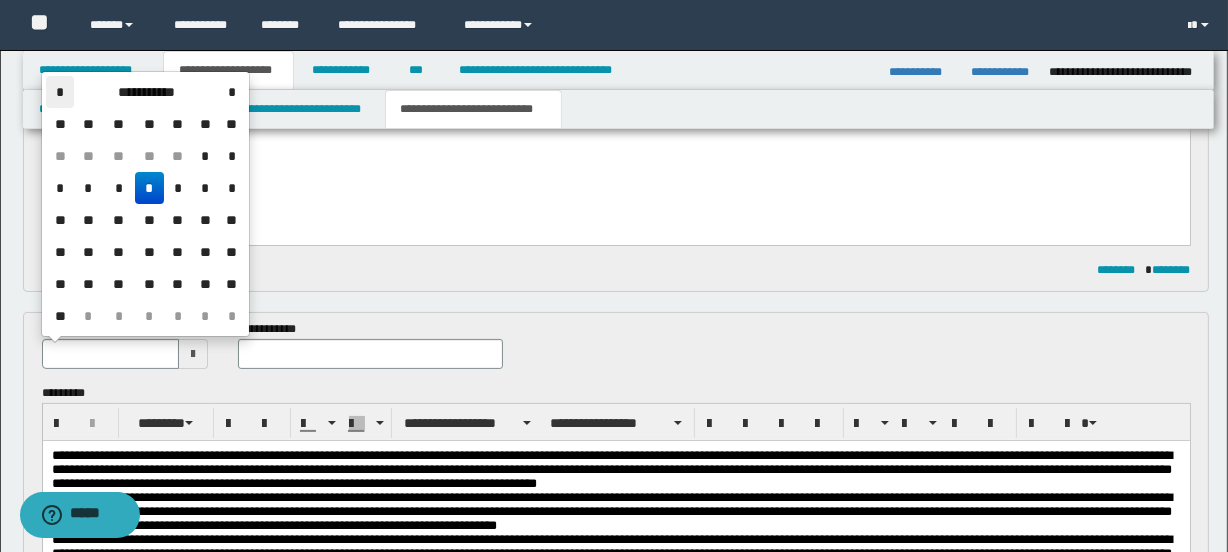 click on "*" at bounding box center [60, 92] 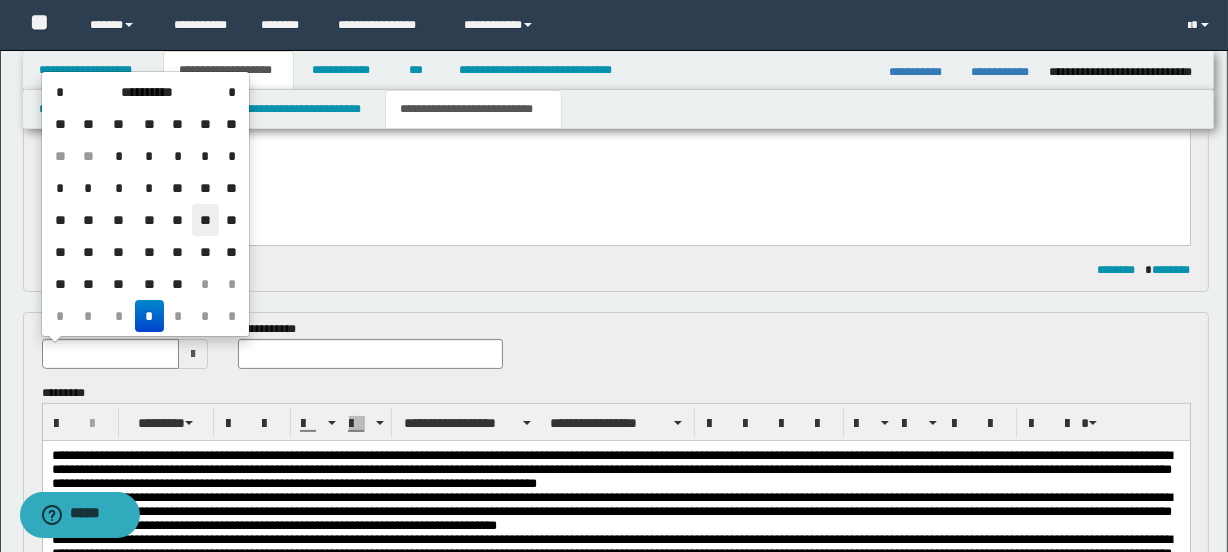 click on "**" at bounding box center [206, 220] 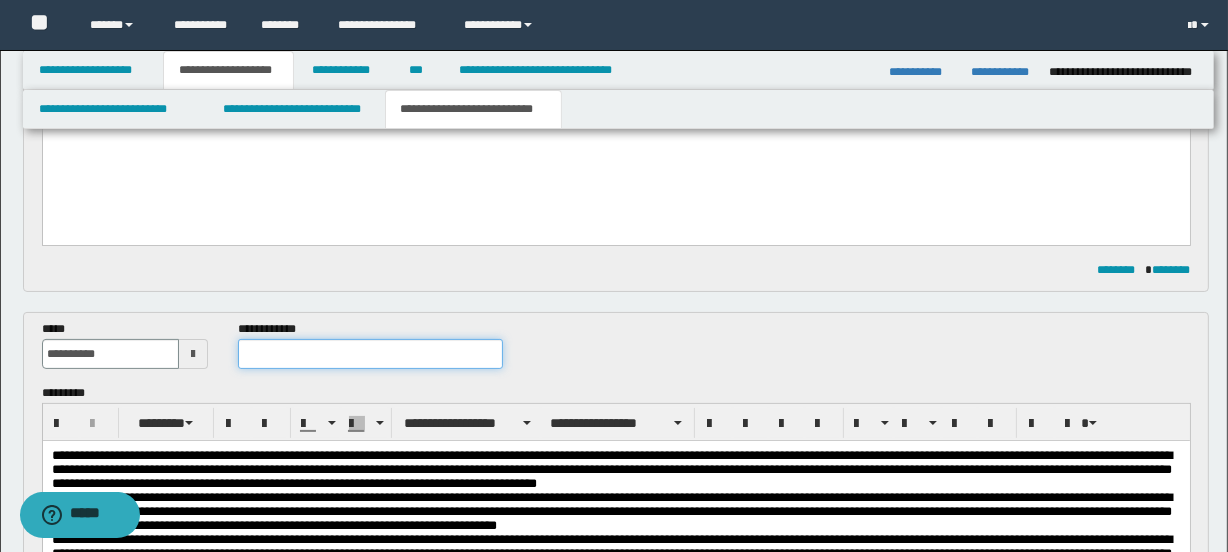 click at bounding box center (370, 354) 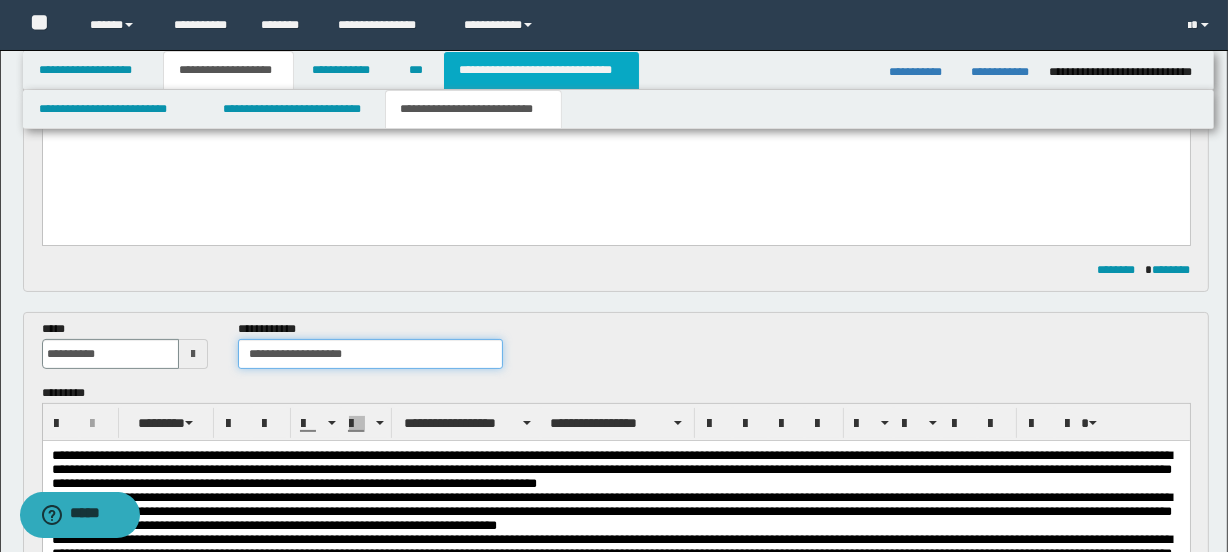 type on "**********" 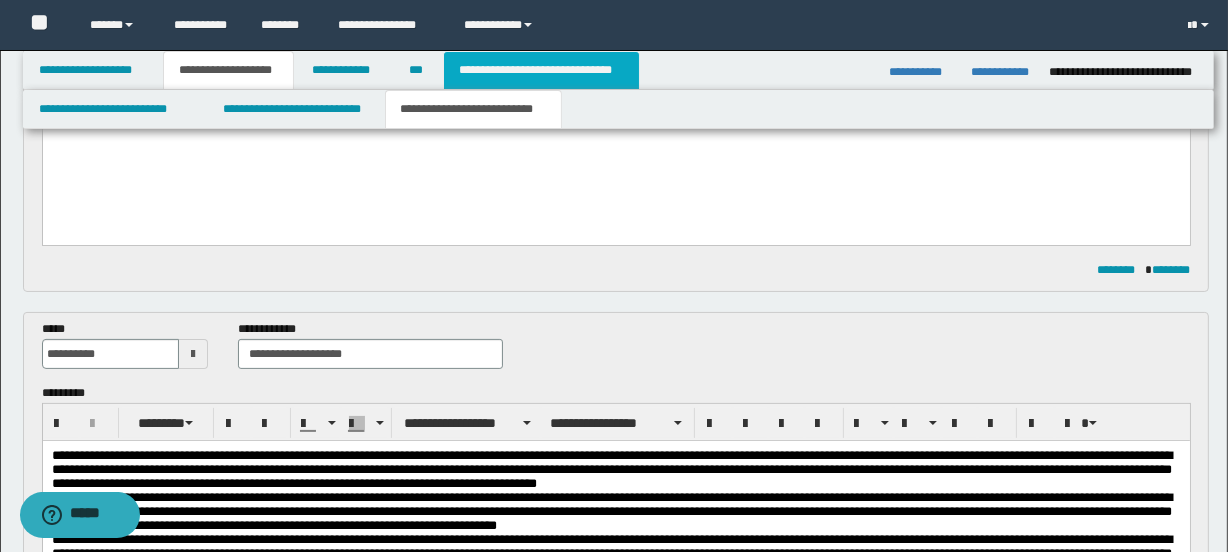 click on "**********" at bounding box center (541, 70) 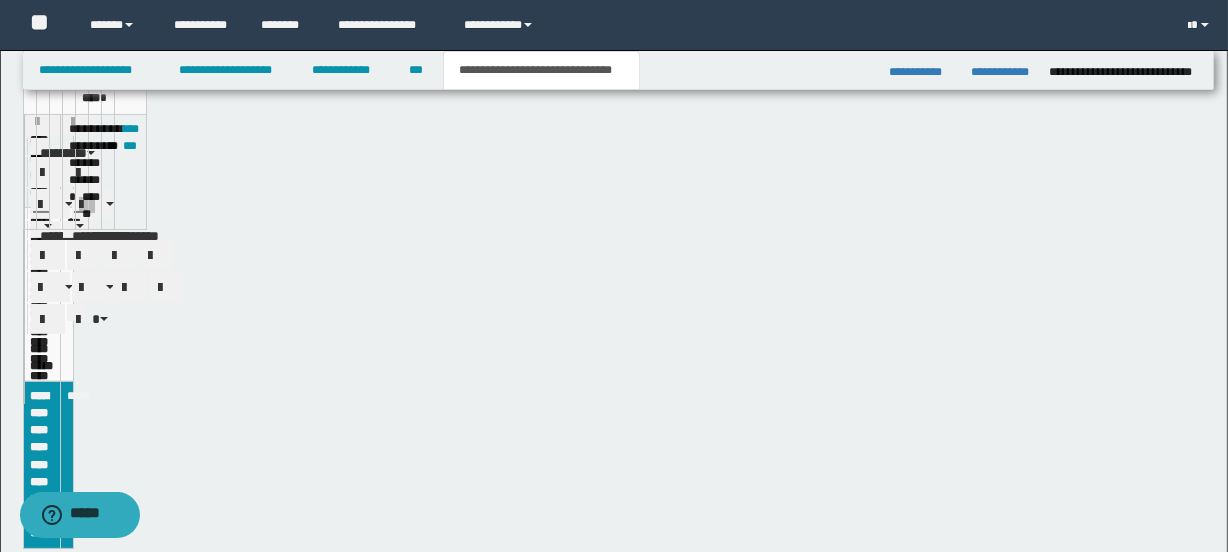 scroll, scrollTop: 272, scrollLeft: 0, axis: vertical 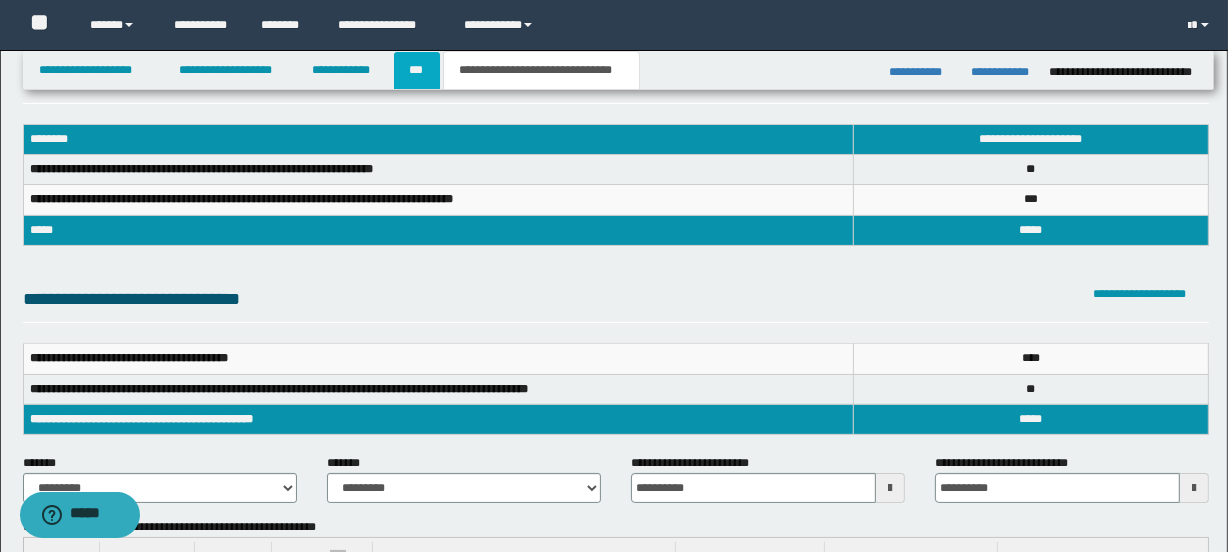 click on "***" at bounding box center [417, 70] 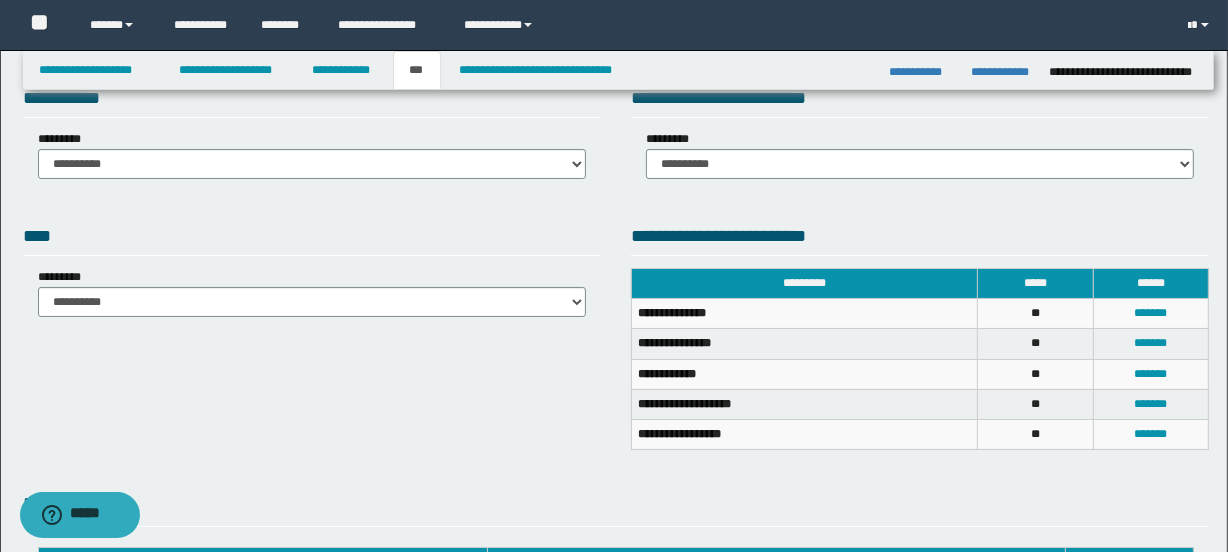 scroll, scrollTop: 0, scrollLeft: 0, axis: both 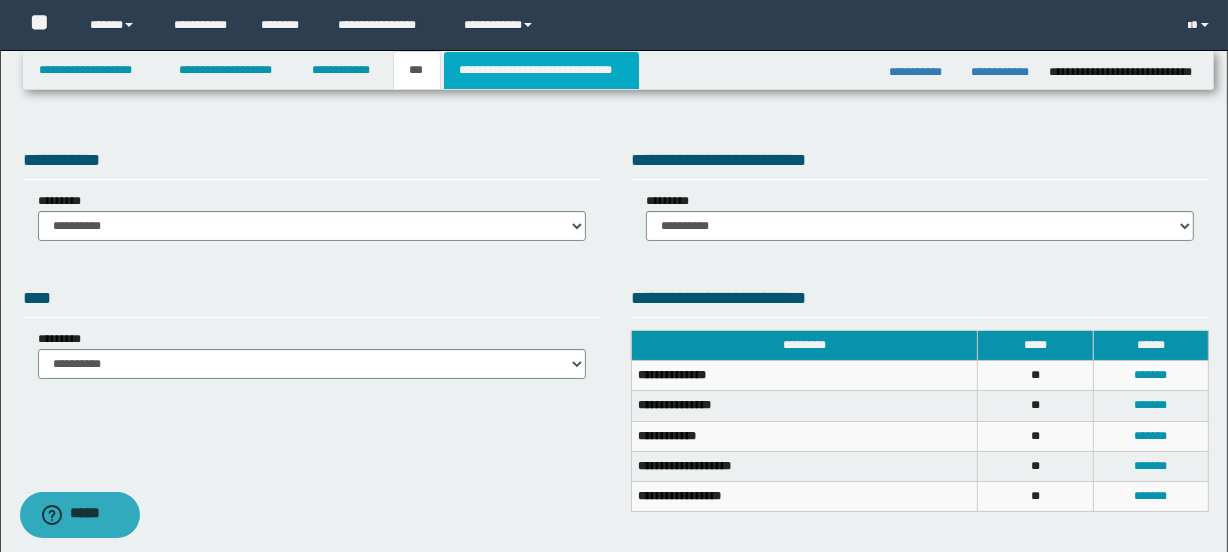 click on "**********" at bounding box center [541, 70] 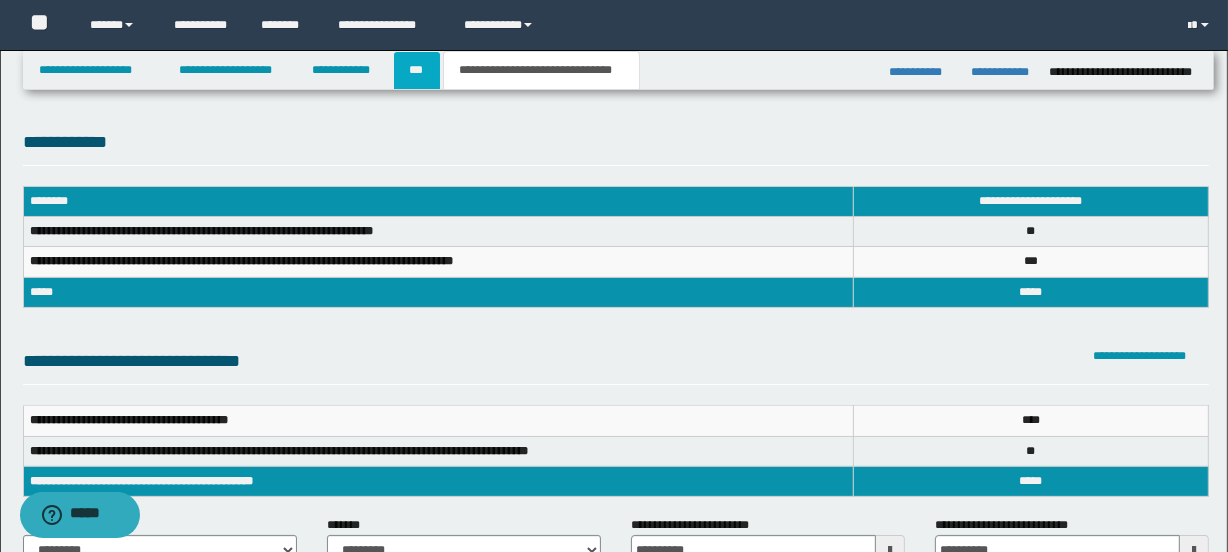 click on "***" at bounding box center [417, 70] 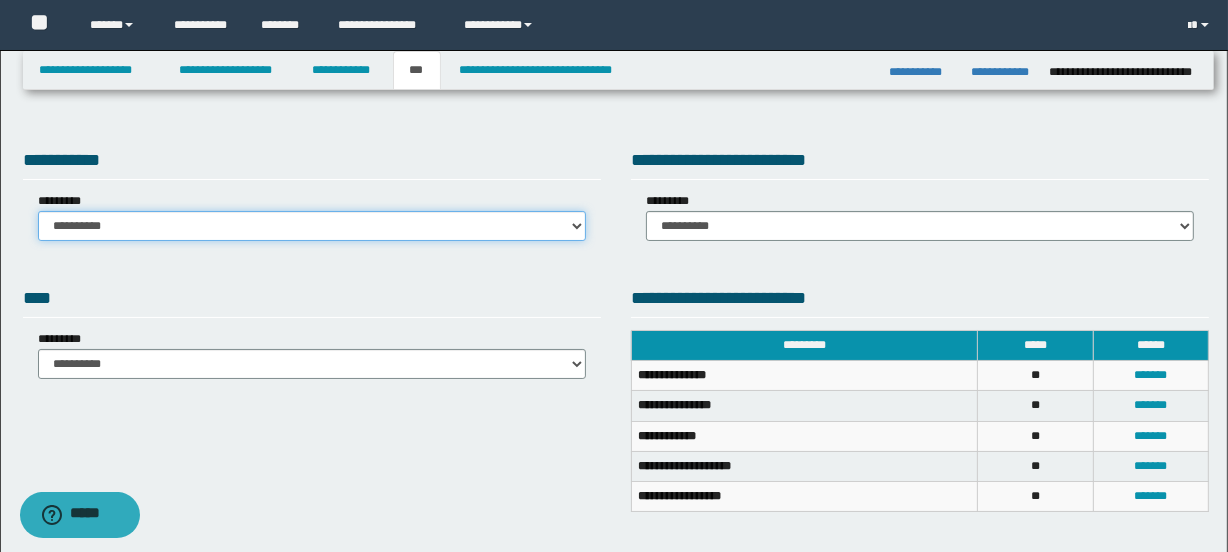 click on "**********" at bounding box center [312, 226] 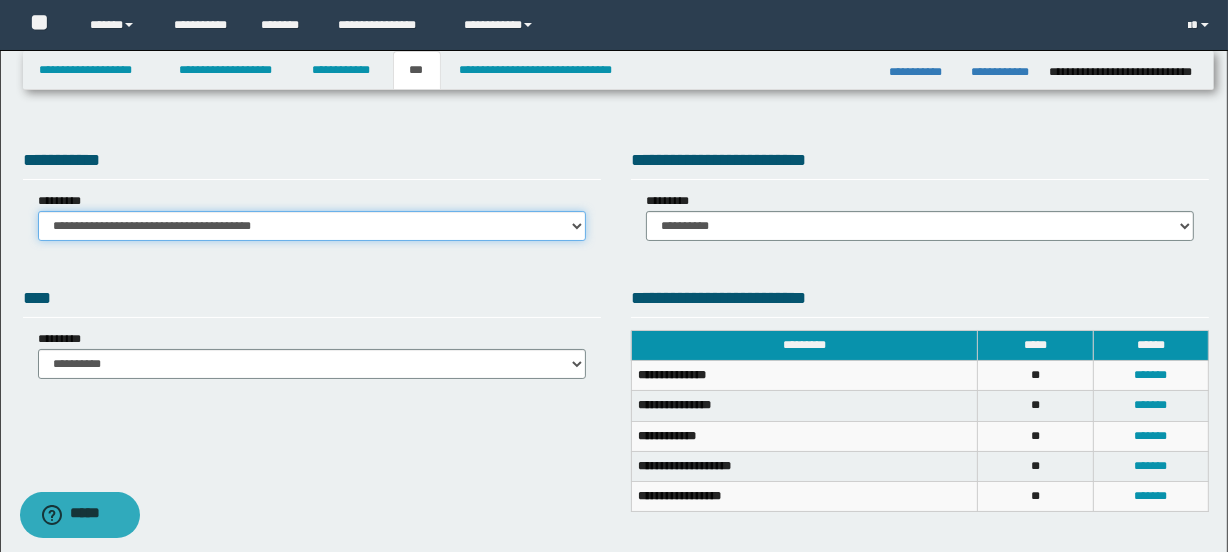 click on "**********" at bounding box center [312, 226] 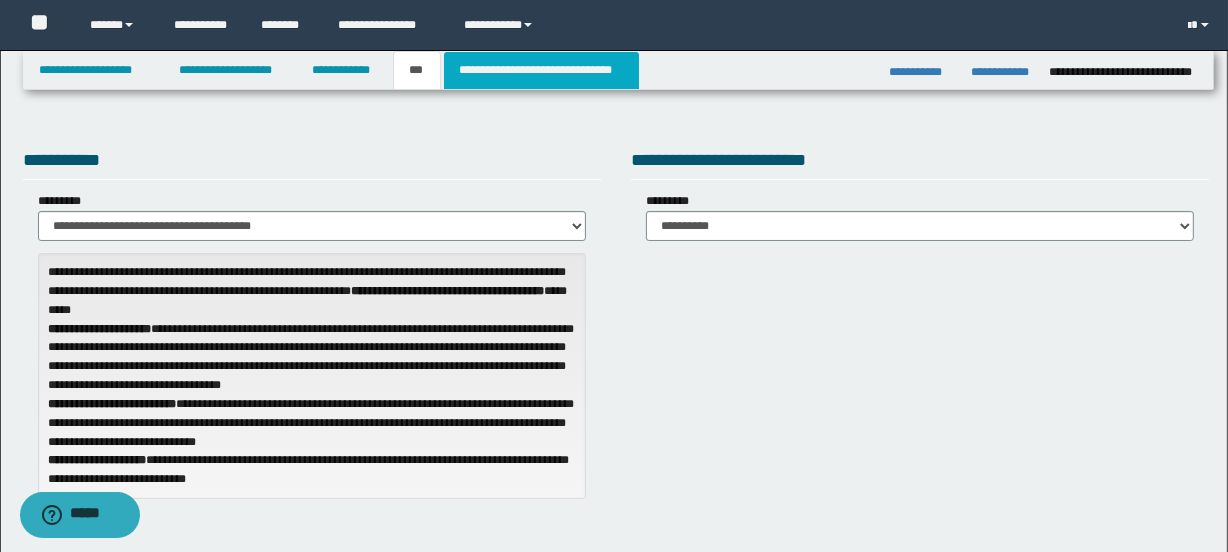 click on "**********" at bounding box center [541, 70] 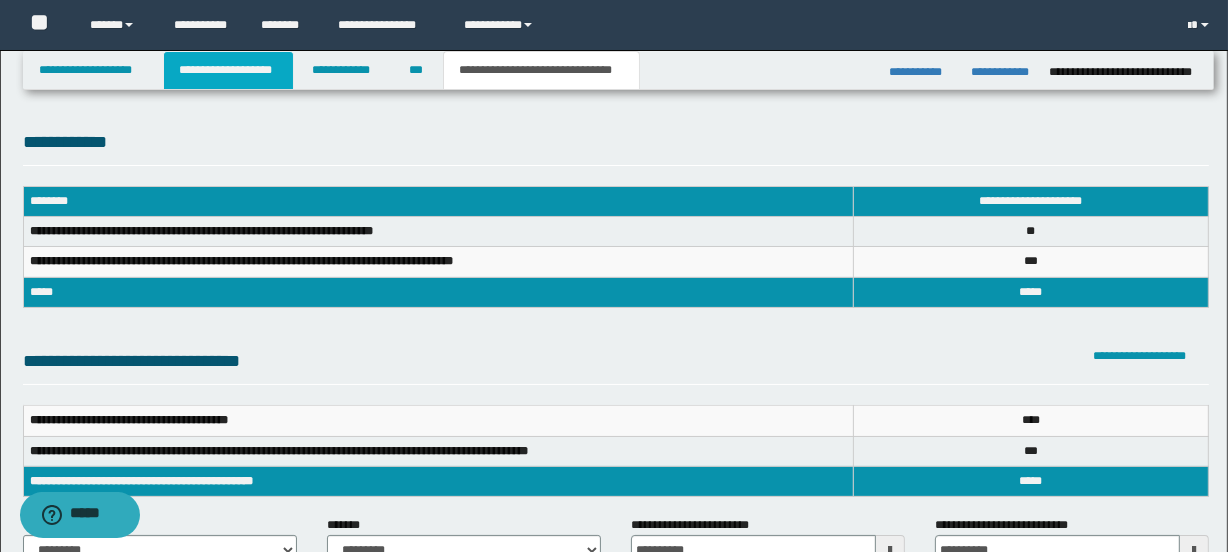 click on "**********" at bounding box center (228, 70) 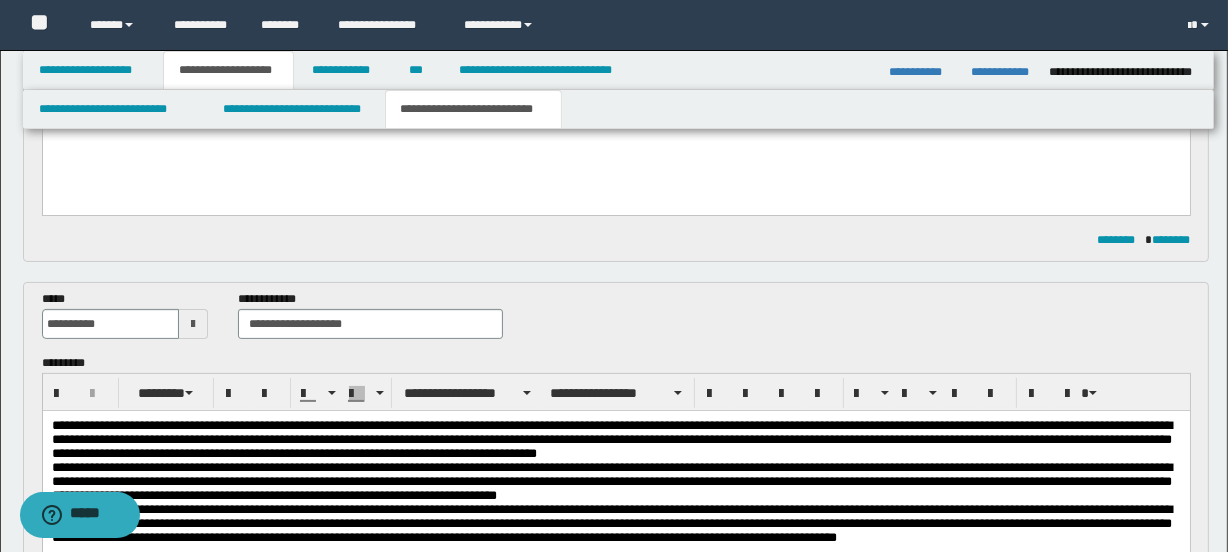 scroll, scrollTop: 464, scrollLeft: 0, axis: vertical 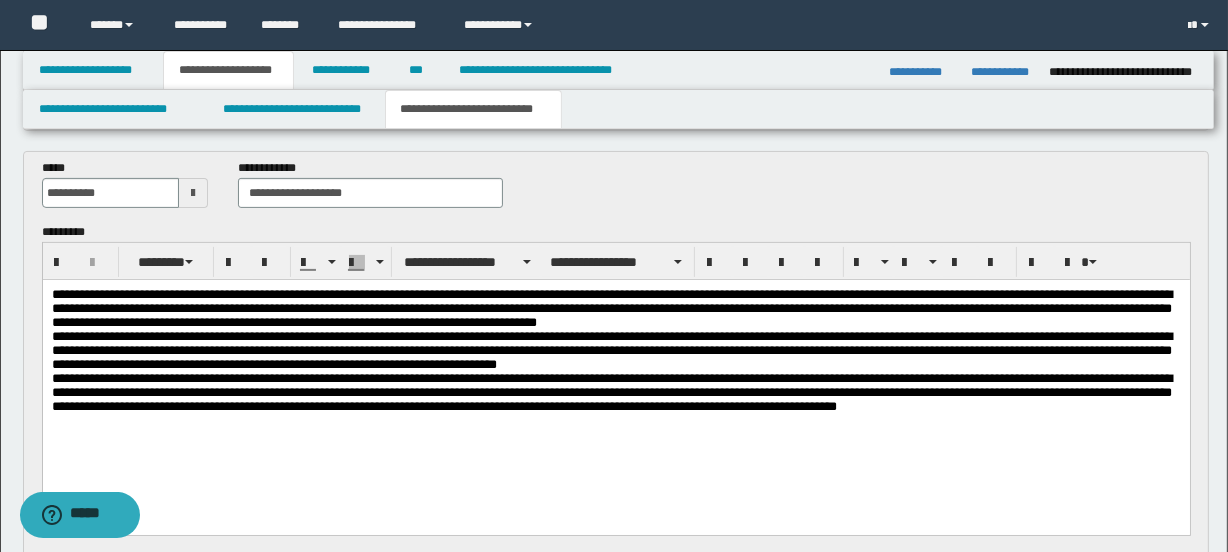 click on "**********" at bounding box center [615, 357] 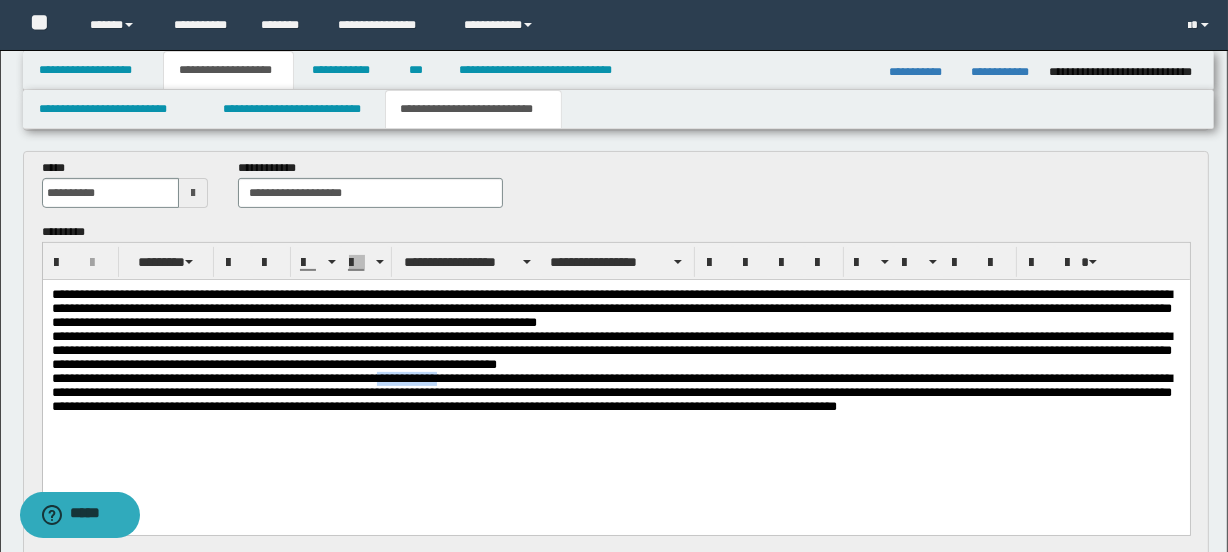 type 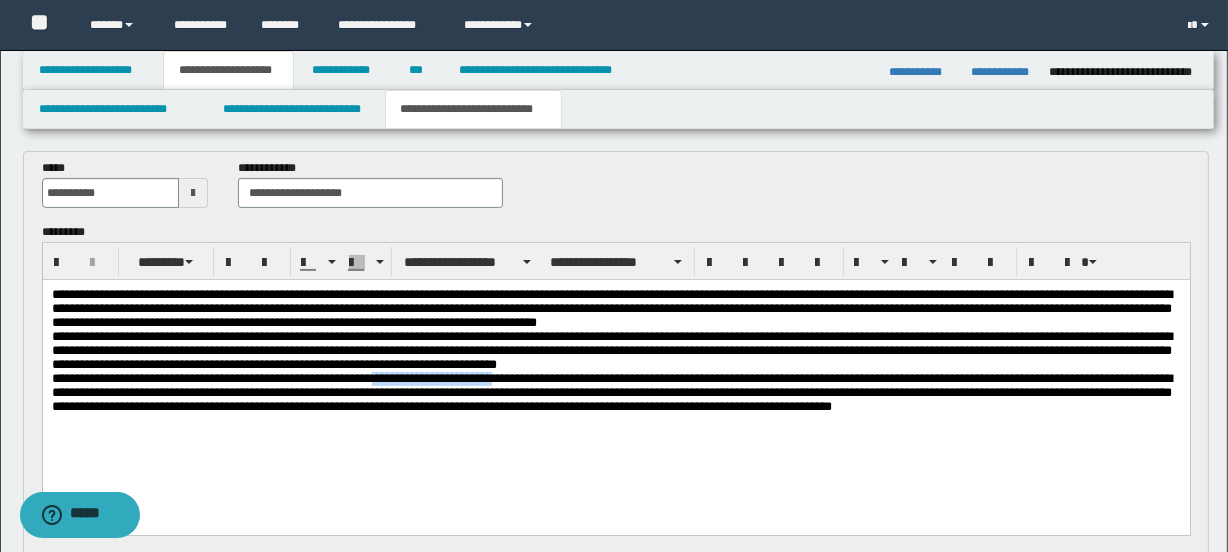 drag, startPoint x: 529, startPoint y: 389, endPoint x: 396, endPoint y: 383, distance: 133.13527 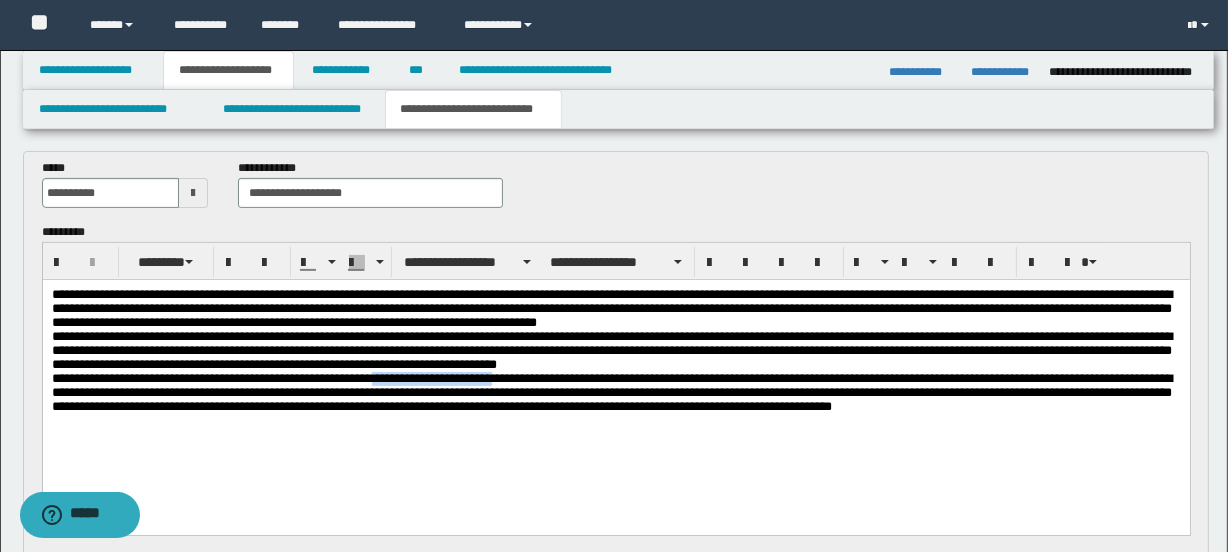 click on "**********" at bounding box center (615, 357) 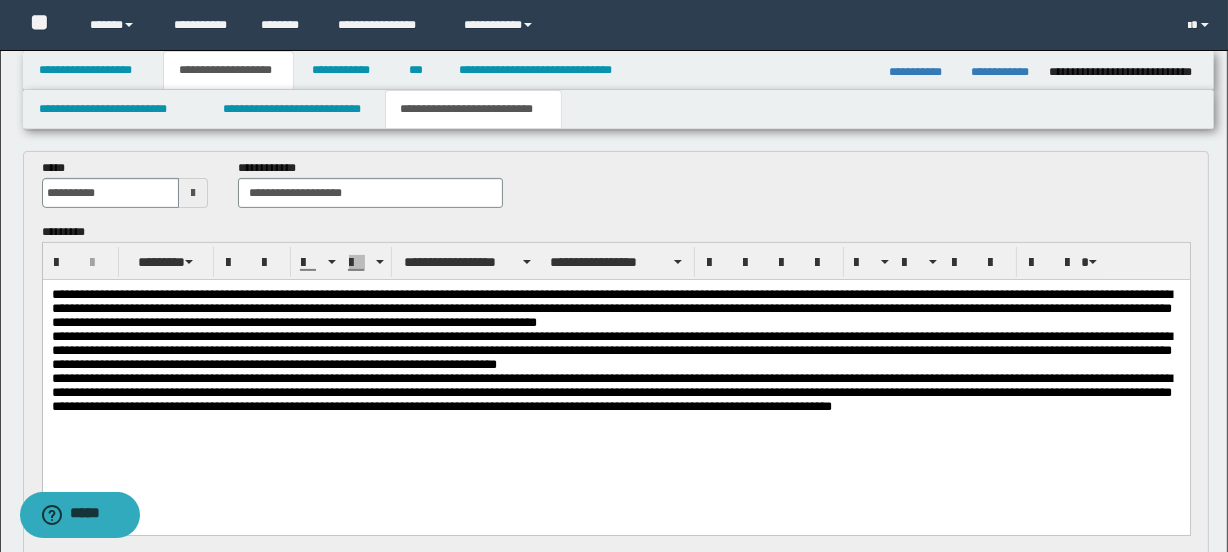 click on "**********" at bounding box center [615, 382] 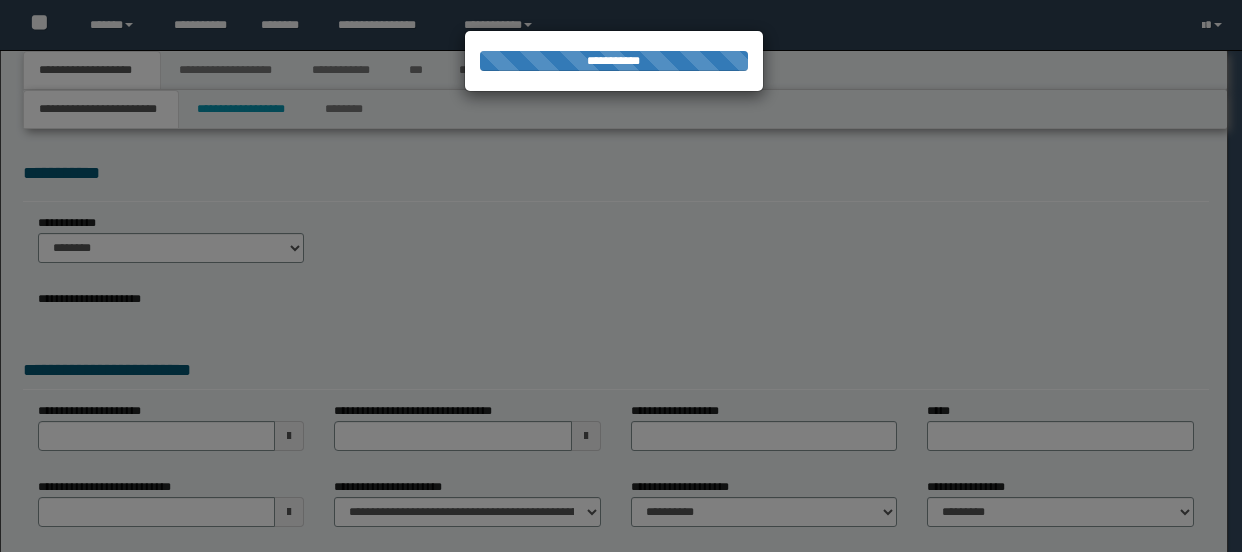 scroll, scrollTop: 0, scrollLeft: 0, axis: both 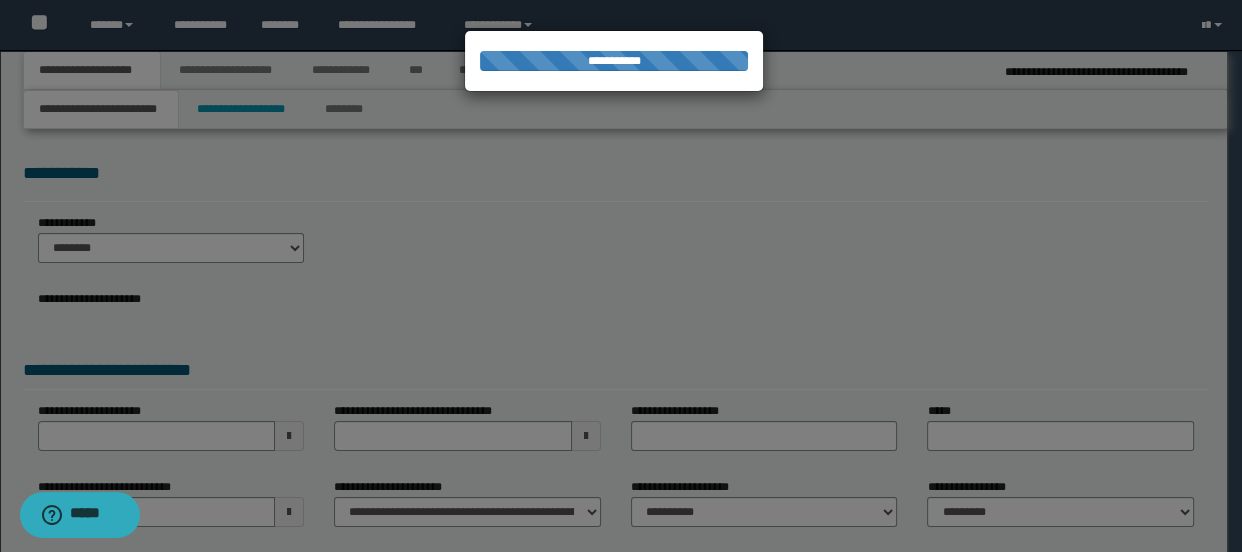 select on "*" 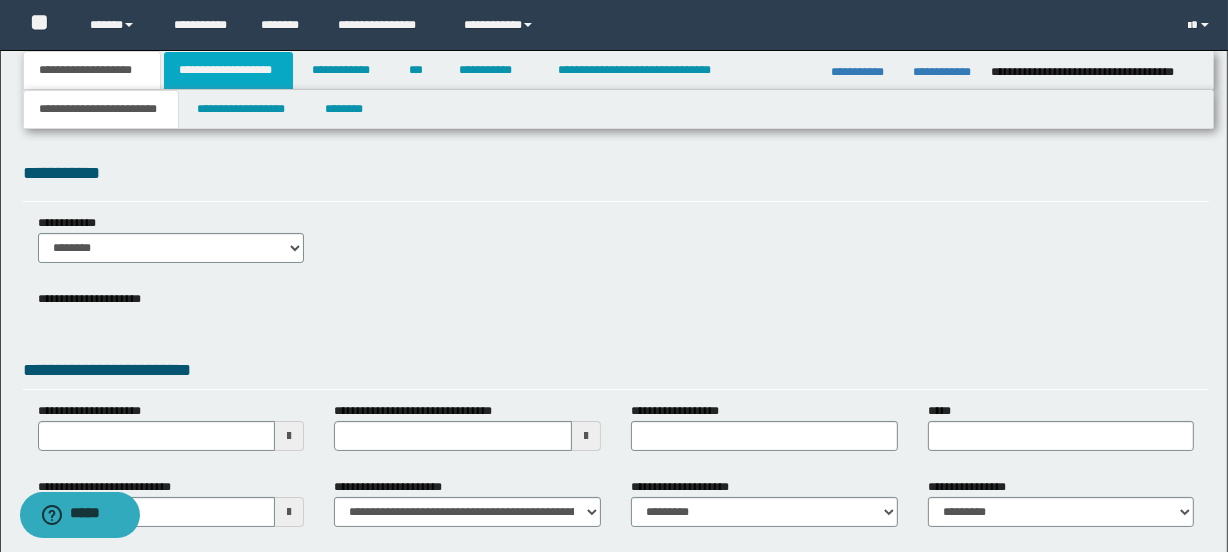 click on "**********" at bounding box center (228, 70) 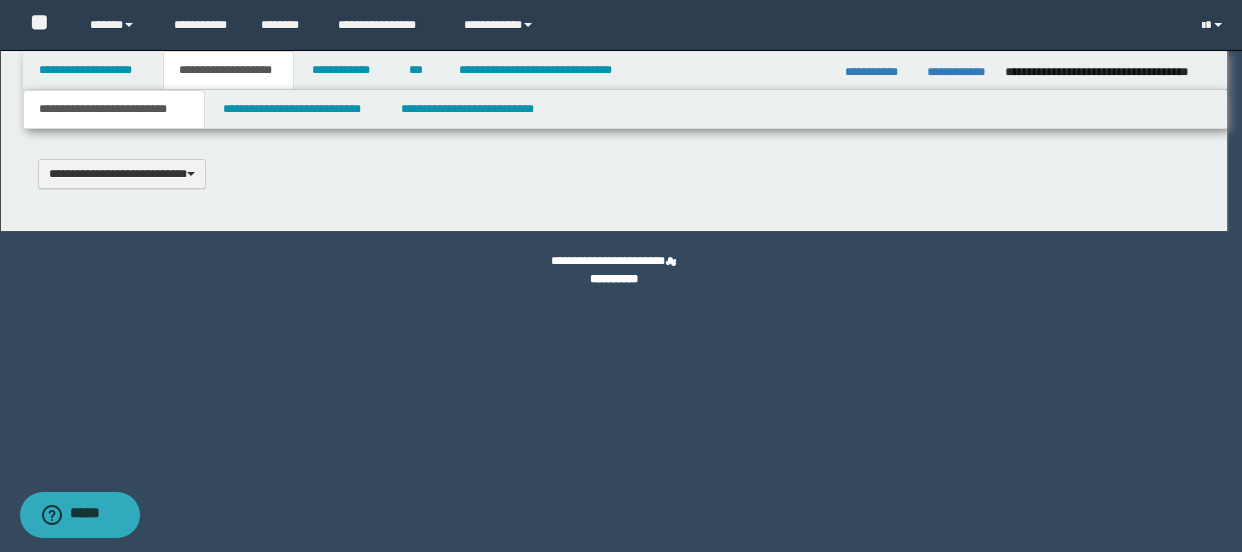 scroll, scrollTop: 0, scrollLeft: 0, axis: both 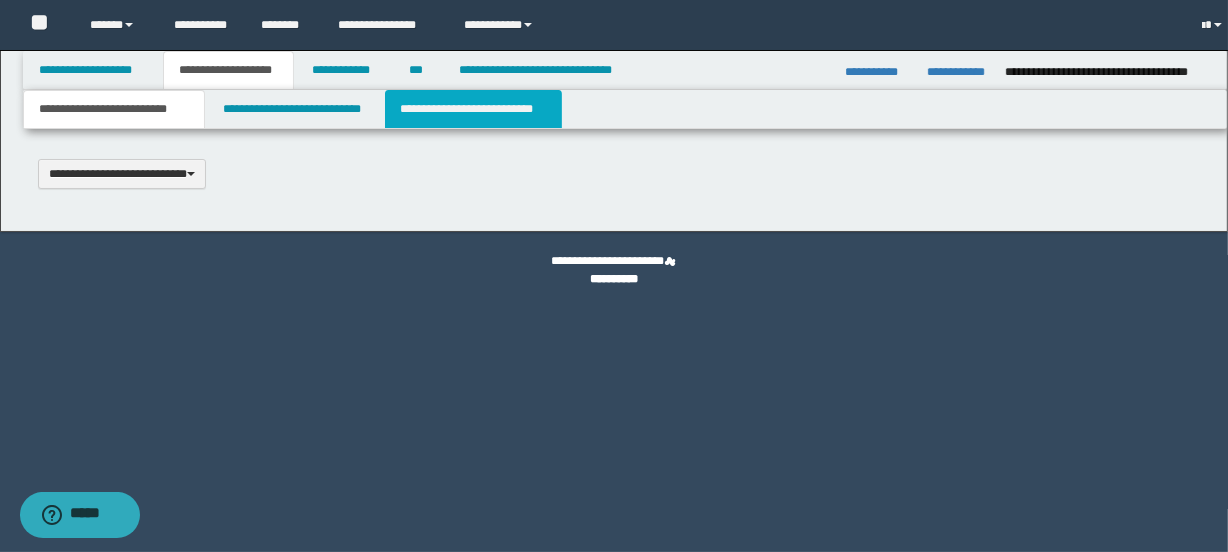 select on "*" 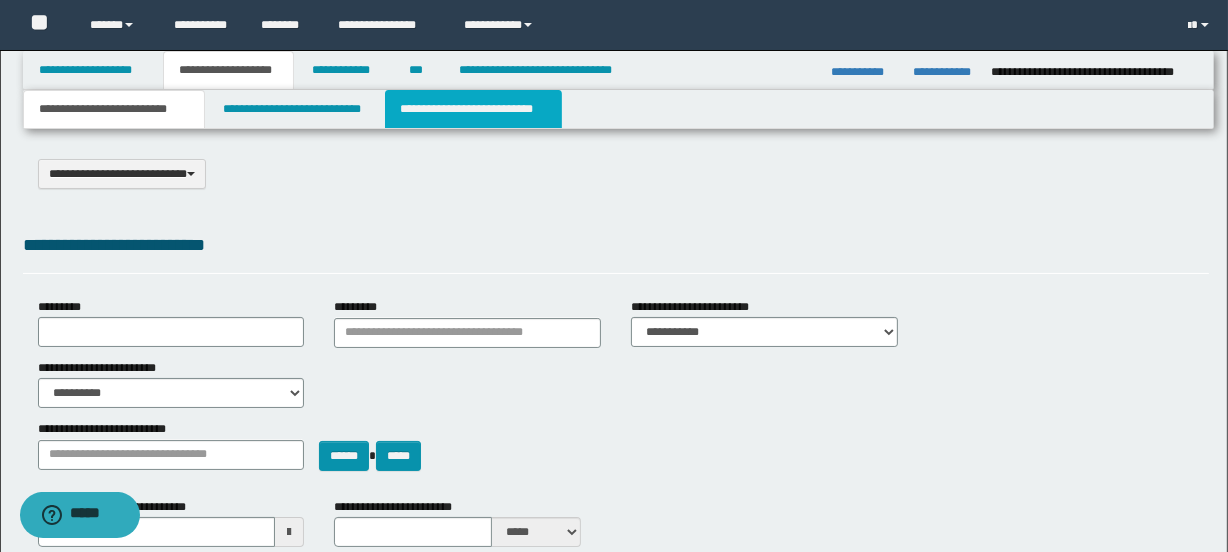 click on "**********" at bounding box center [473, 109] 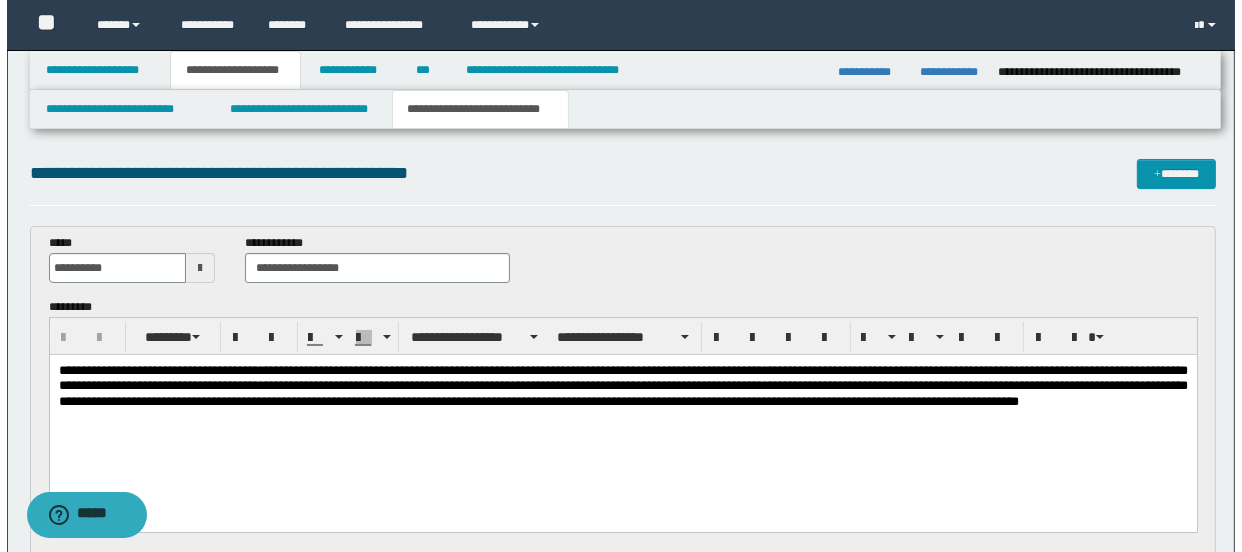 scroll, scrollTop: 0, scrollLeft: 0, axis: both 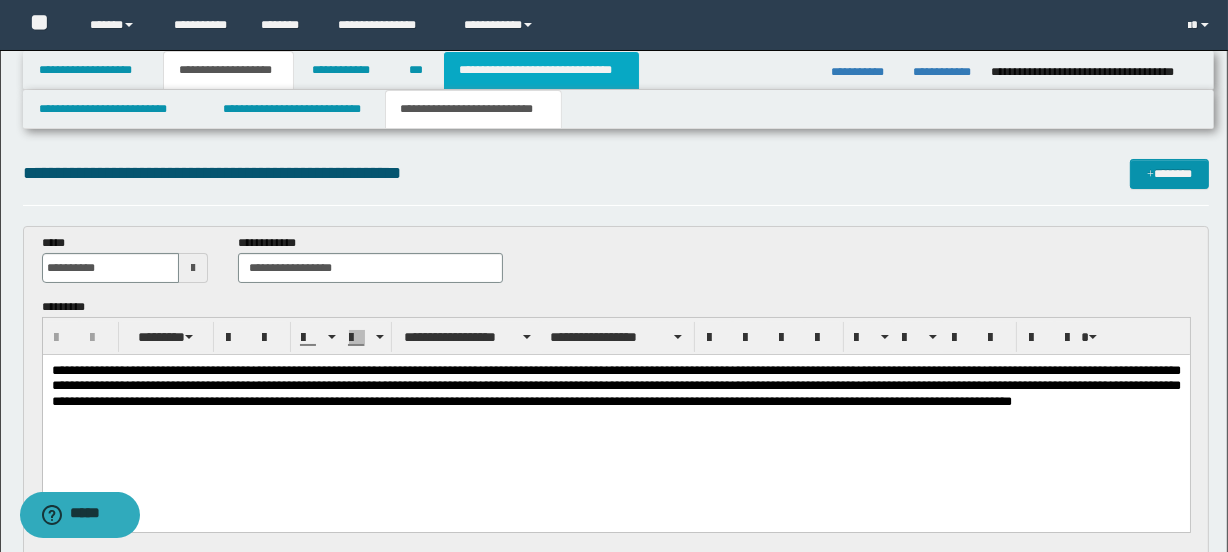 click on "**********" at bounding box center (541, 70) 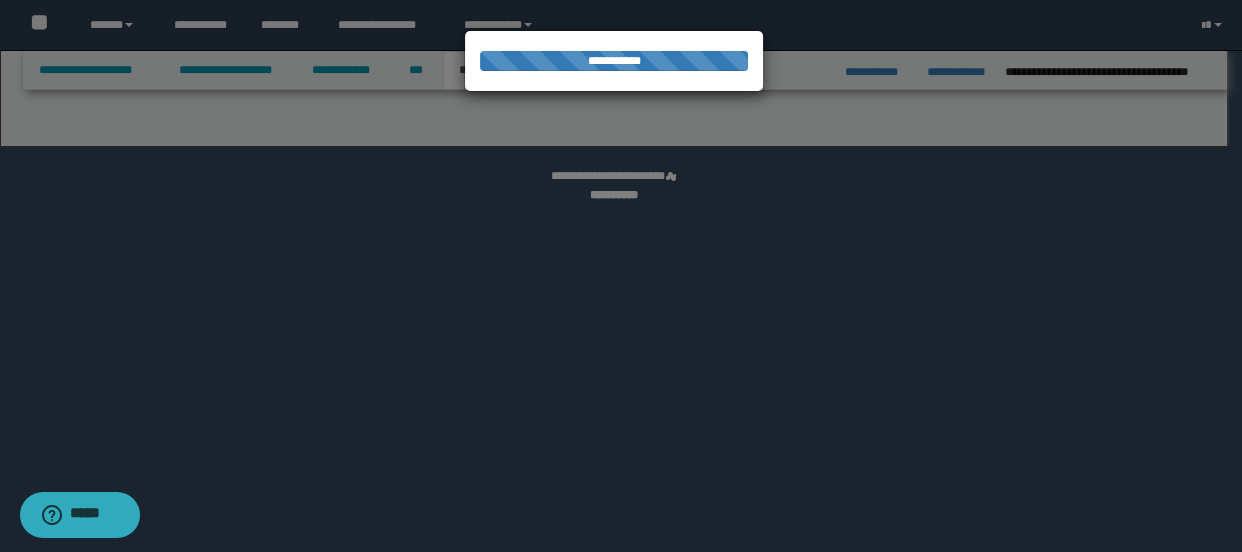 select on "*" 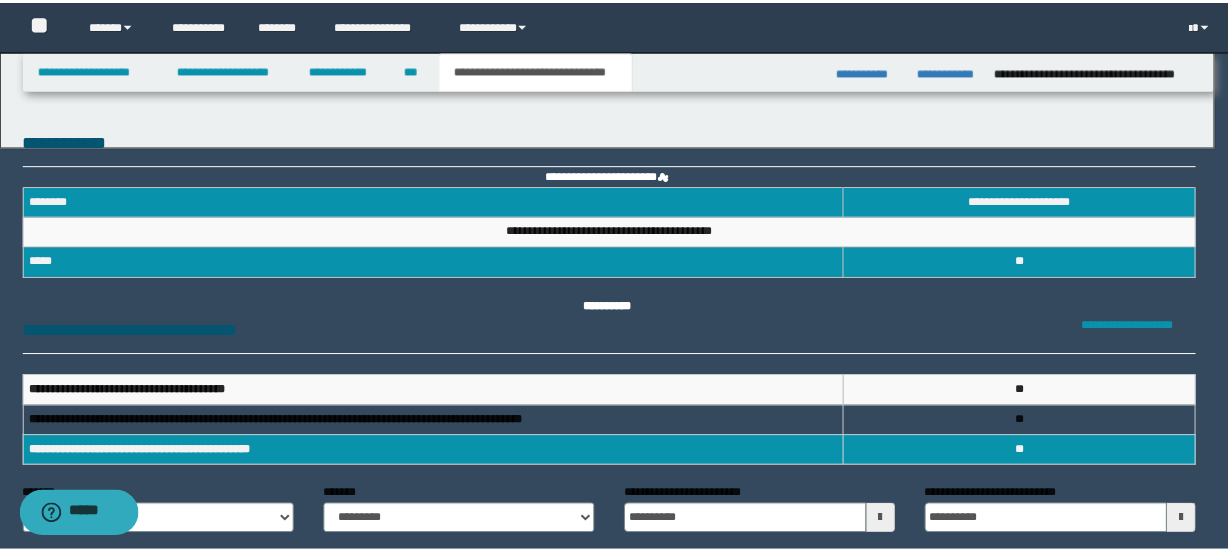 scroll, scrollTop: 0, scrollLeft: 0, axis: both 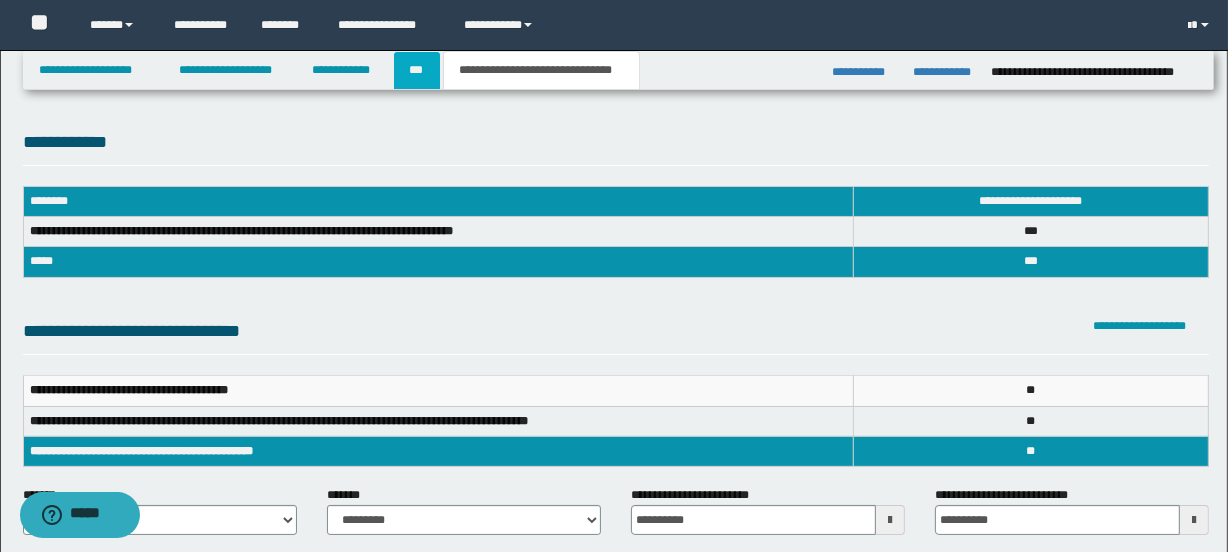 click on "***" at bounding box center [417, 70] 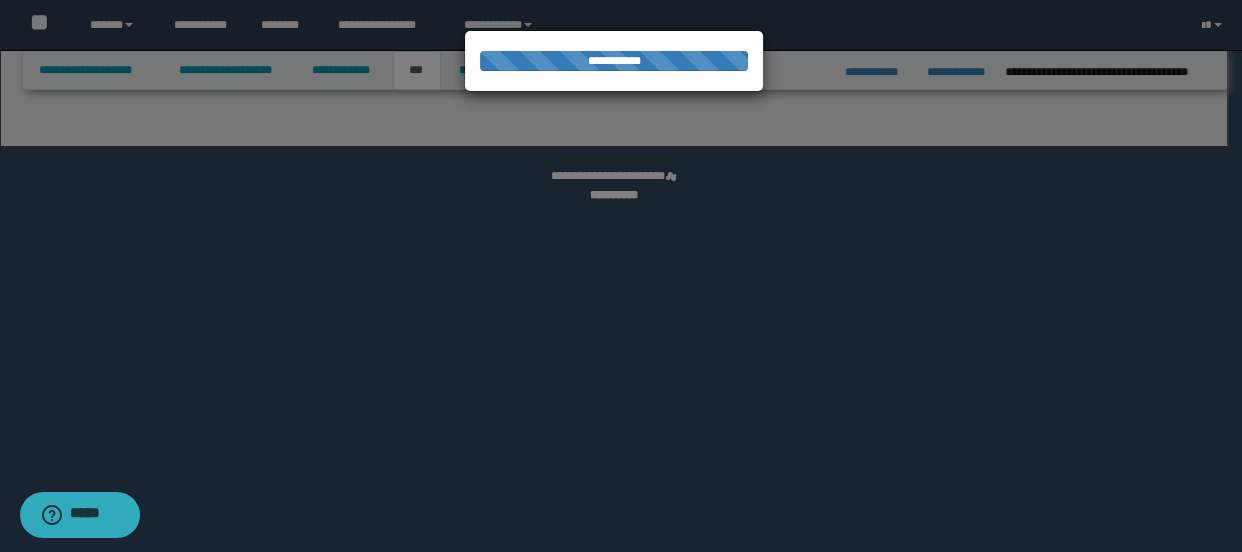 select on "*" 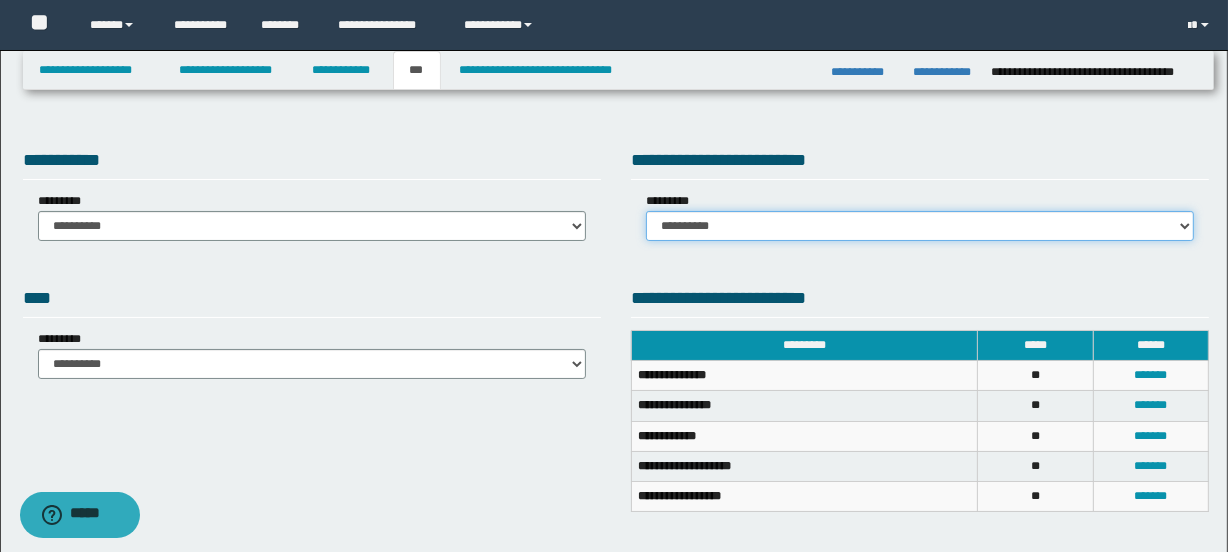click on "**********" at bounding box center (920, 226) 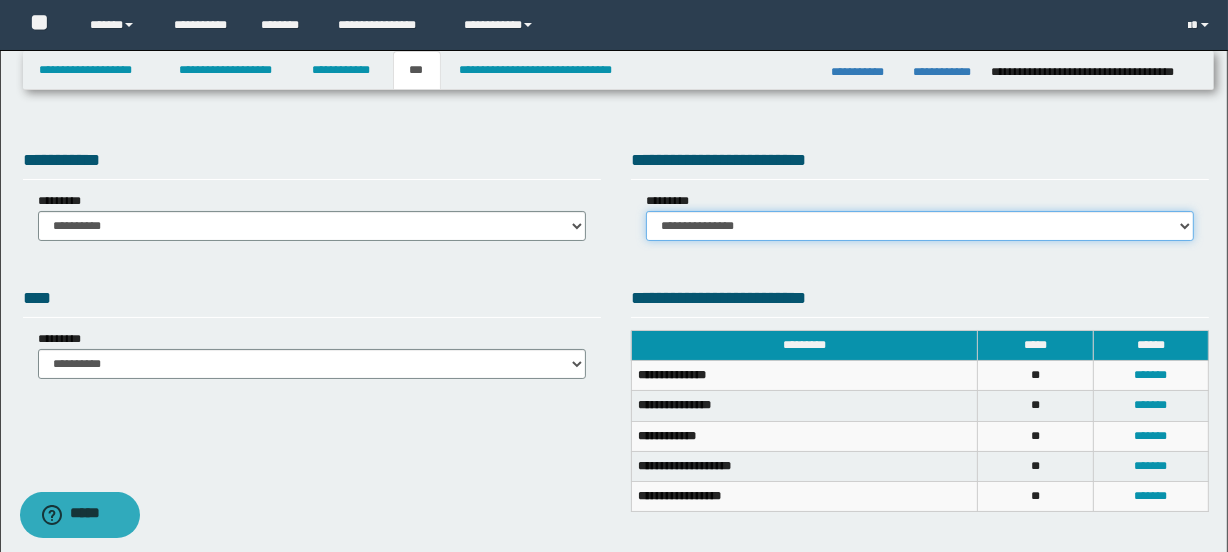 click on "**********" at bounding box center [920, 226] 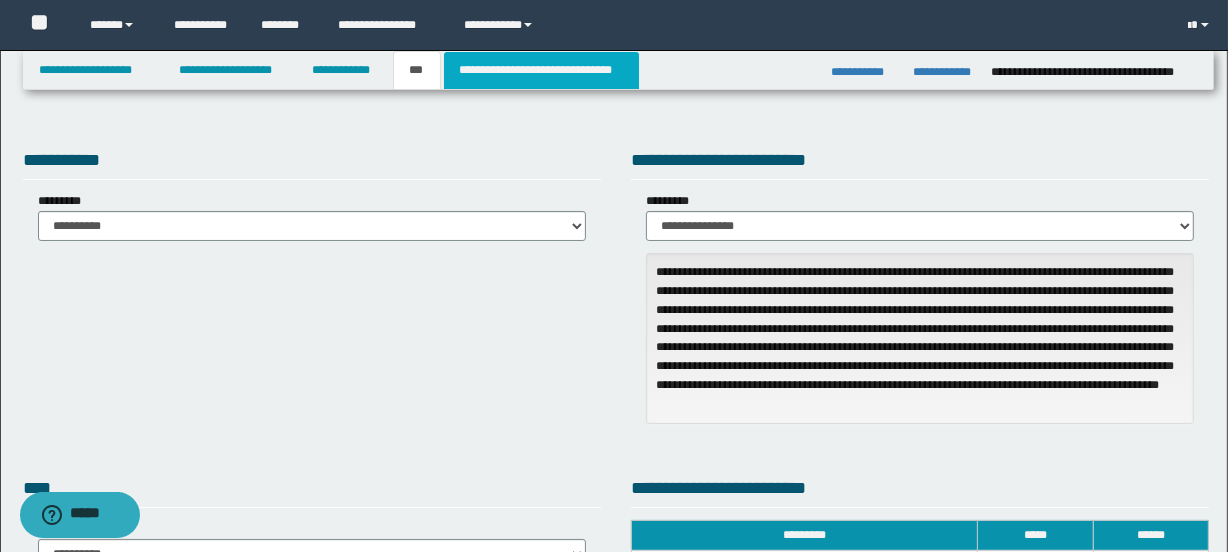 click on "**********" at bounding box center (541, 70) 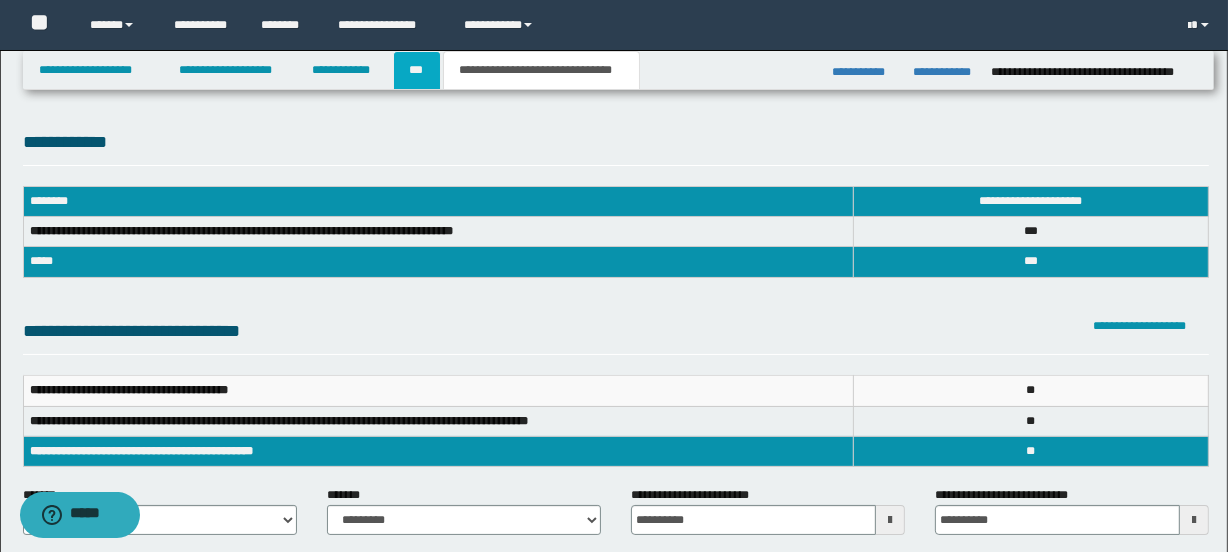 click on "***" at bounding box center (417, 70) 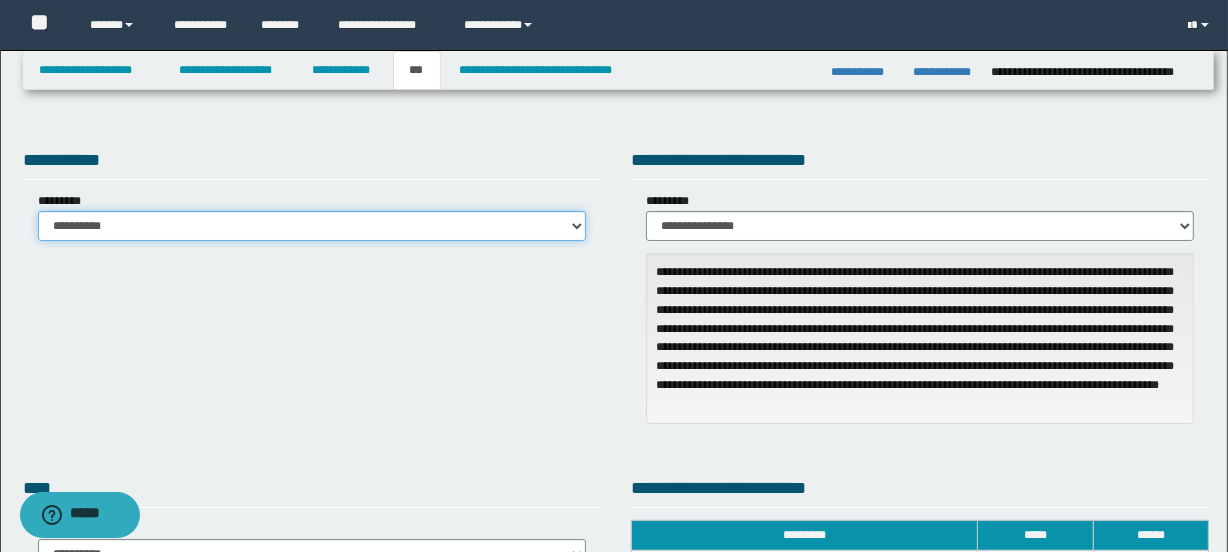 click on "**********" at bounding box center [312, 226] 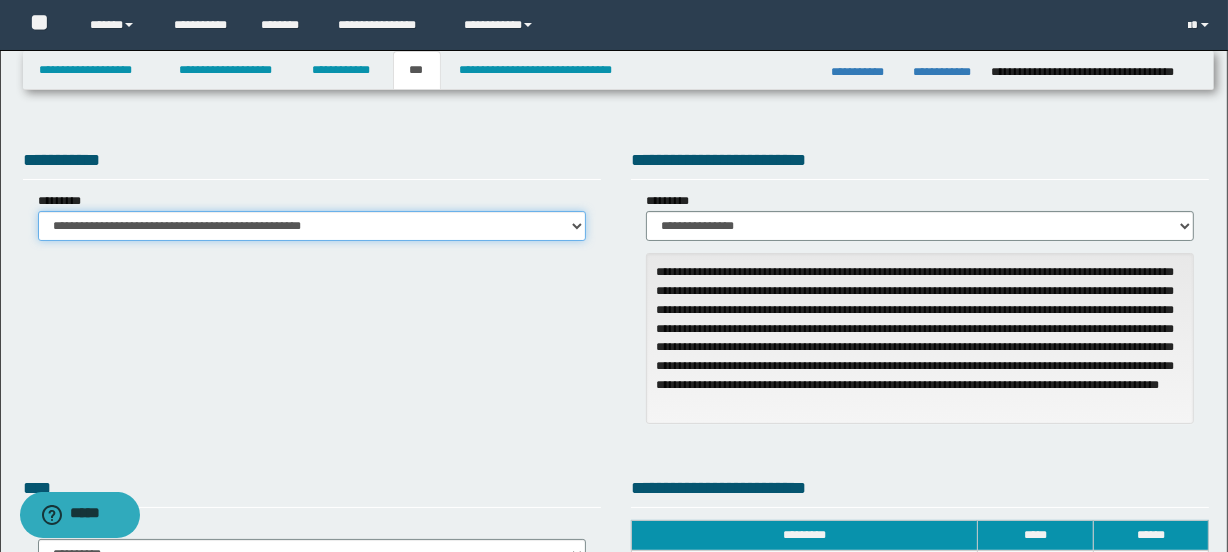 click on "**********" at bounding box center [312, 226] 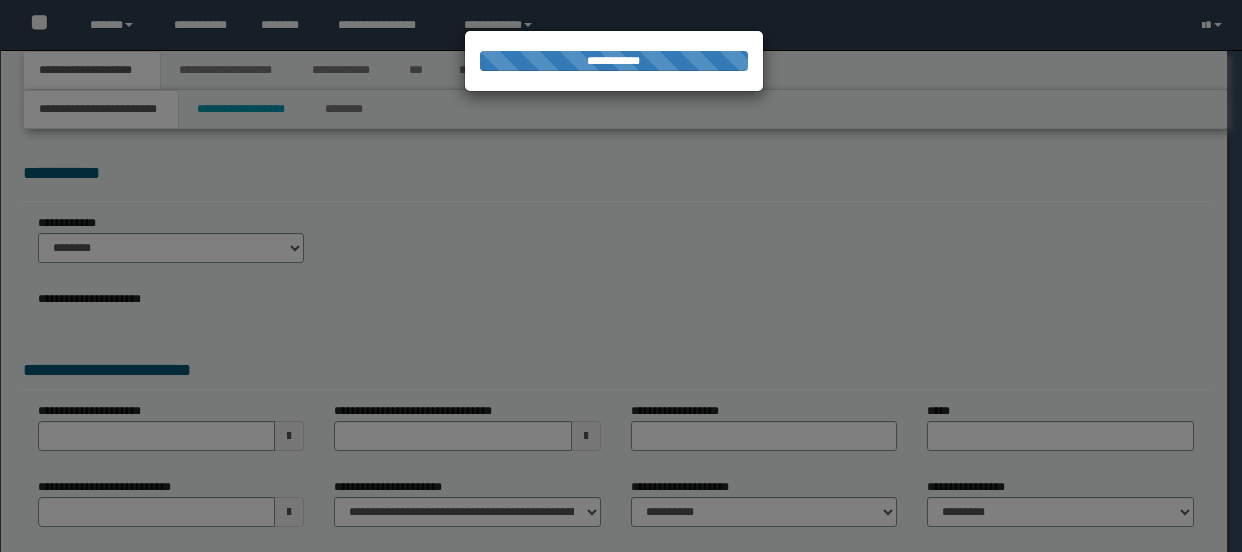 scroll, scrollTop: 0, scrollLeft: 0, axis: both 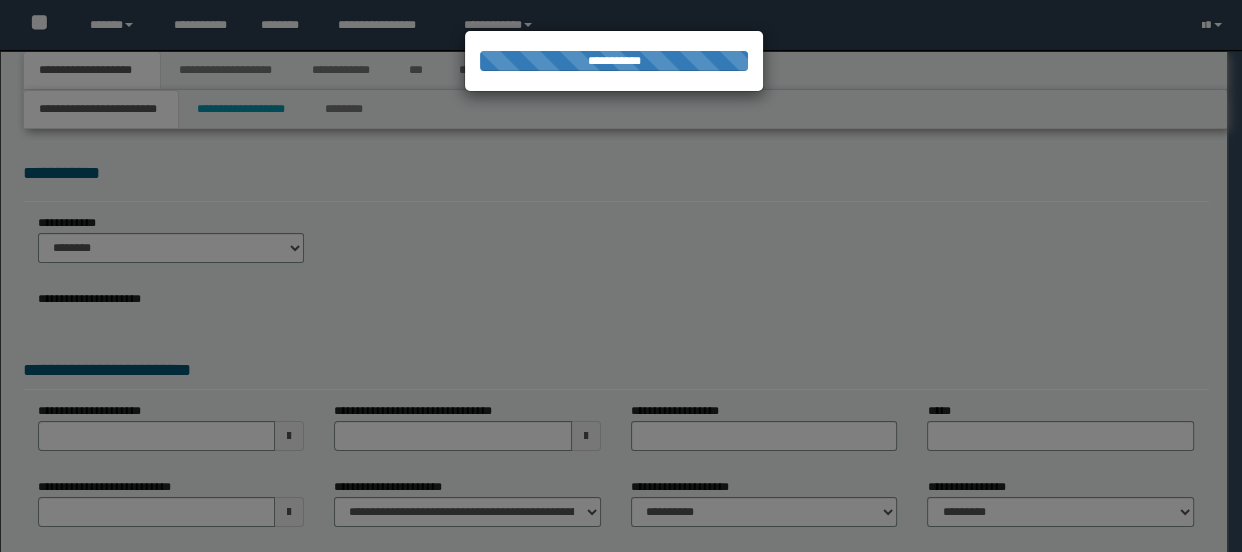 select on "*" 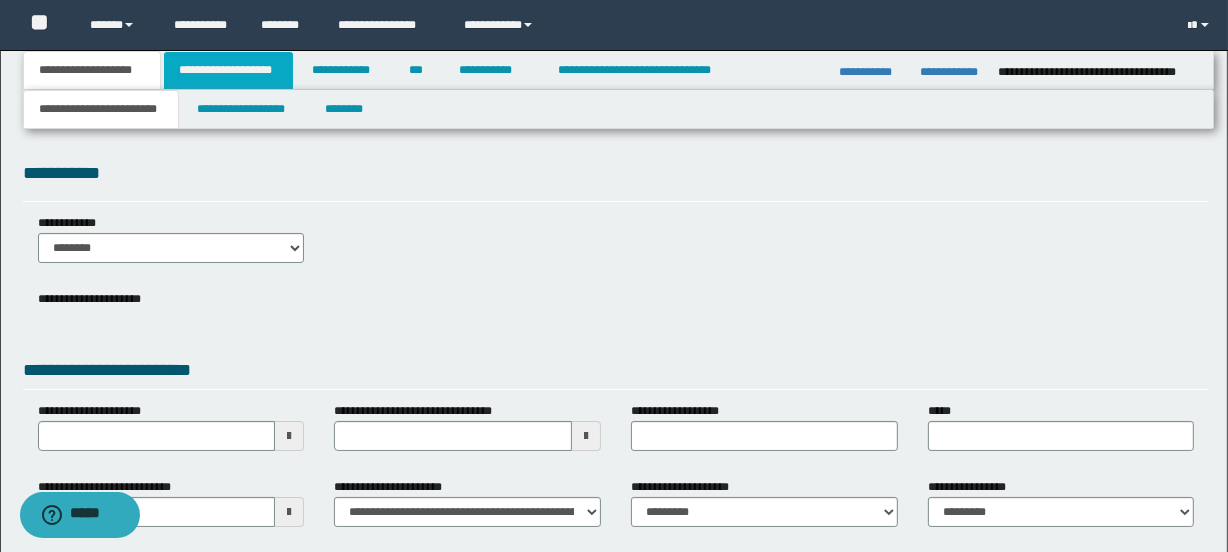 click on "**********" at bounding box center (228, 70) 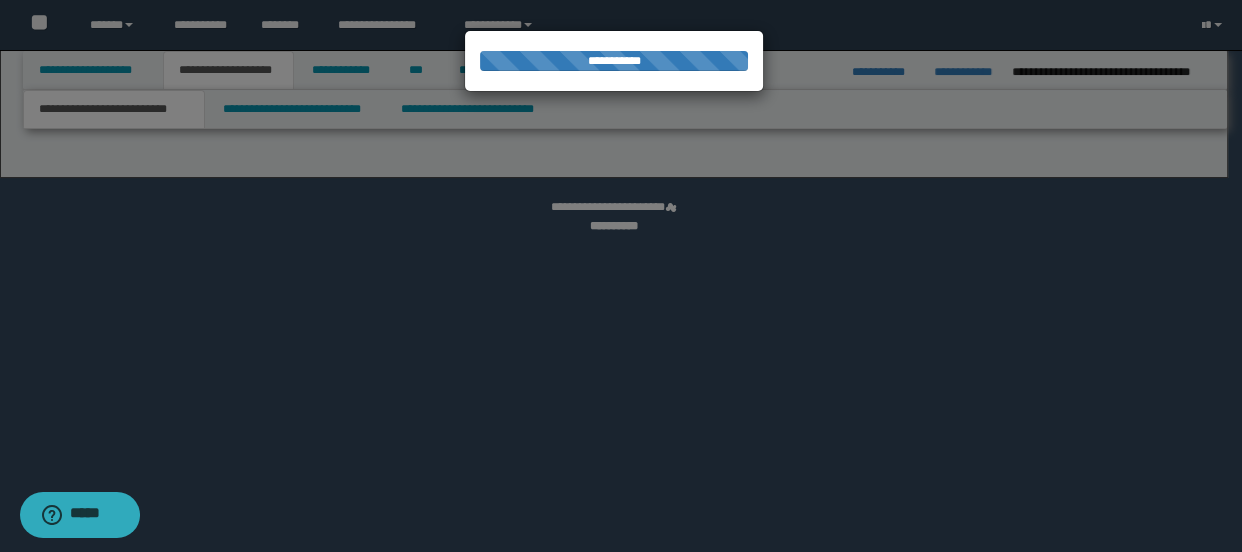 click at bounding box center [621, 276] 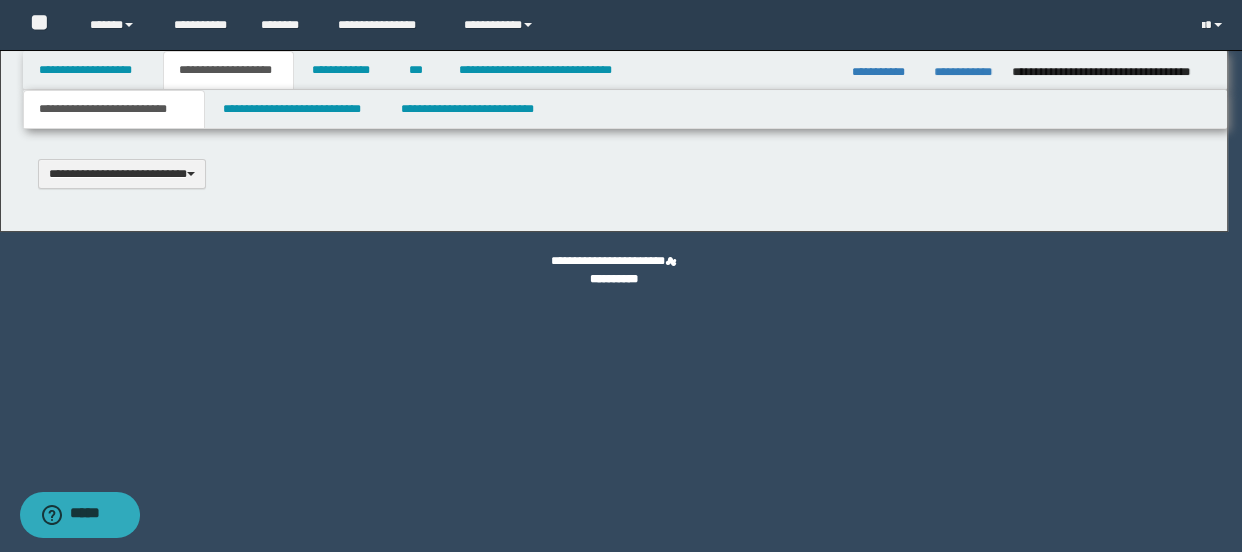 type 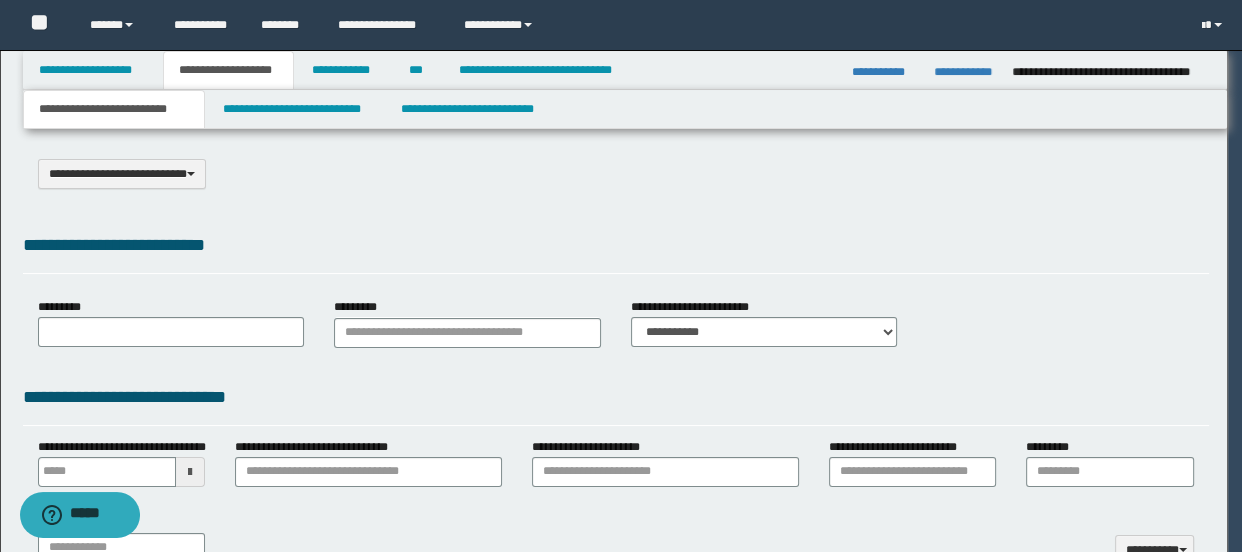 scroll, scrollTop: 0, scrollLeft: 0, axis: both 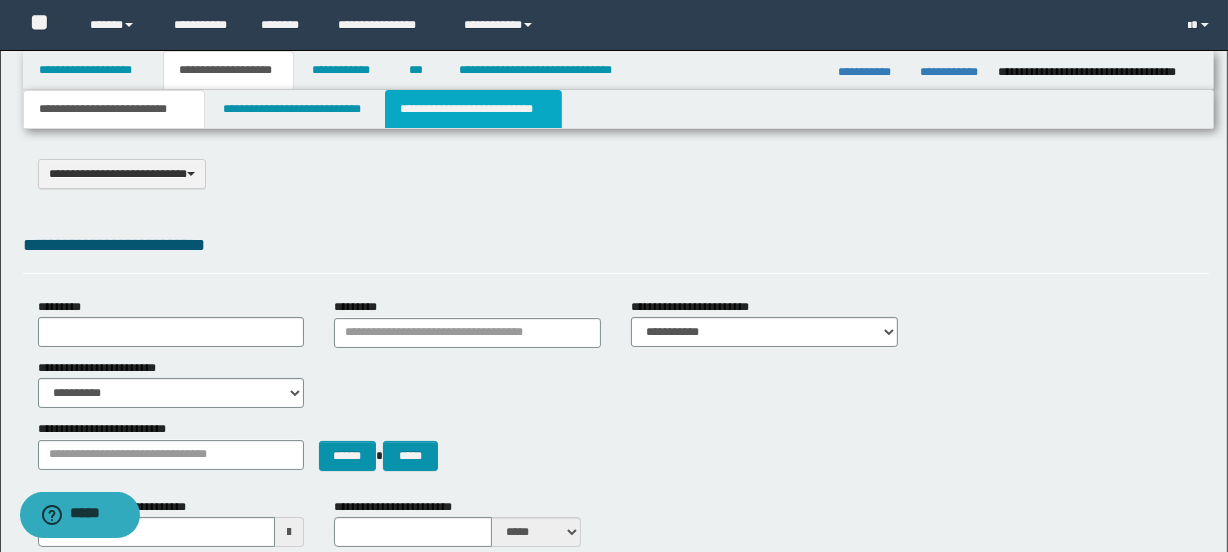 click on "**********" at bounding box center (473, 109) 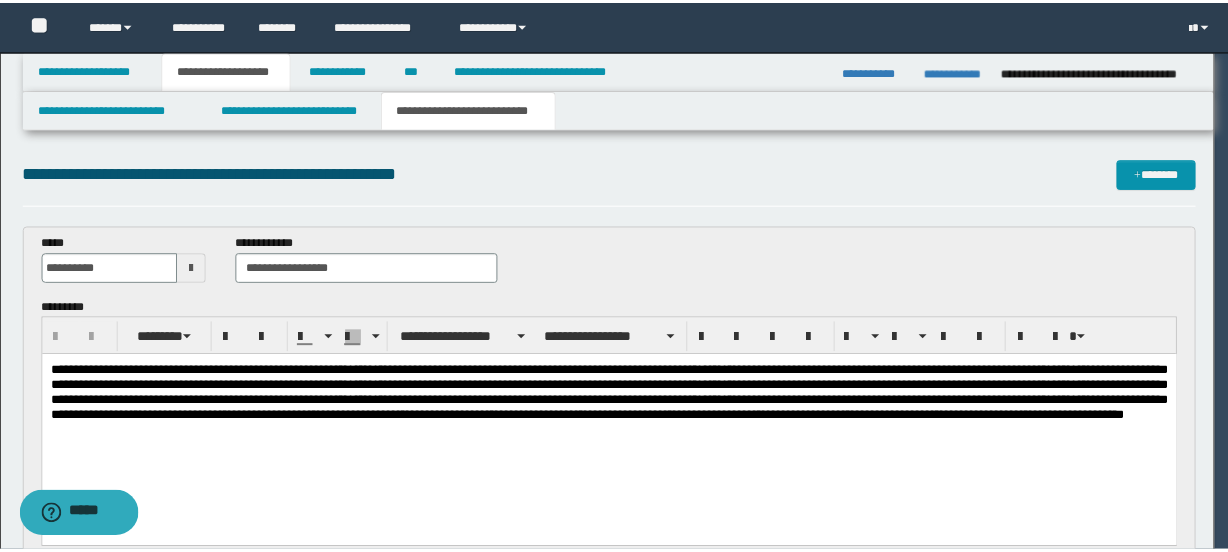 scroll, scrollTop: 0, scrollLeft: 0, axis: both 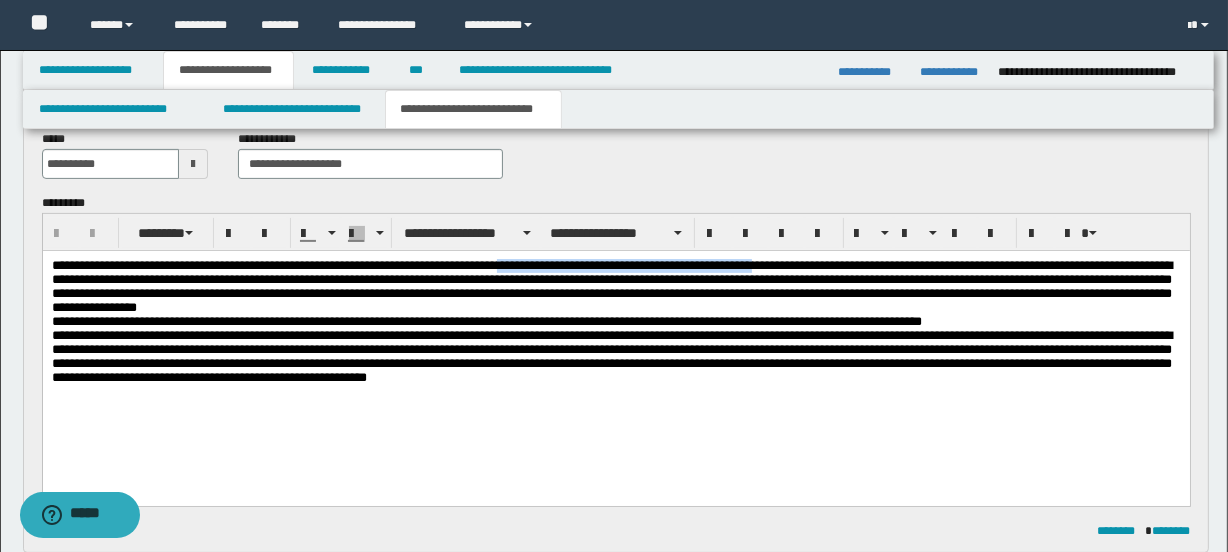 drag, startPoint x: 522, startPoint y: 268, endPoint x: 776, endPoint y: 272, distance: 254.0315 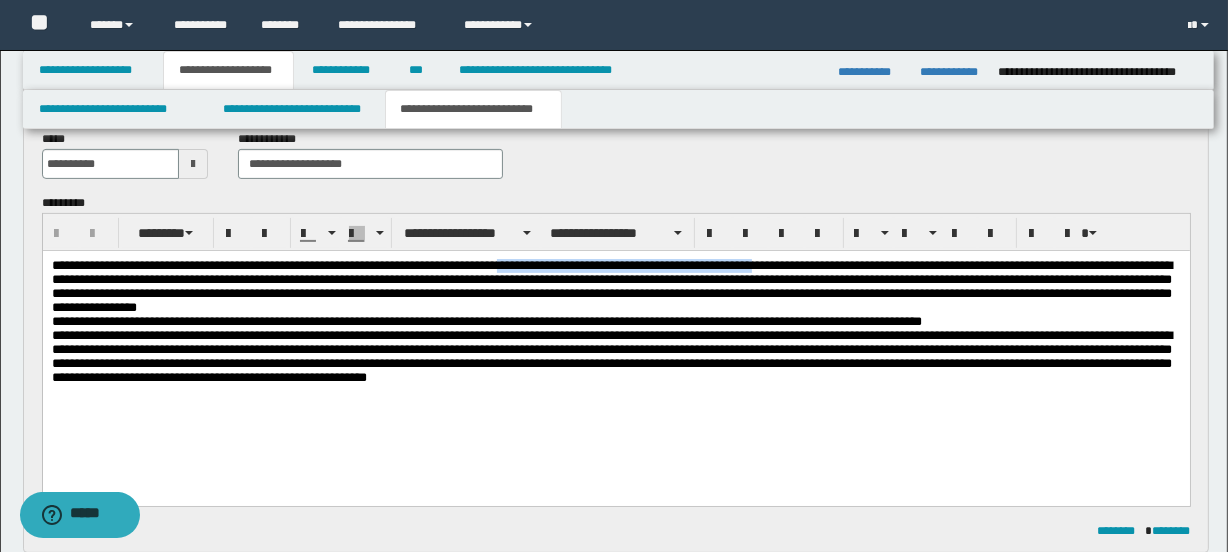 click on "**********" at bounding box center [615, 328] 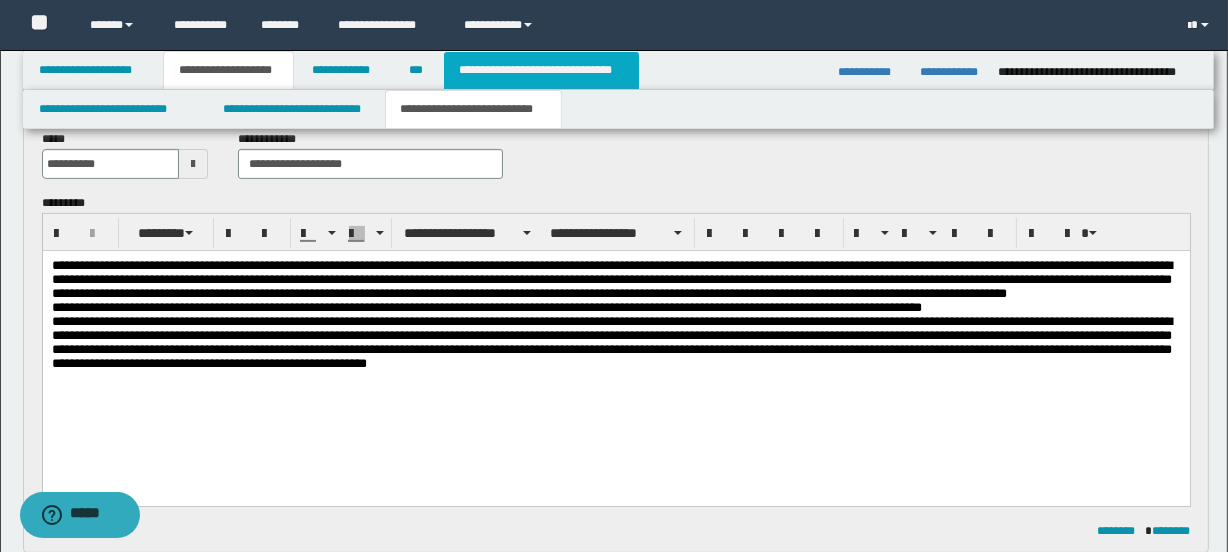 click on "**********" at bounding box center [541, 70] 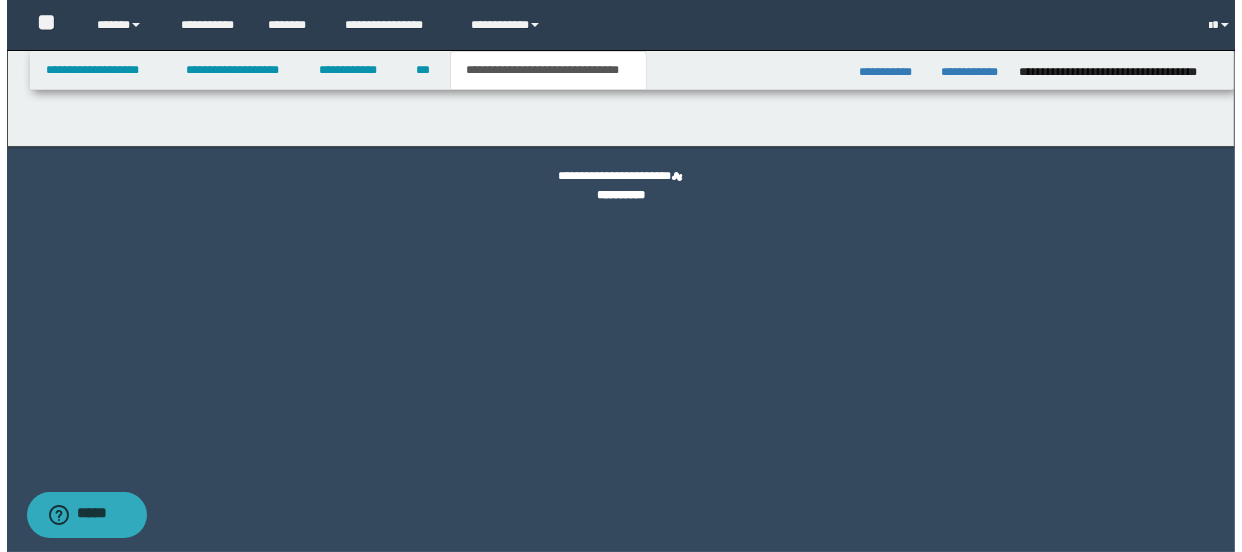 scroll, scrollTop: 0, scrollLeft: 0, axis: both 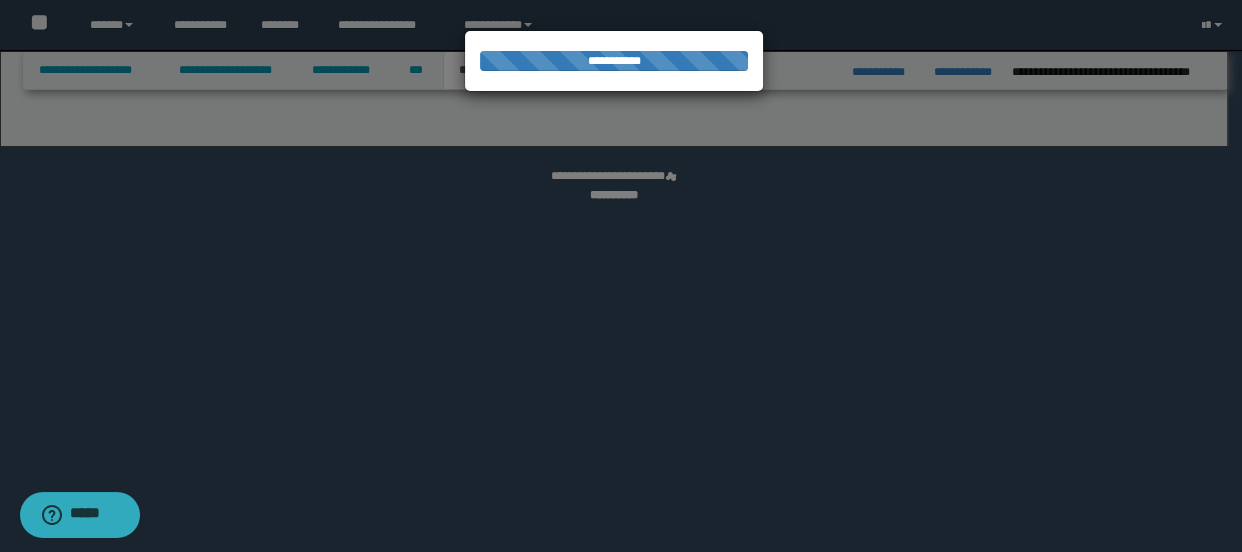 select on "*" 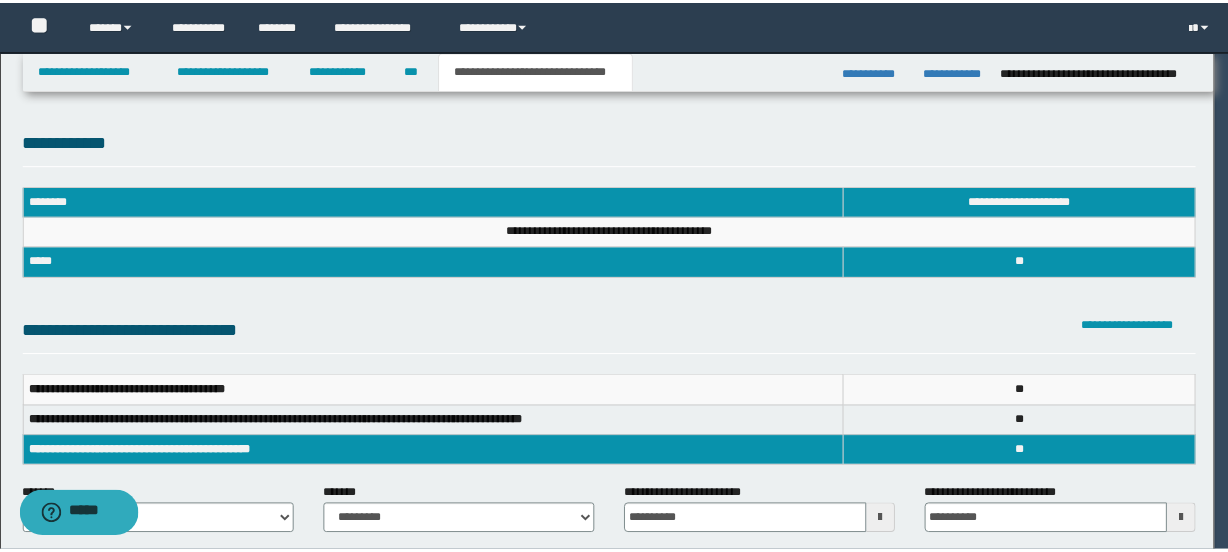 scroll, scrollTop: 0, scrollLeft: 0, axis: both 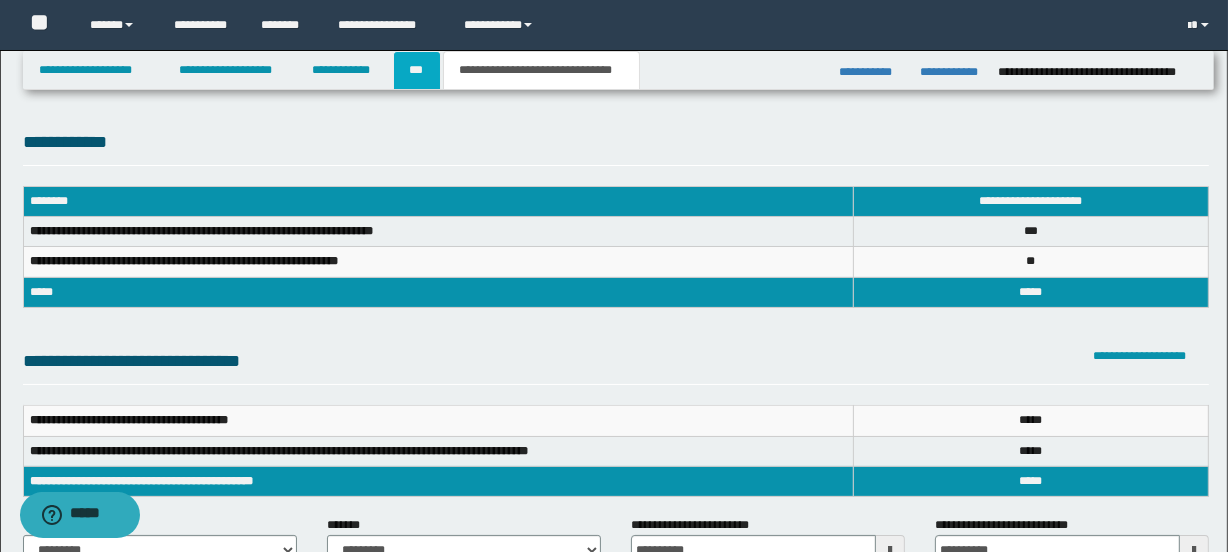 click on "***" at bounding box center [417, 70] 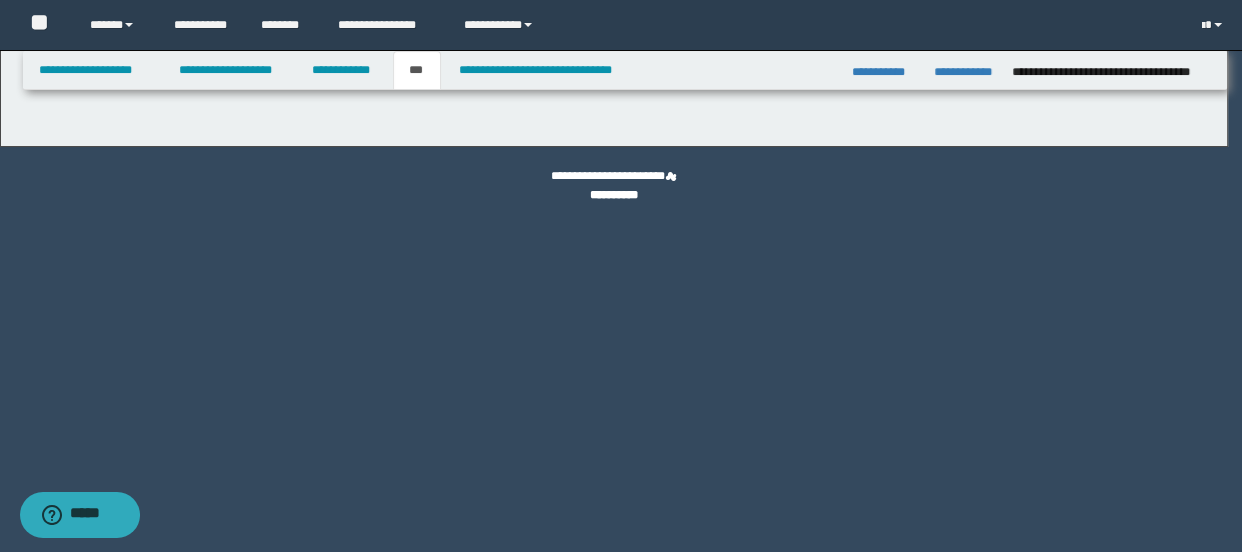 select on "**" 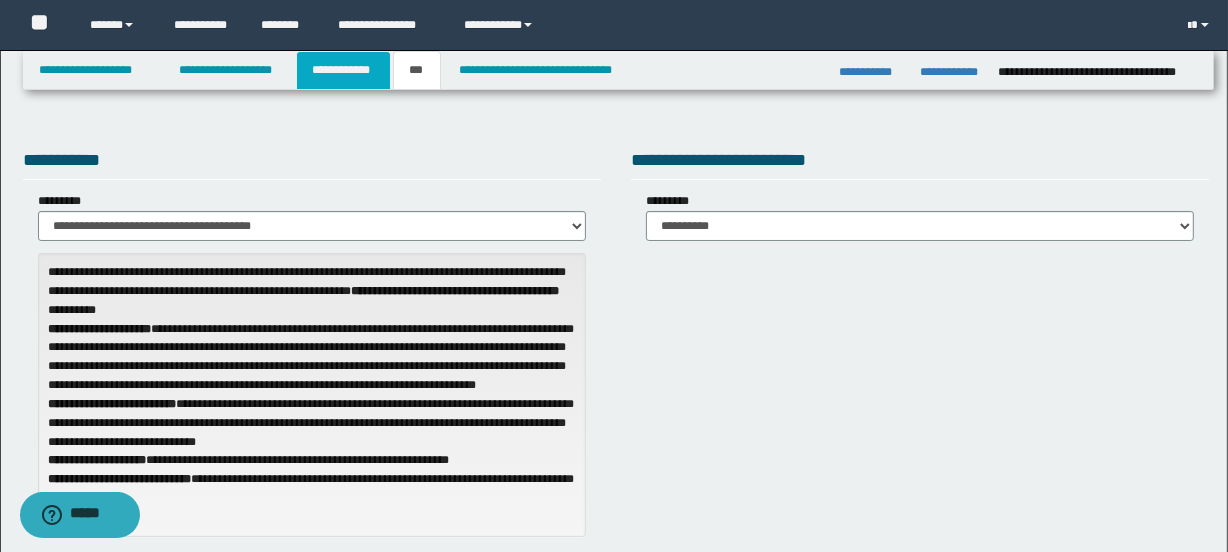 click on "**********" at bounding box center (343, 70) 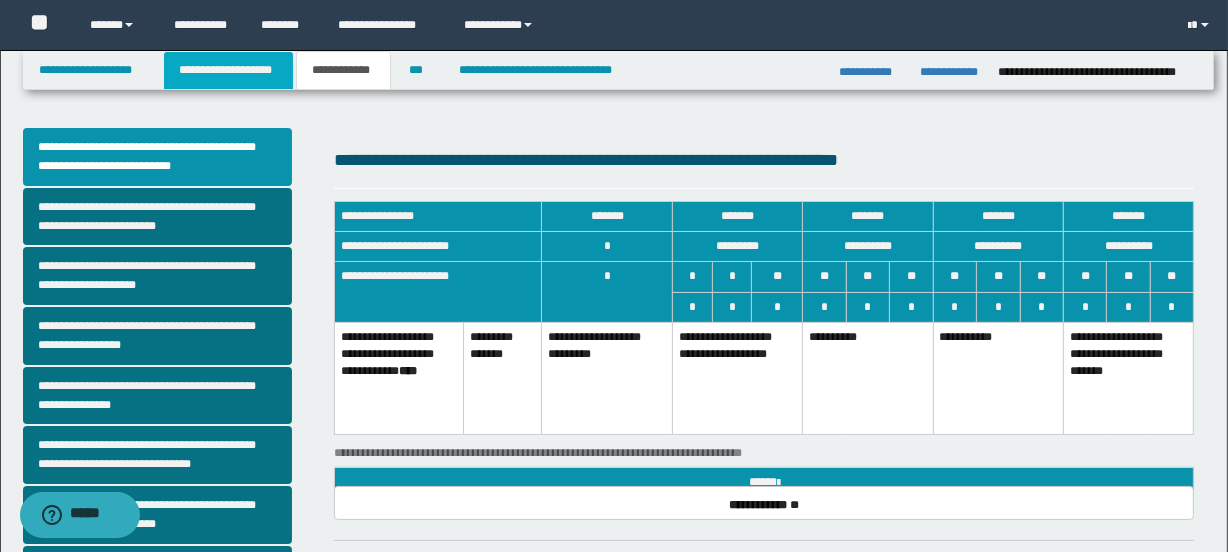 click on "**********" at bounding box center (228, 70) 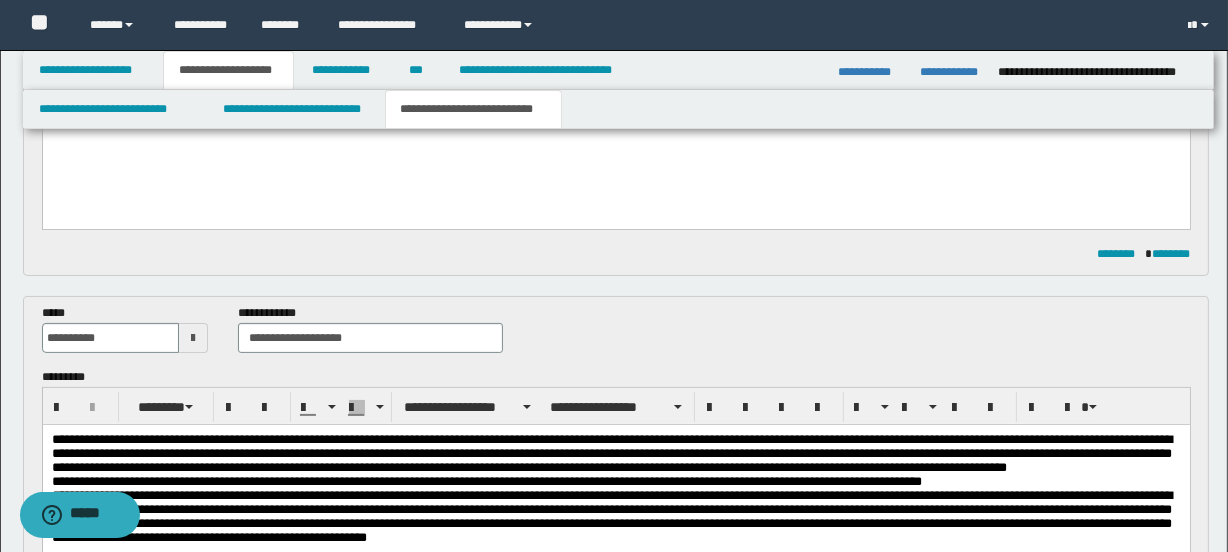 scroll, scrollTop: 358, scrollLeft: 0, axis: vertical 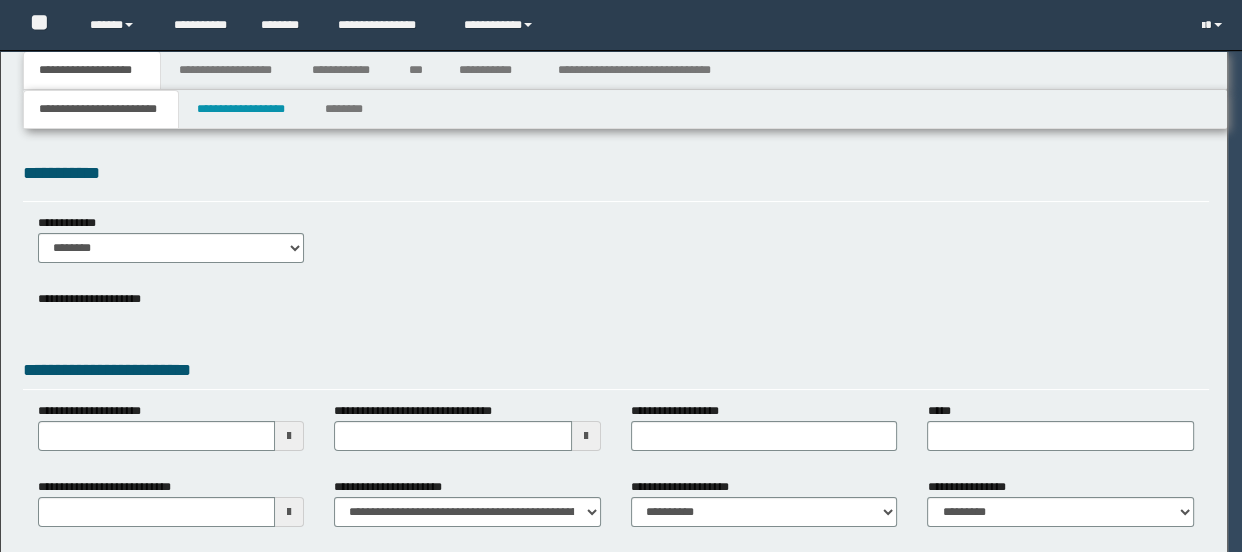 select on "*" 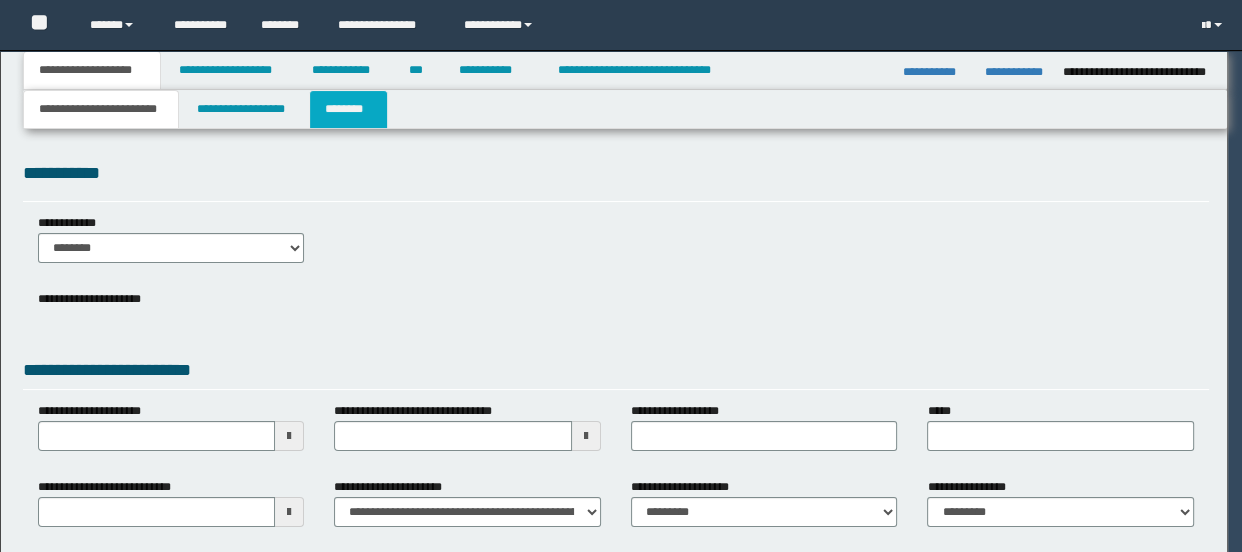 scroll, scrollTop: 0, scrollLeft: 0, axis: both 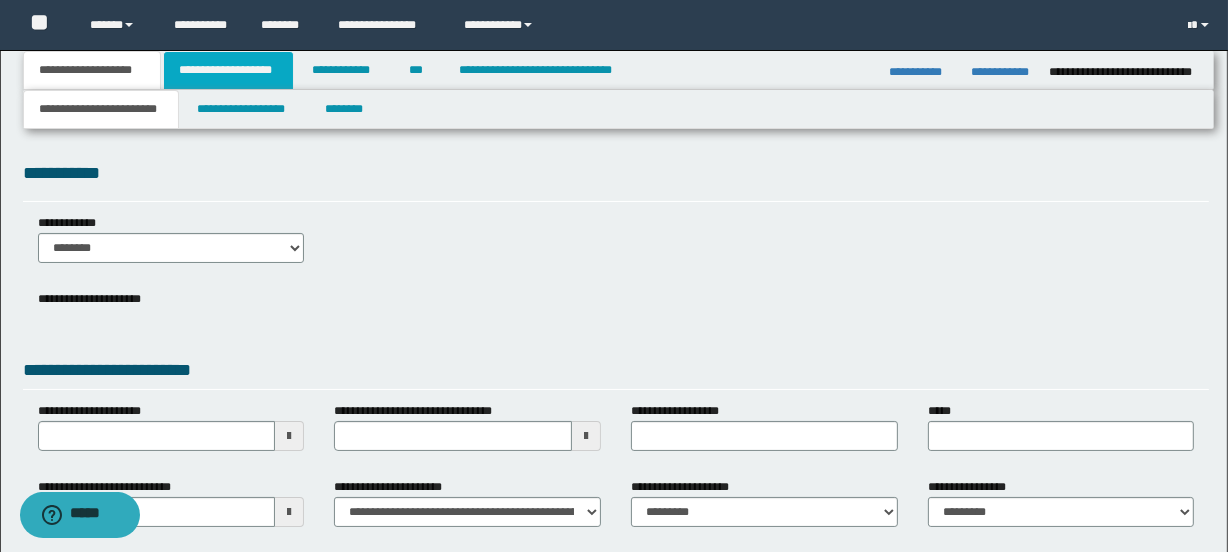 click on "**********" at bounding box center [228, 70] 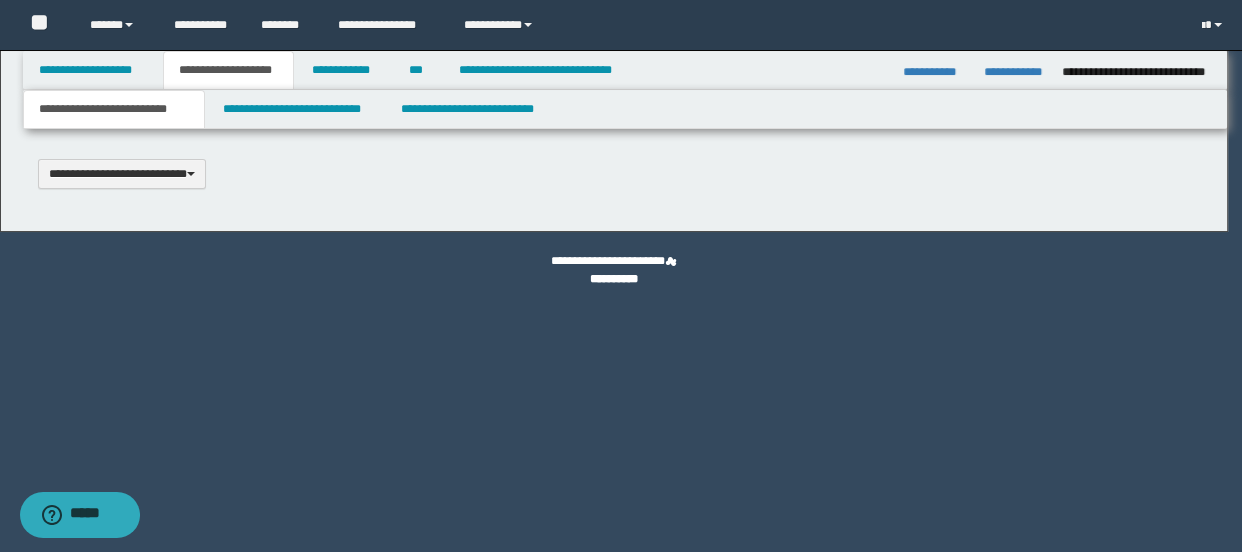 type 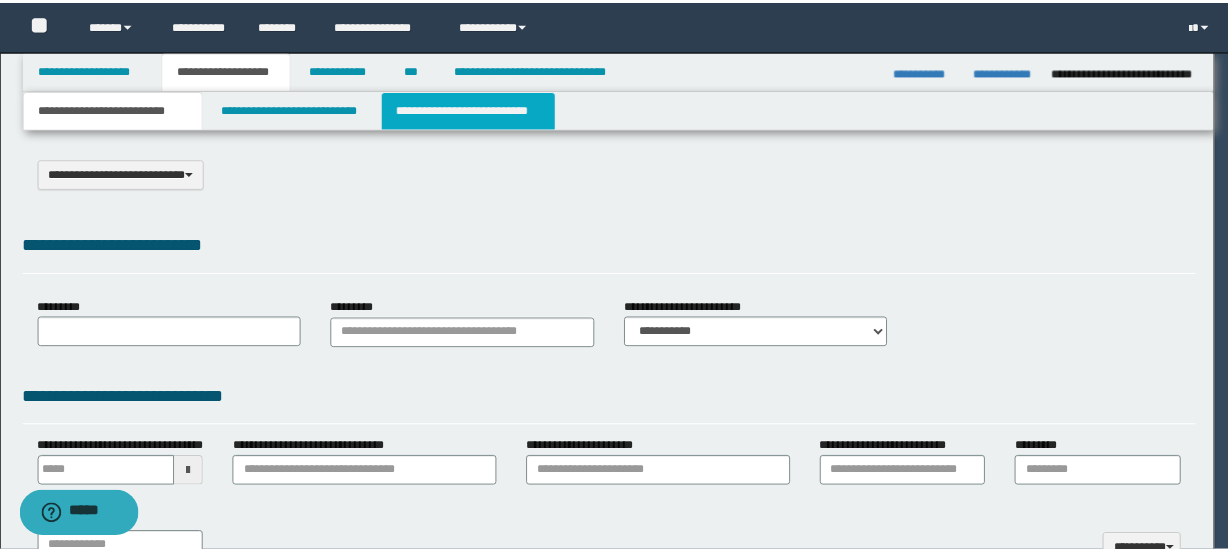 scroll, scrollTop: 0, scrollLeft: 0, axis: both 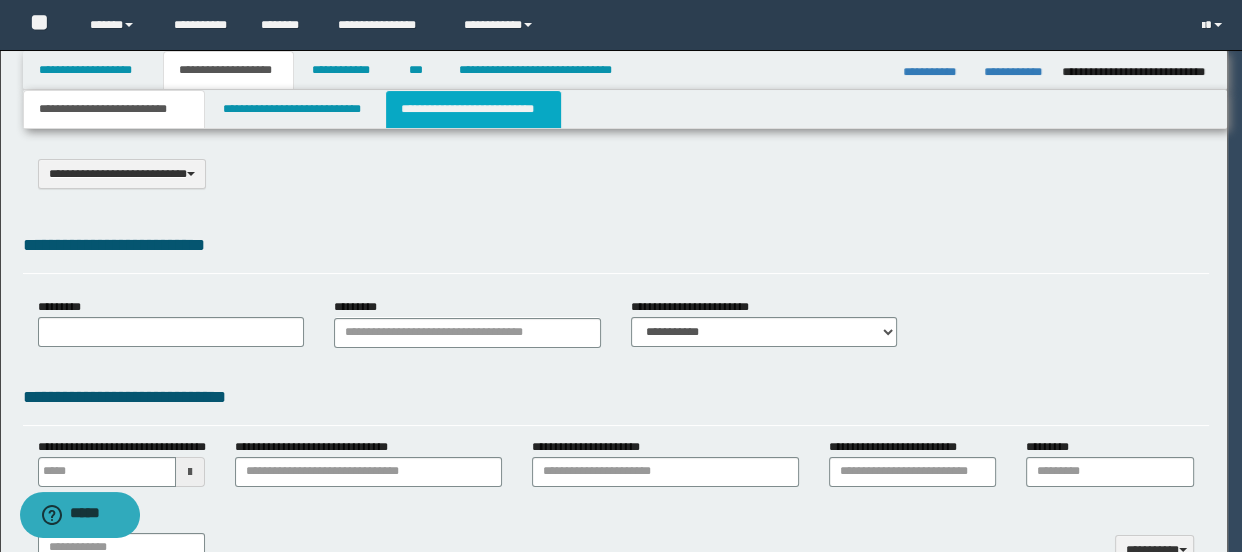click on "**********" at bounding box center [473, 109] 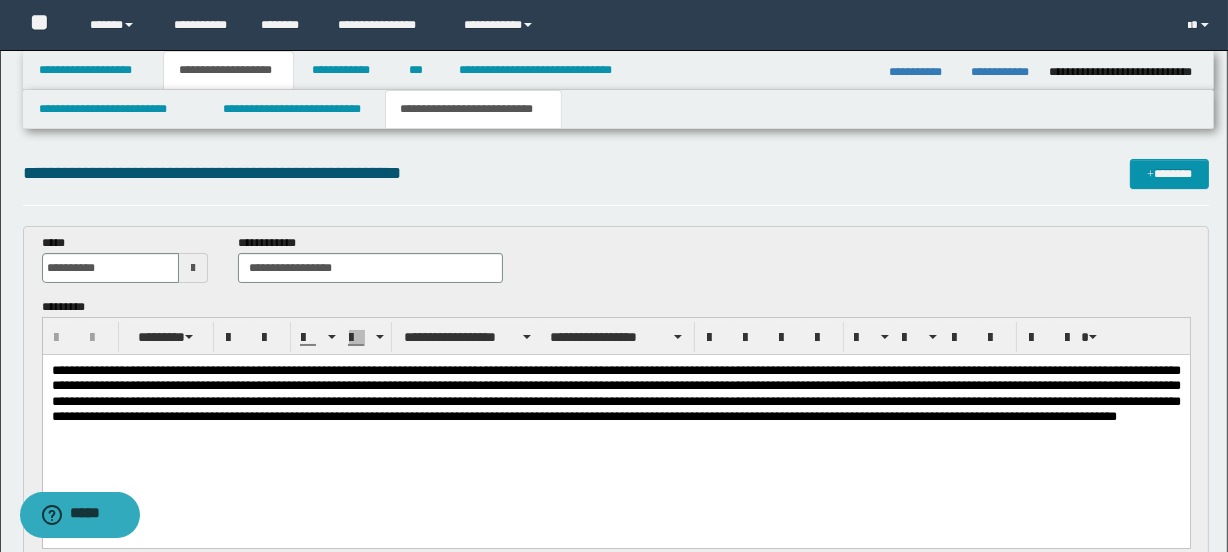 scroll, scrollTop: 0, scrollLeft: 0, axis: both 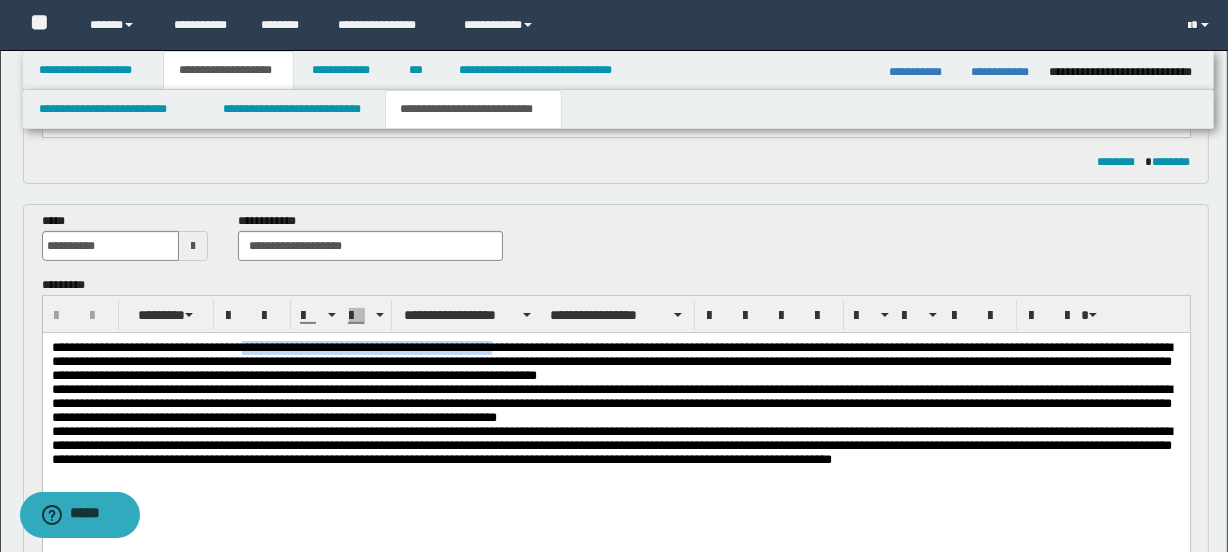drag, startPoint x: 517, startPoint y: 346, endPoint x: 266, endPoint y: 351, distance: 251.04979 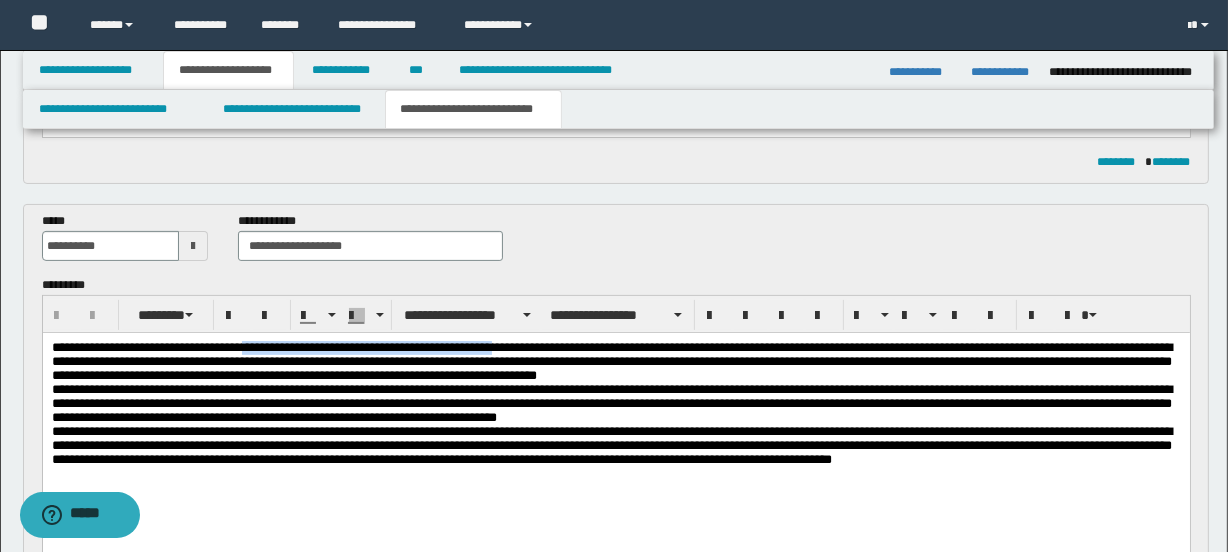 click on "**********" at bounding box center (615, 410) 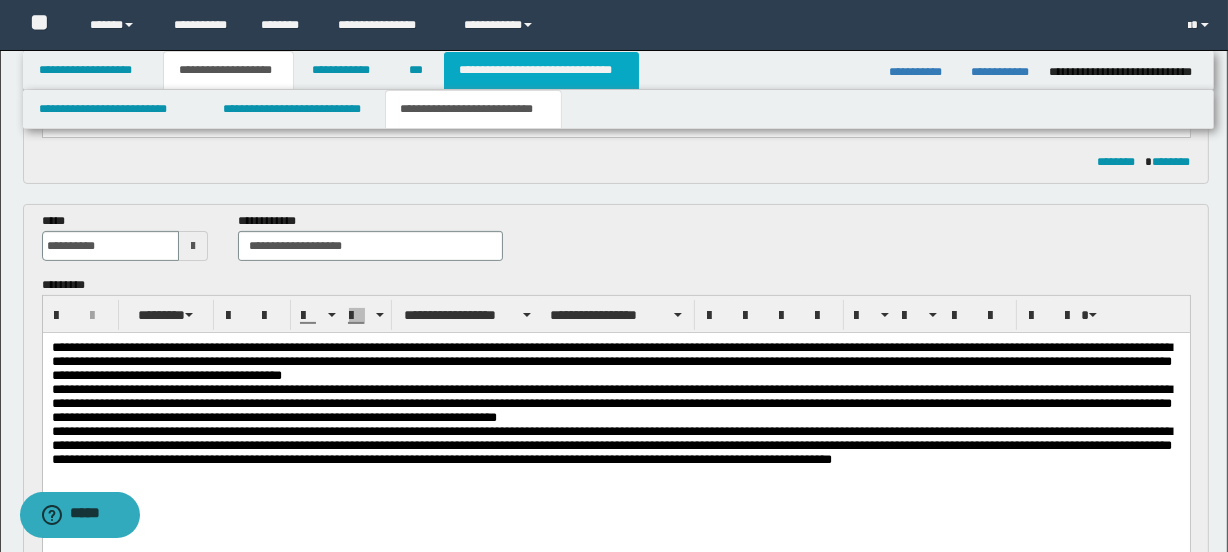 click on "**********" at bounding box center [541, 70] 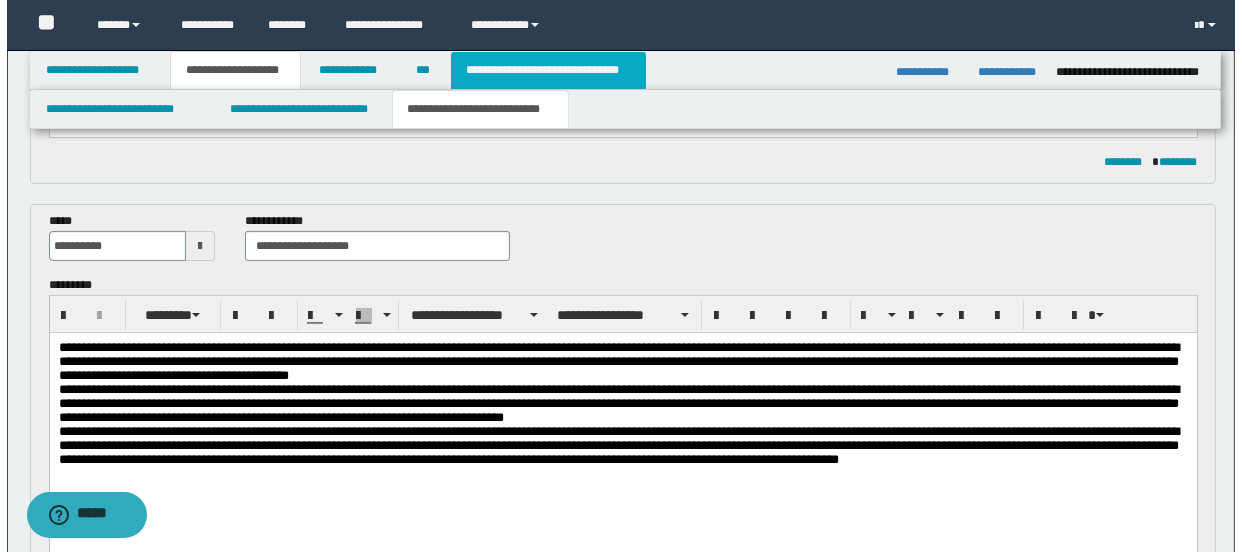 scroll, scrollTop: 0, scrollLeft: 0, axis: both 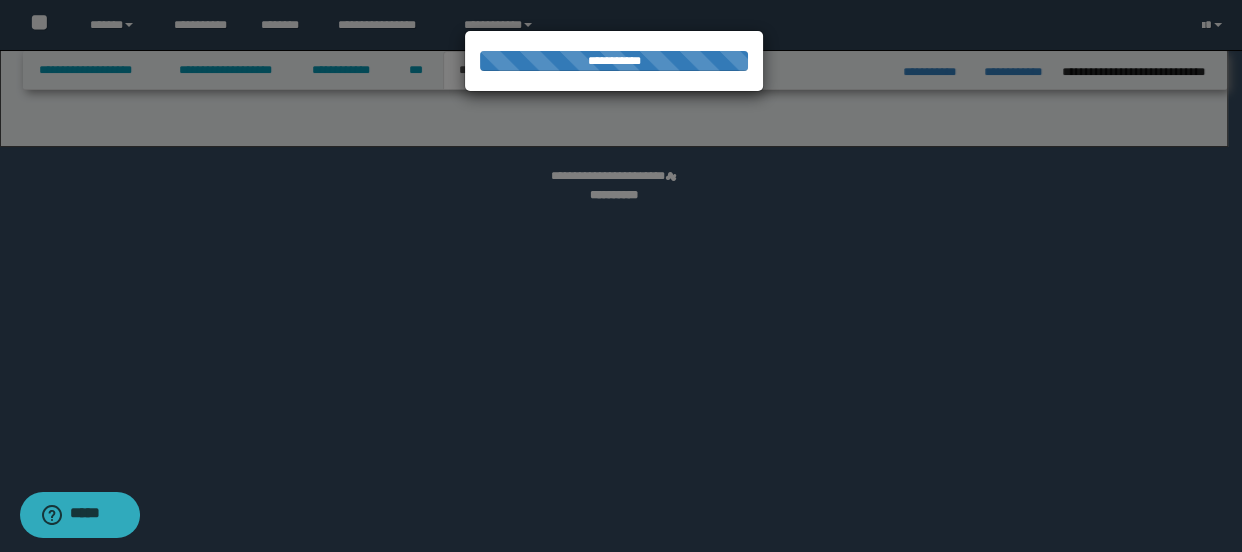 select on "*" 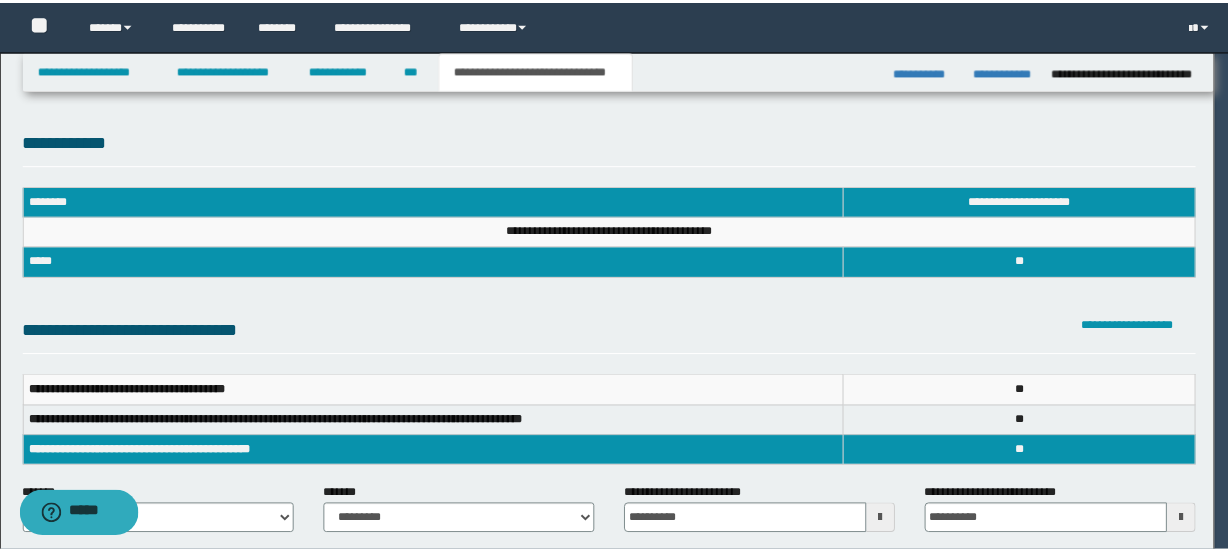 scroll, scrollTop: 0, scrollLeft: 0, axis: both 